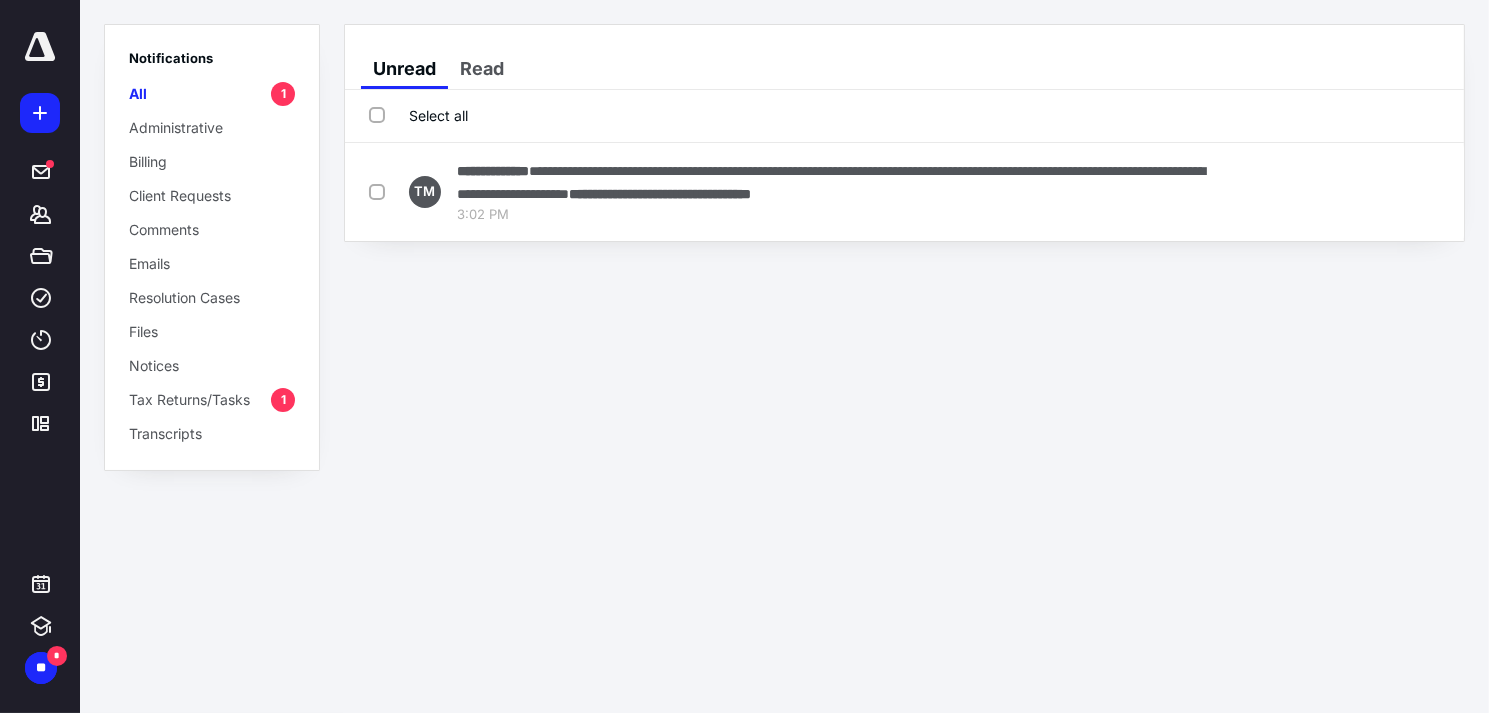 scroll, scrollTop: 0, scrollLeft: 0, axis: both 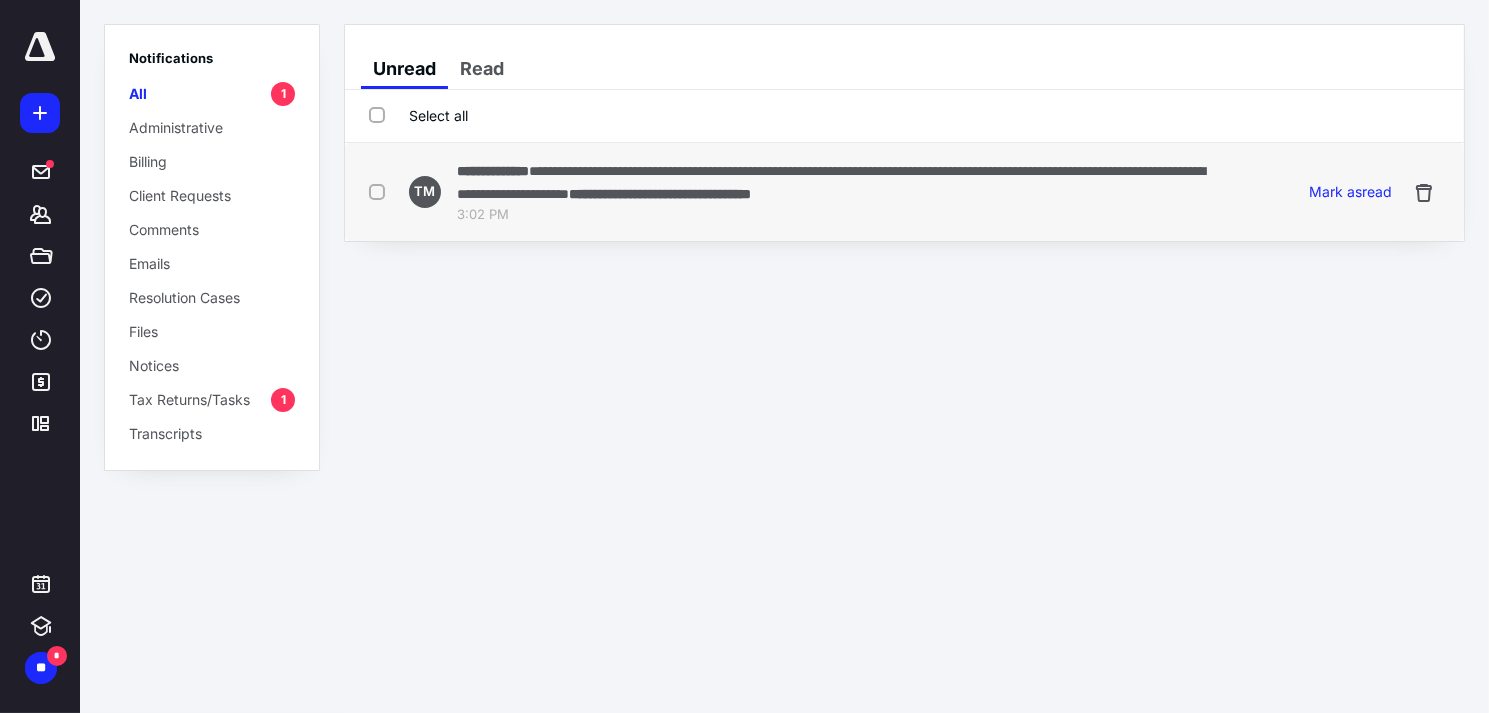 click on "**********" at bounding box center [831, 182] 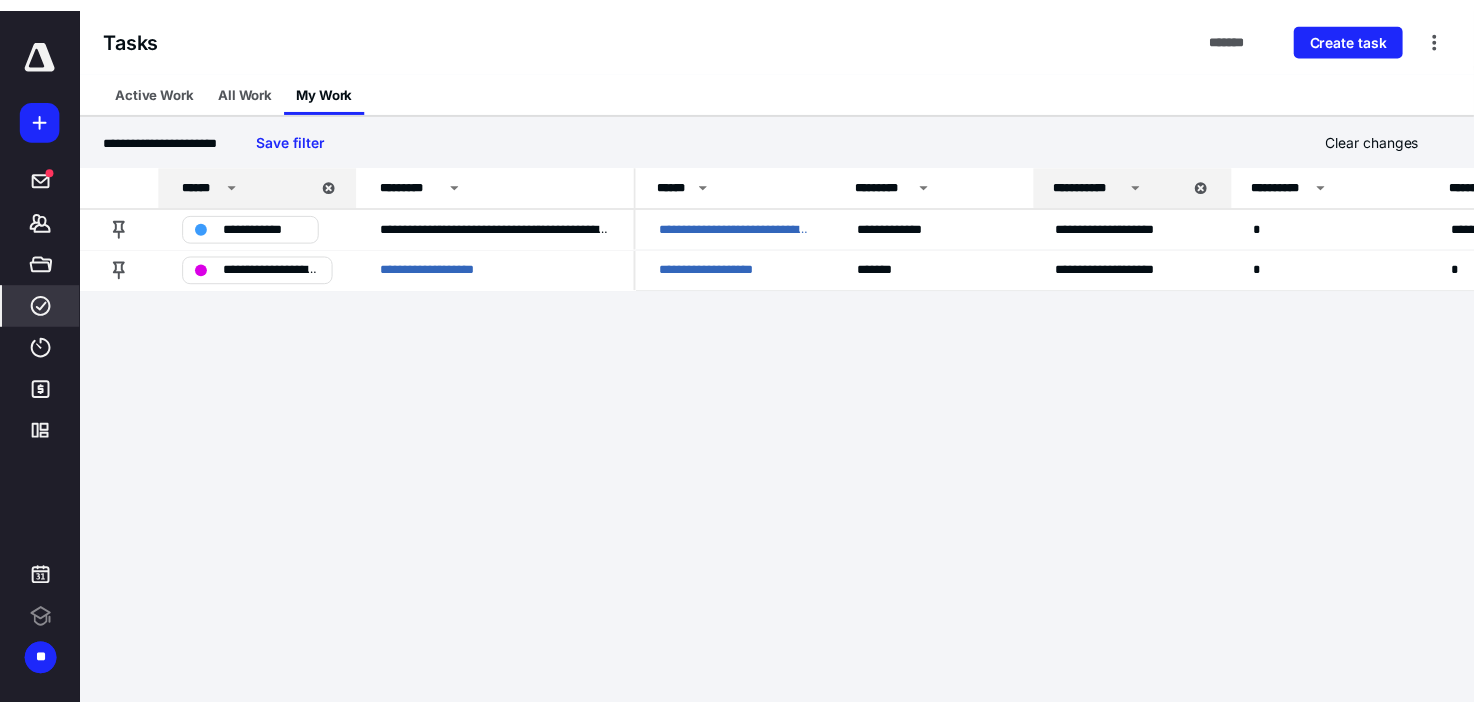 scroll, scrollTop: 0, scrollLeft: 0, axis: both 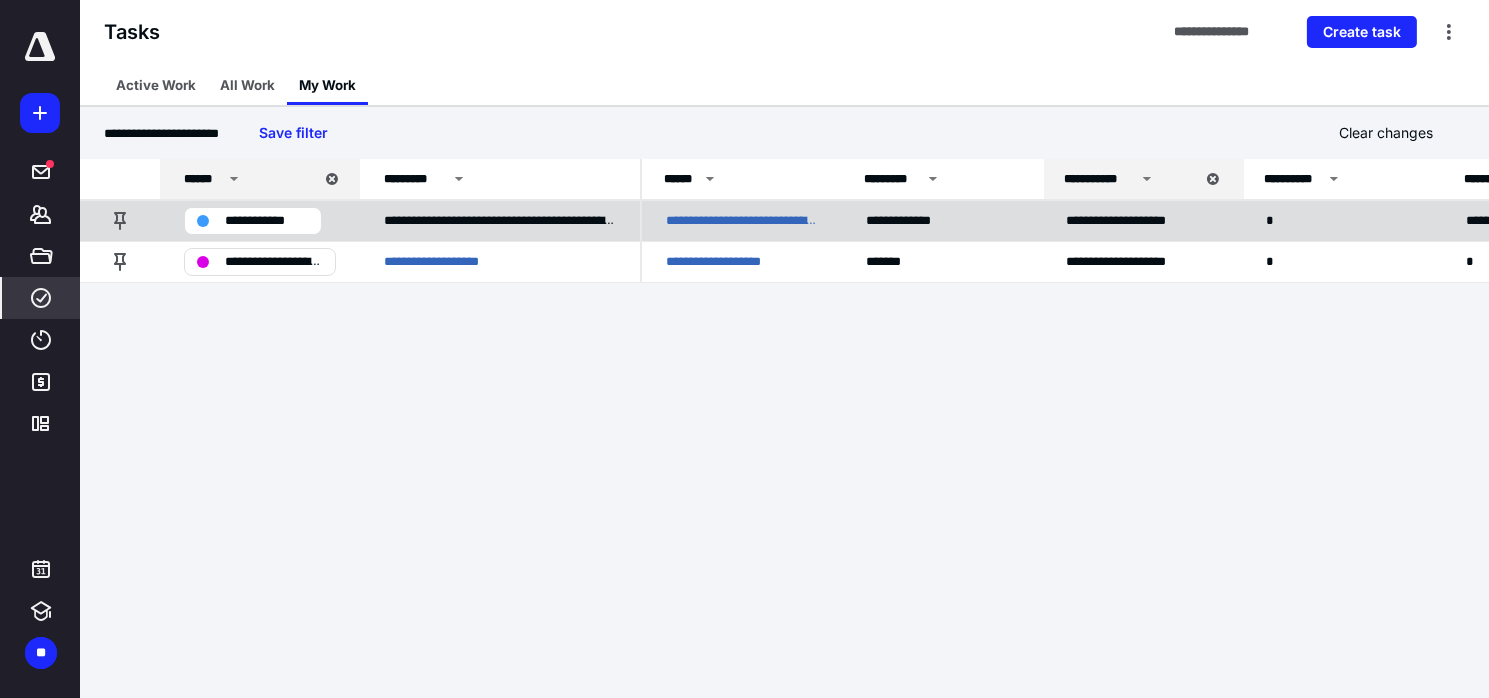 click on "**********" at bounding box center [267, 220] 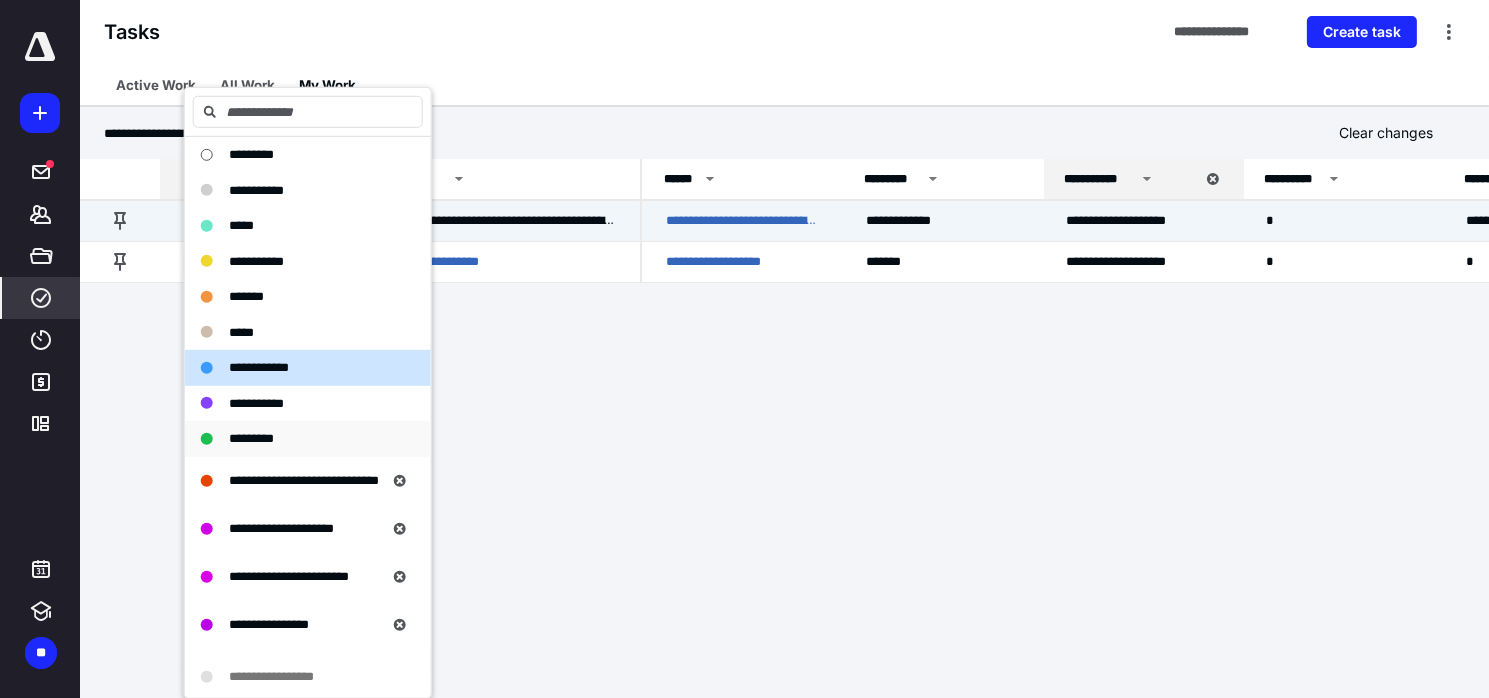 click on "*********" at bounding box center (296, 439) 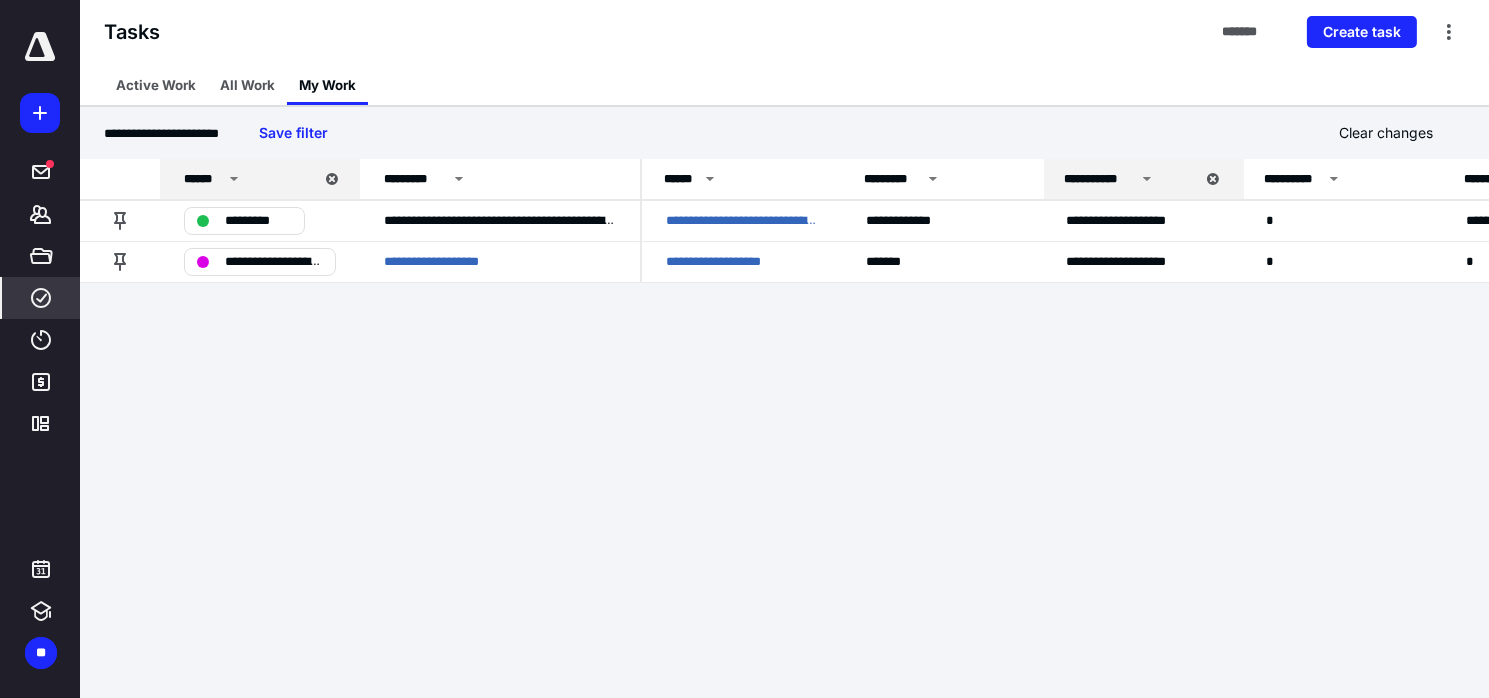 click on "**********" at bounding box center [744, 349] 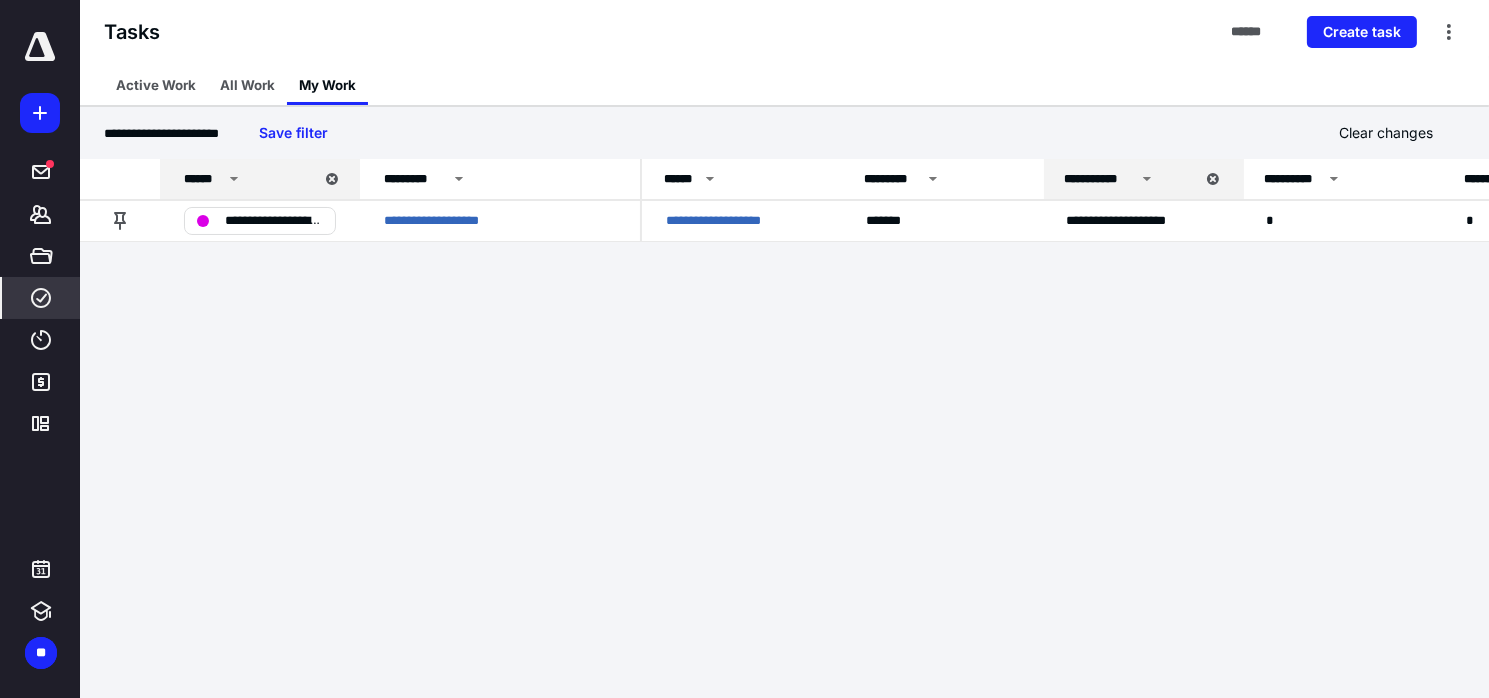 click on "**********" at bounding box center (784, 133) 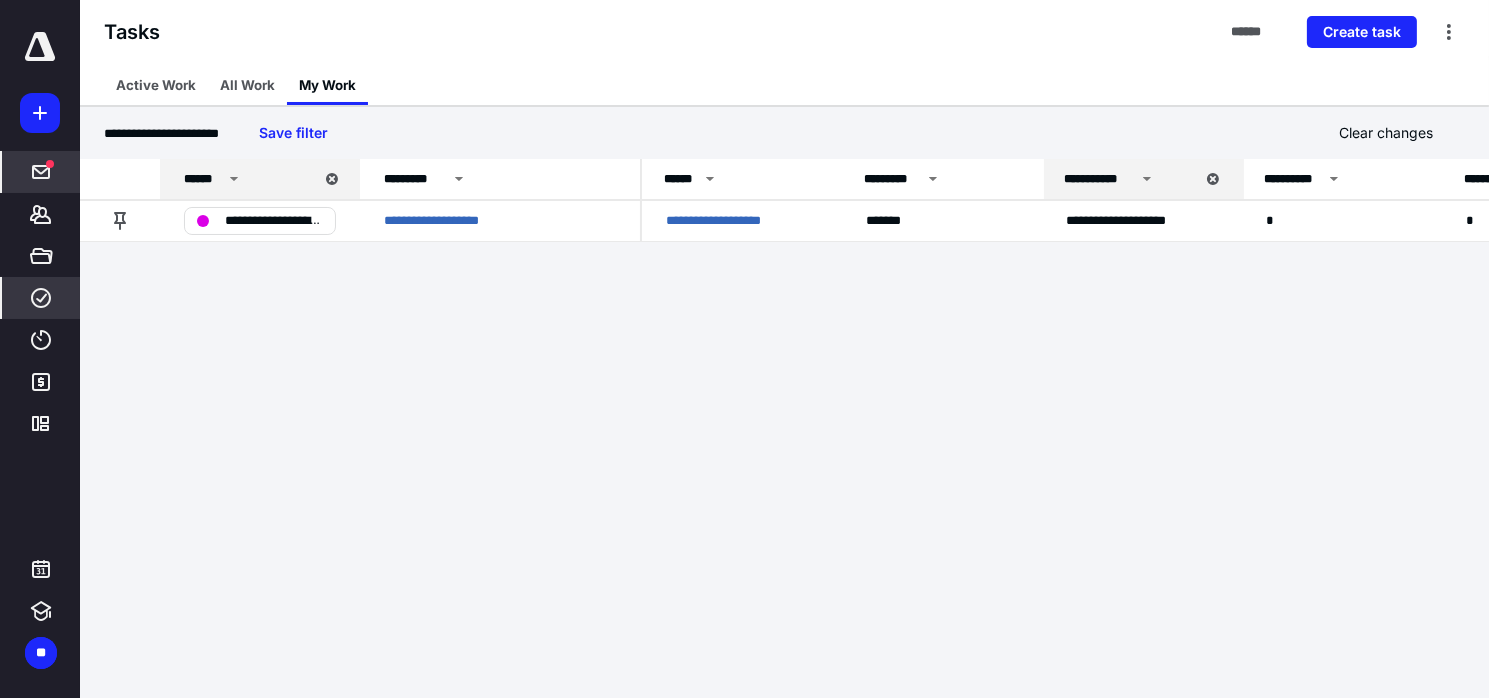 click at bounding box center (41, 172) 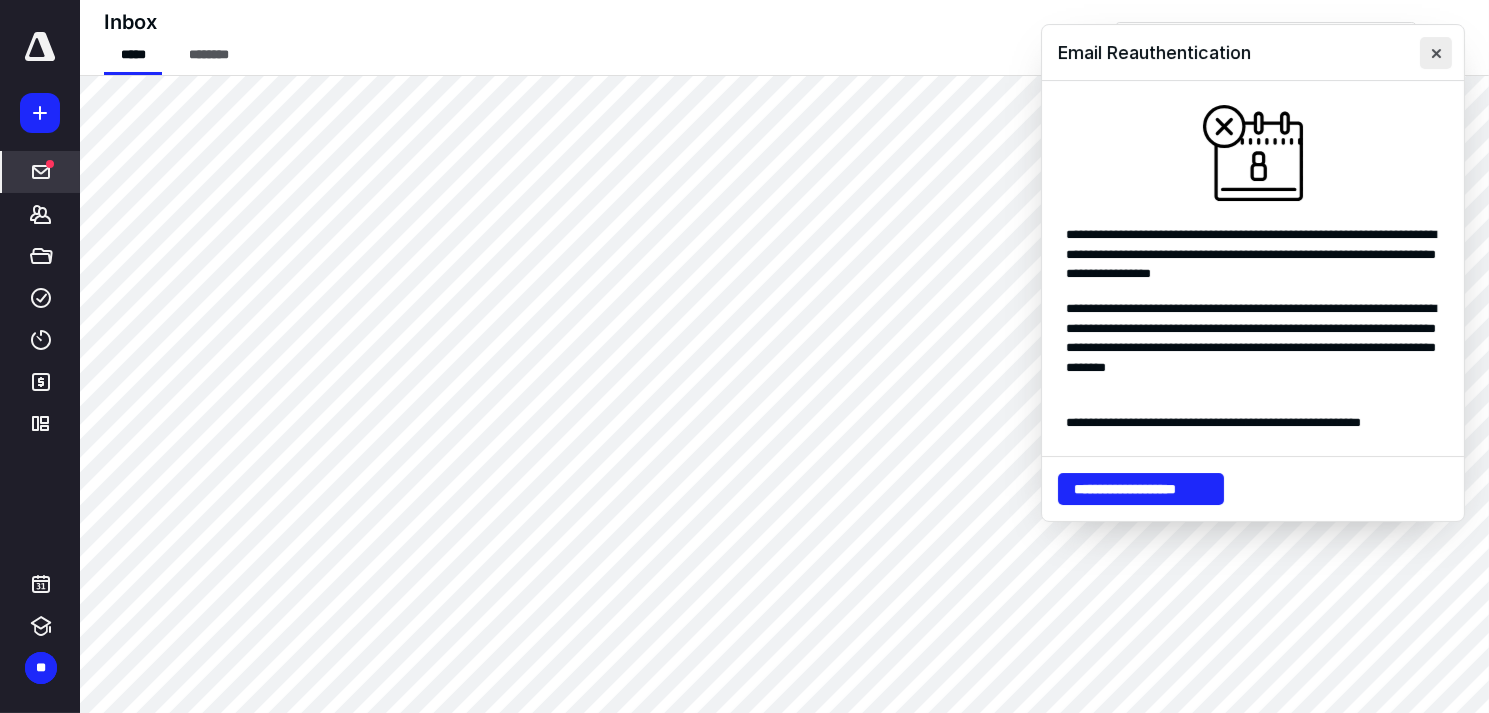 click at bounding box center (1436, 53) 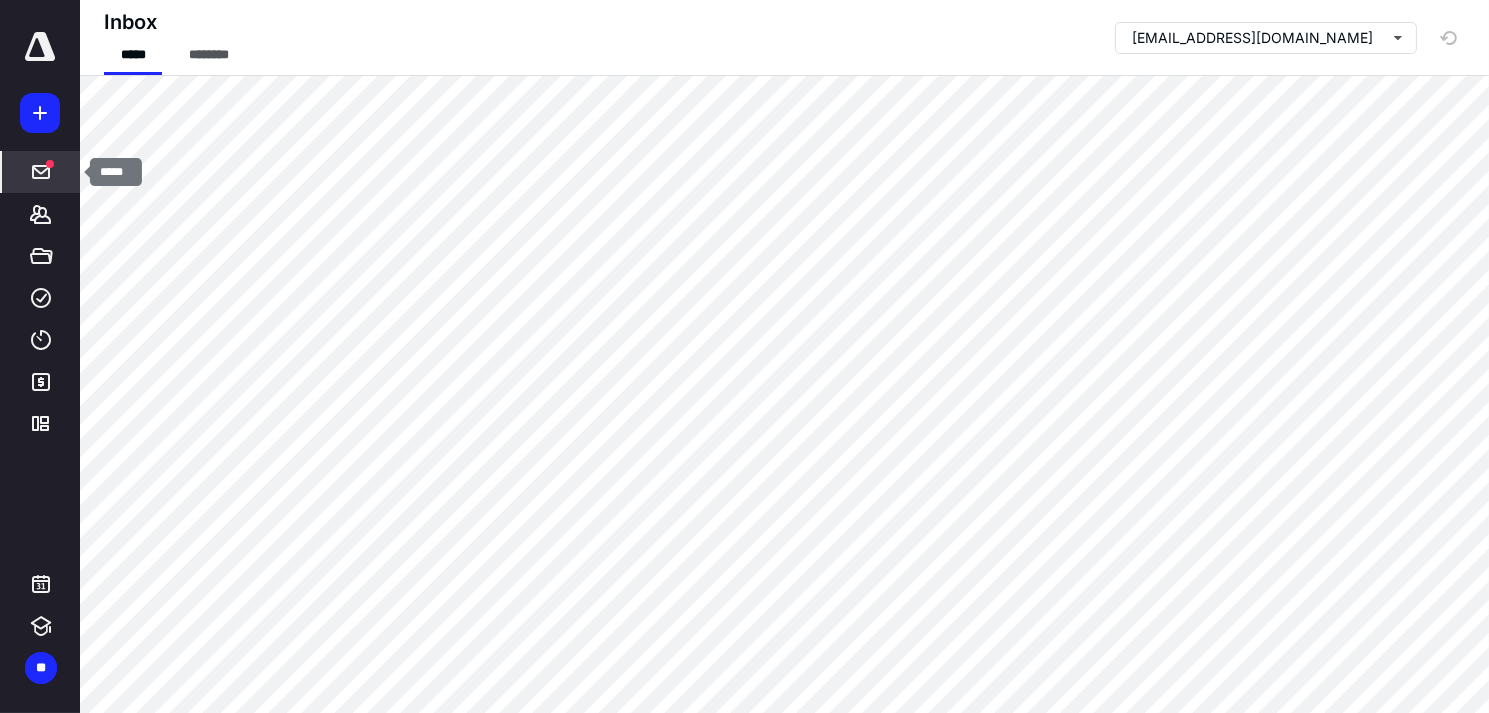 click 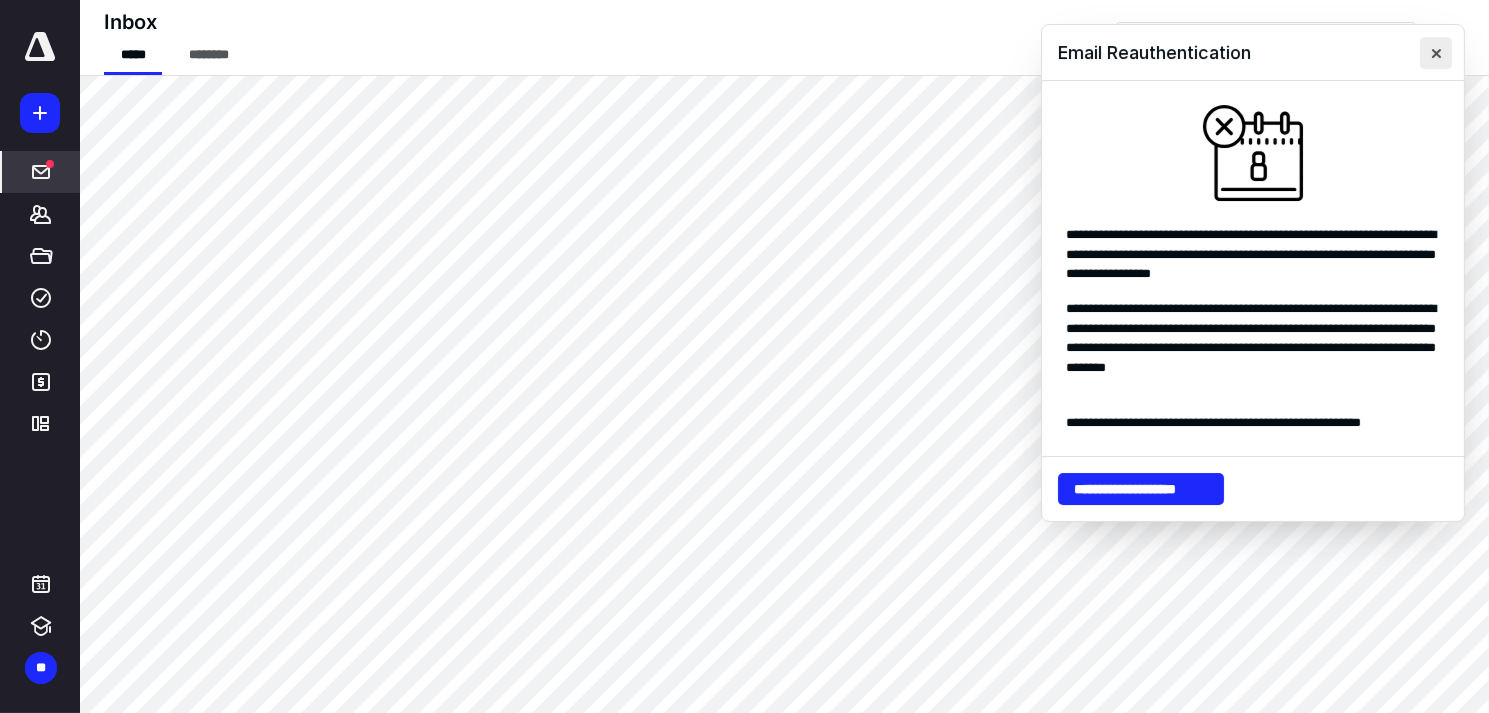 click at bounding box center (1436, 53) 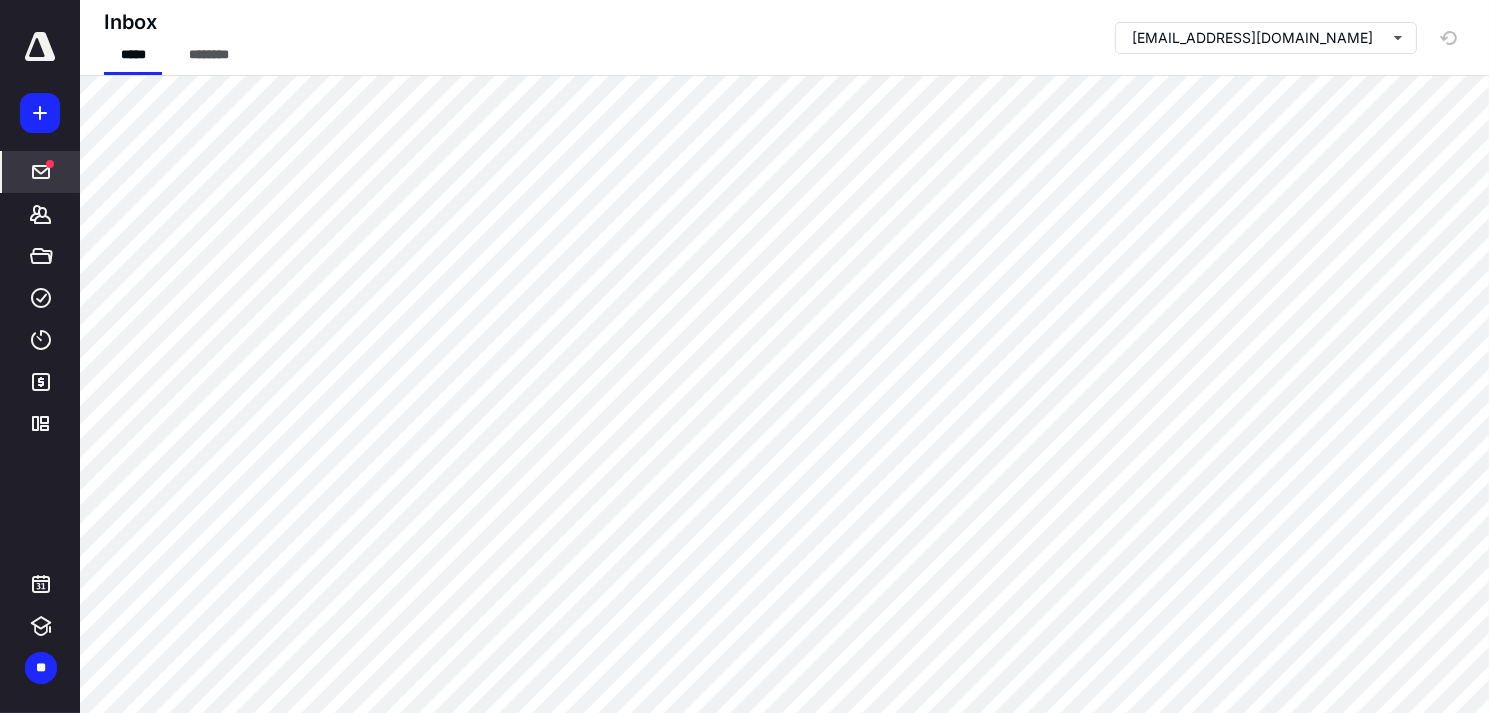 click 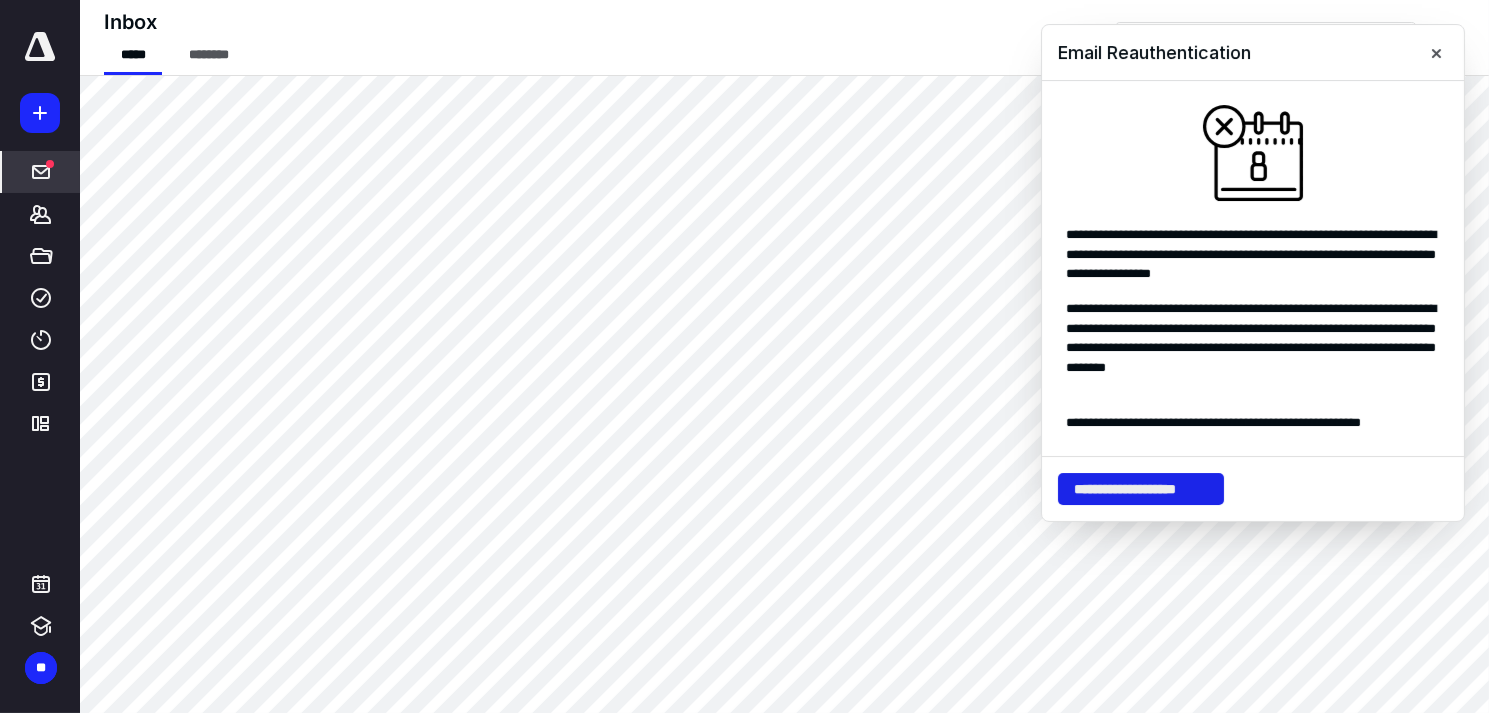 click on "**********" at bounding box center (1141, 489) 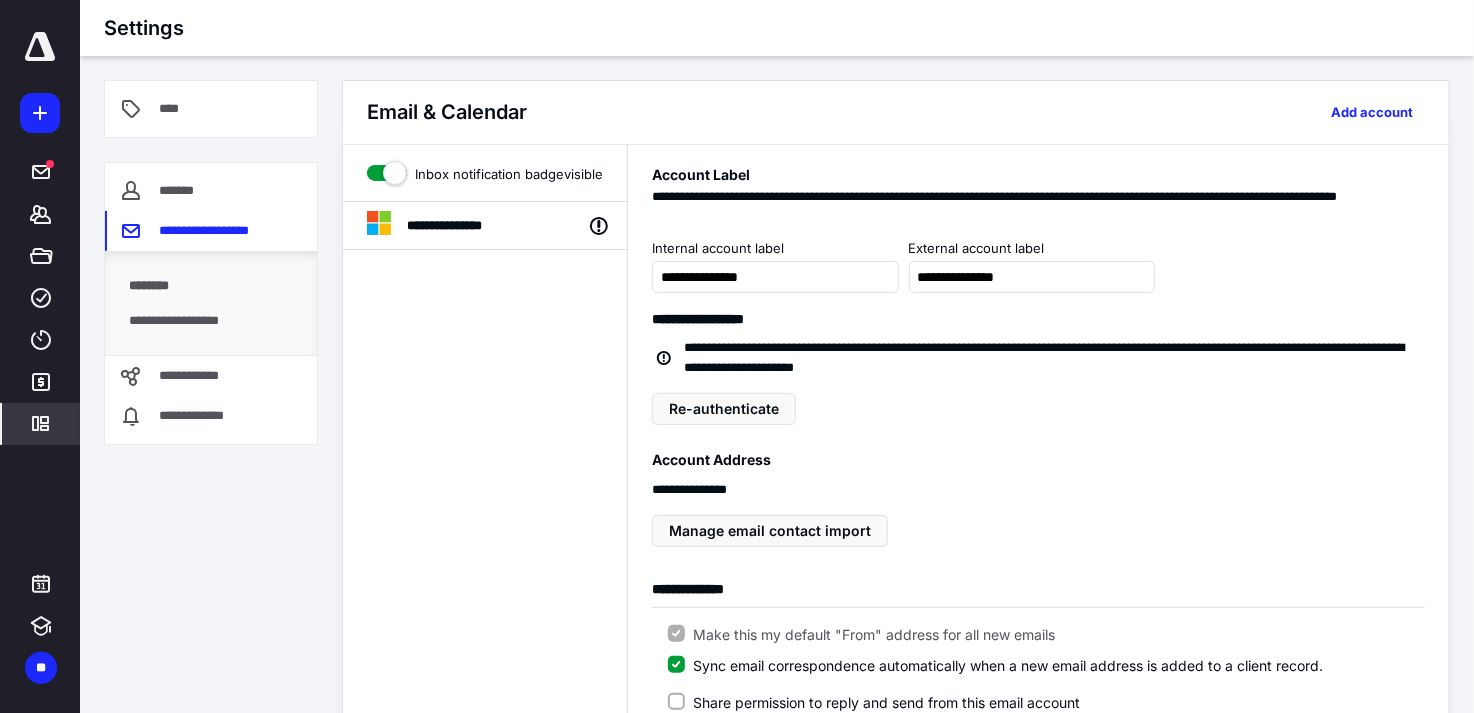 click on "**********" at bounding box center [1054, 357] 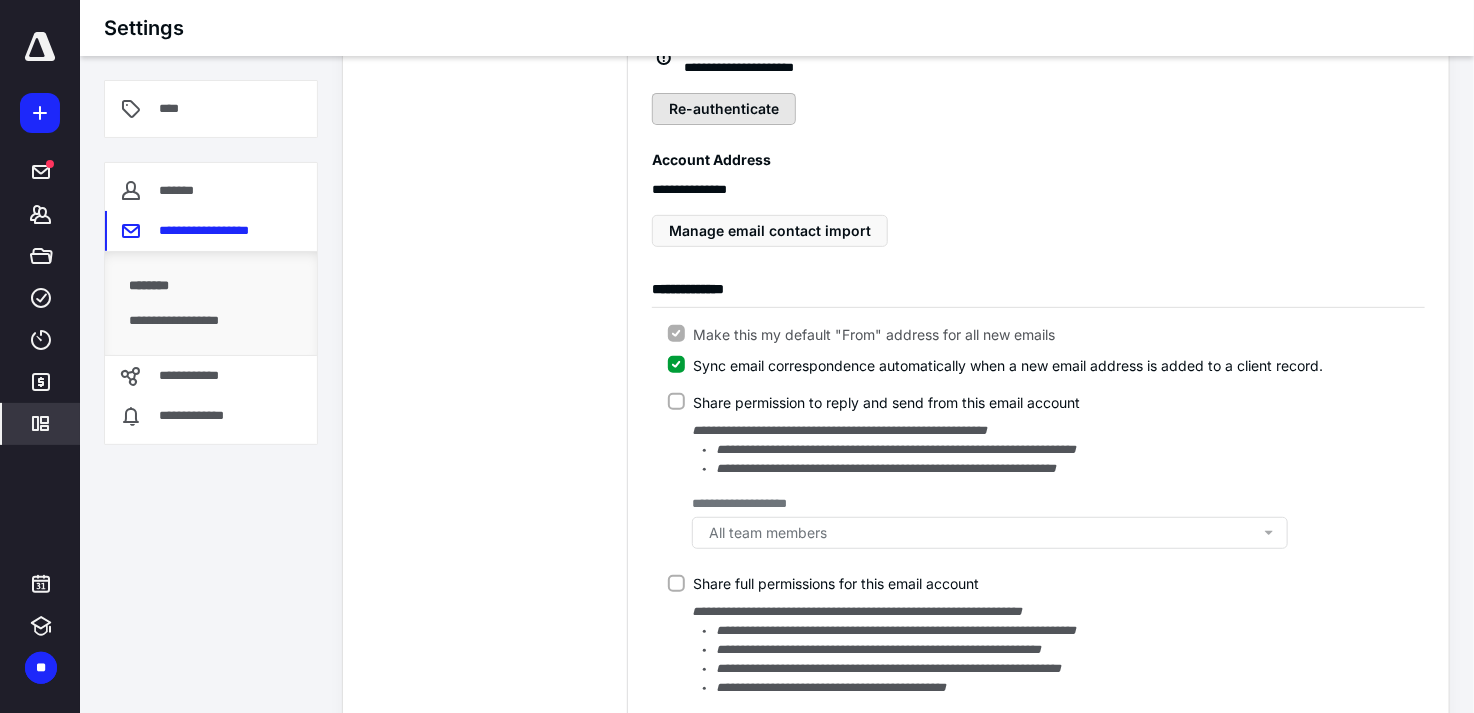 click on "Re-authenticate" at bounding box center (724, 109) 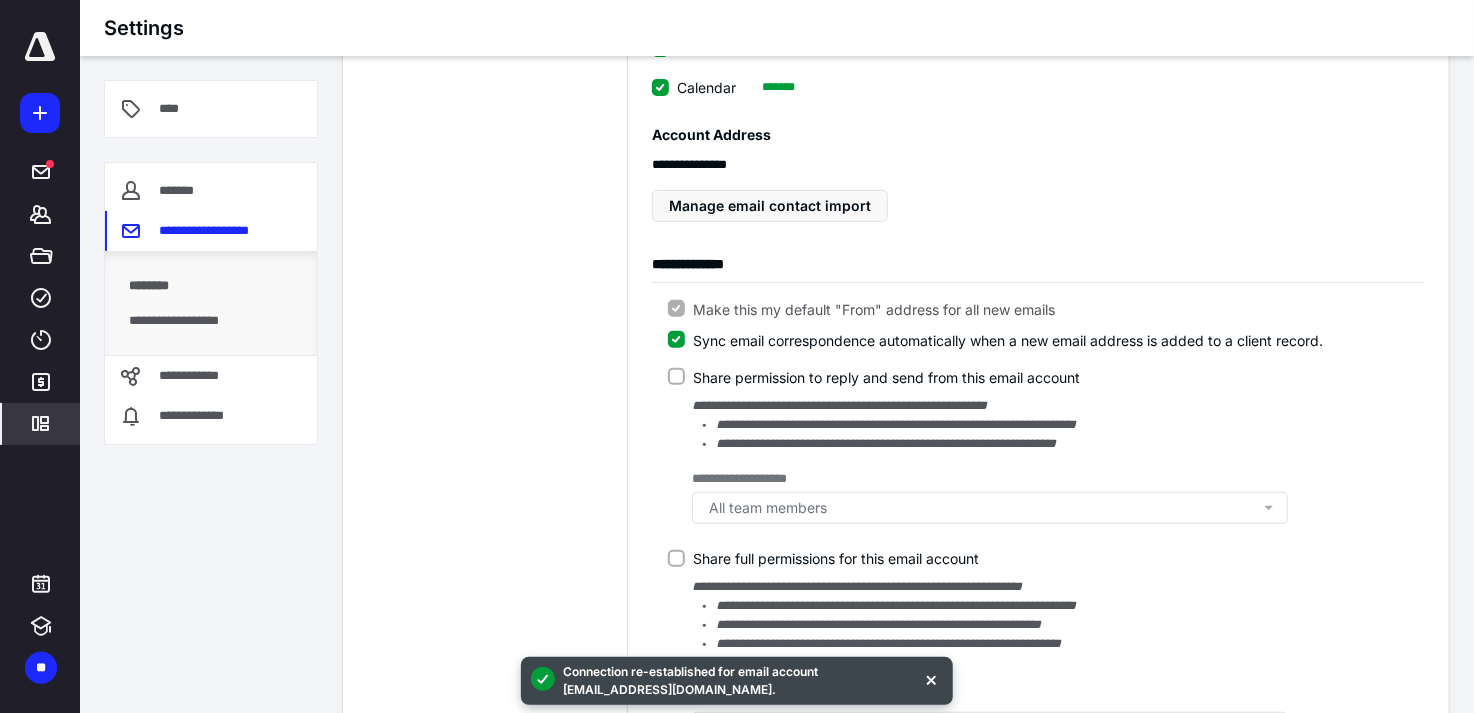 click on "**********" at bounding box center (485, 445) 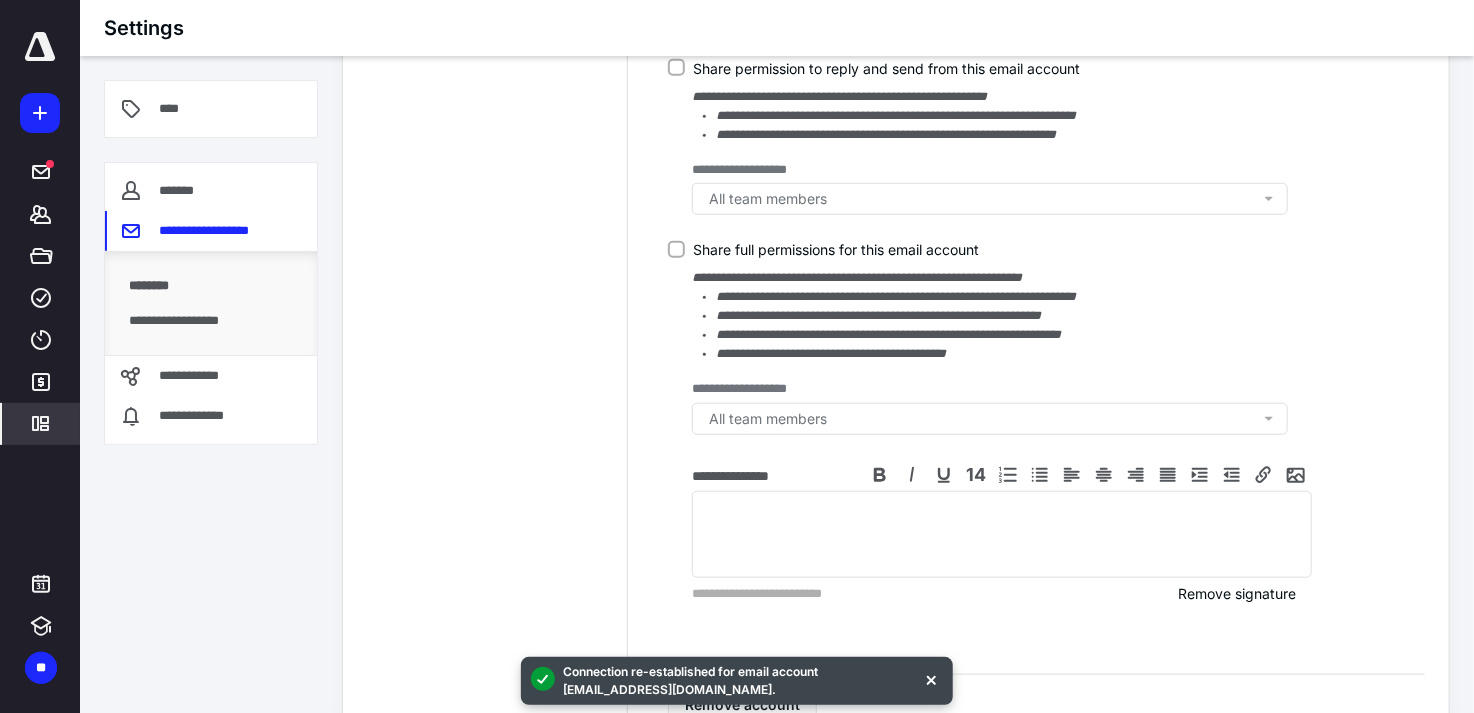 scroll, scrollTop: 655, scrollLeft: 0, axis: vertical 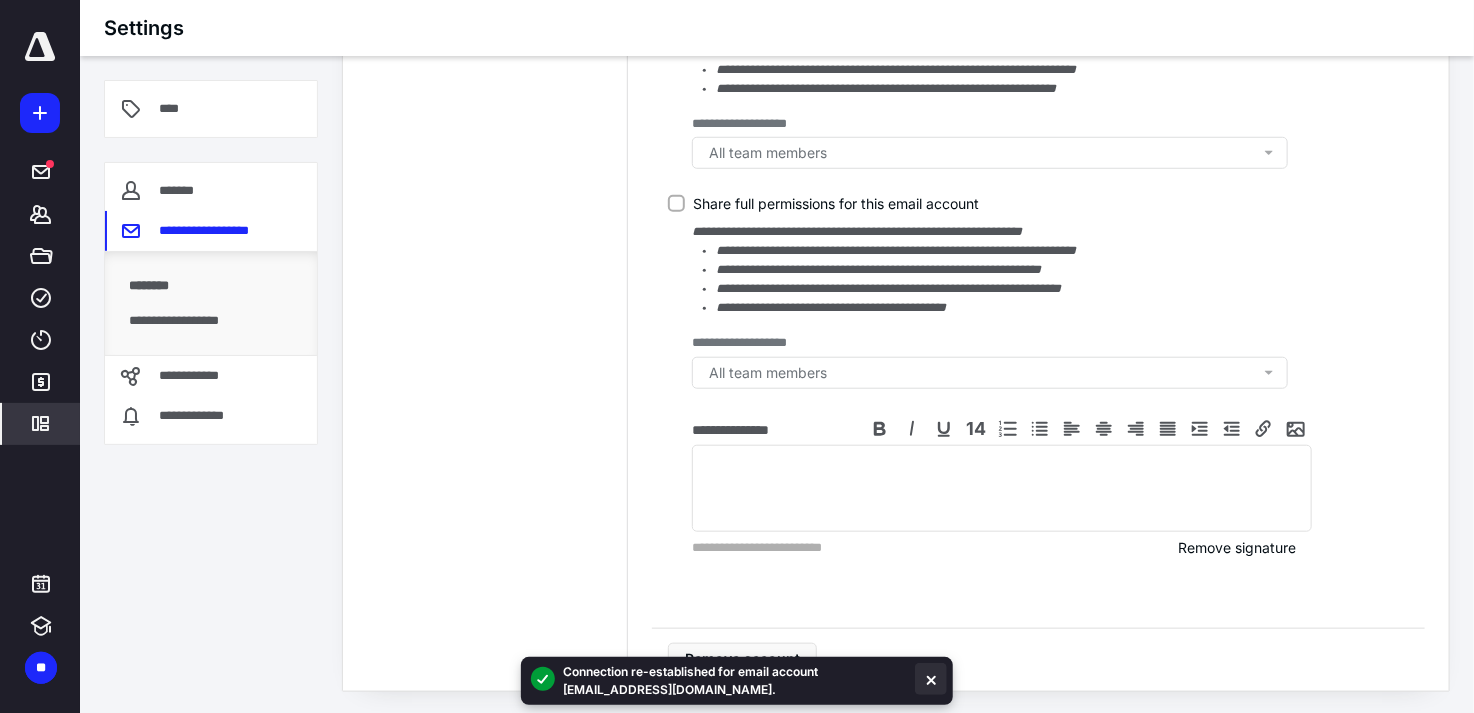 drag, startPoint x: 937, startPoint y: 678, endPoint x: 920, endPoint y: 672, distance: 18.027756 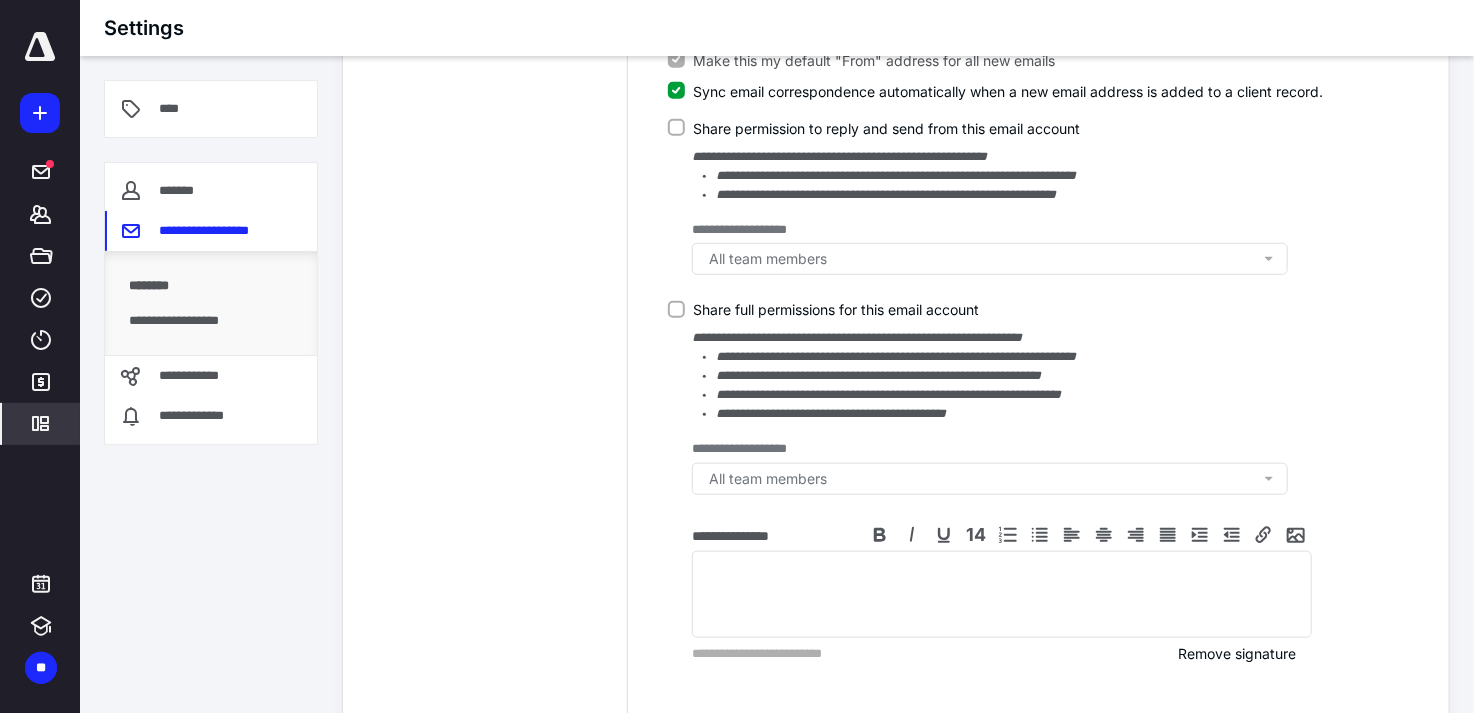 scroll, scrollTop: 655, scrollLeft: 0, axis: vertical 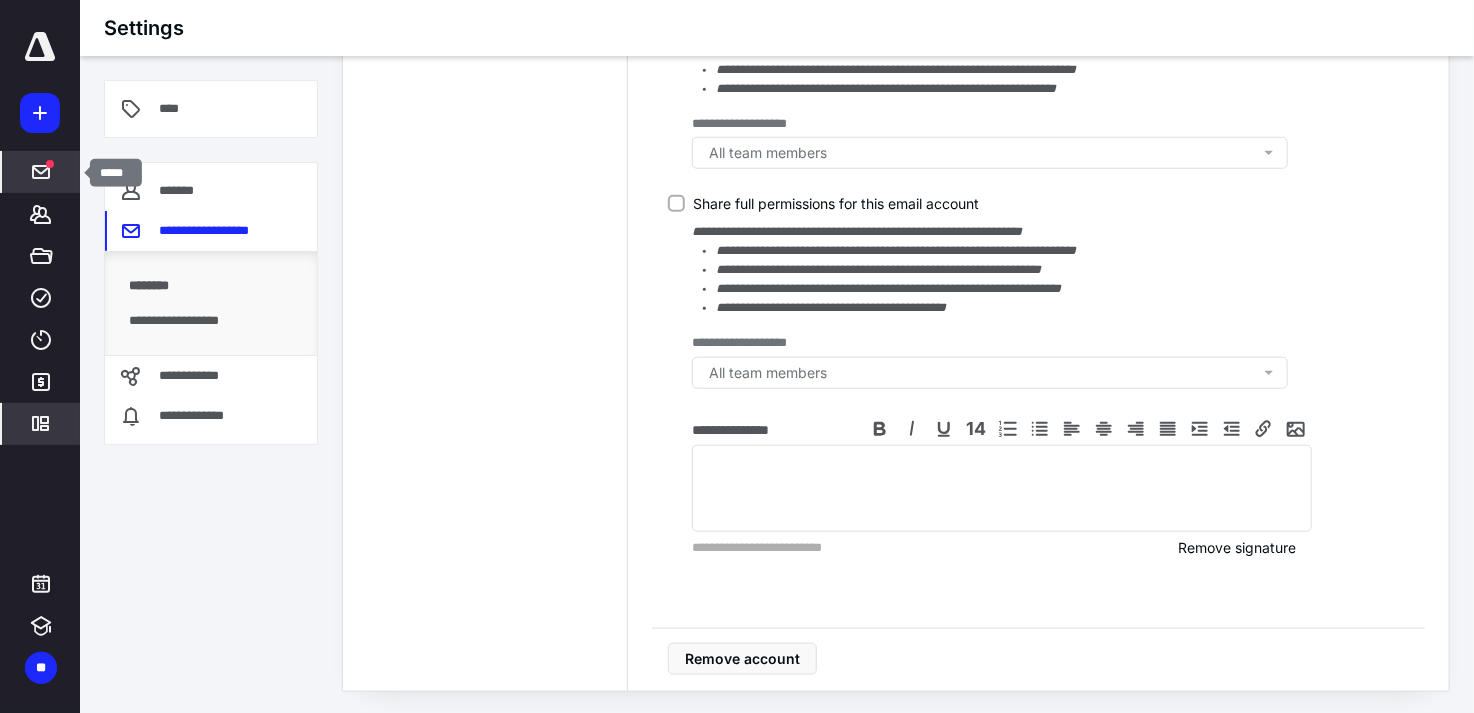 click 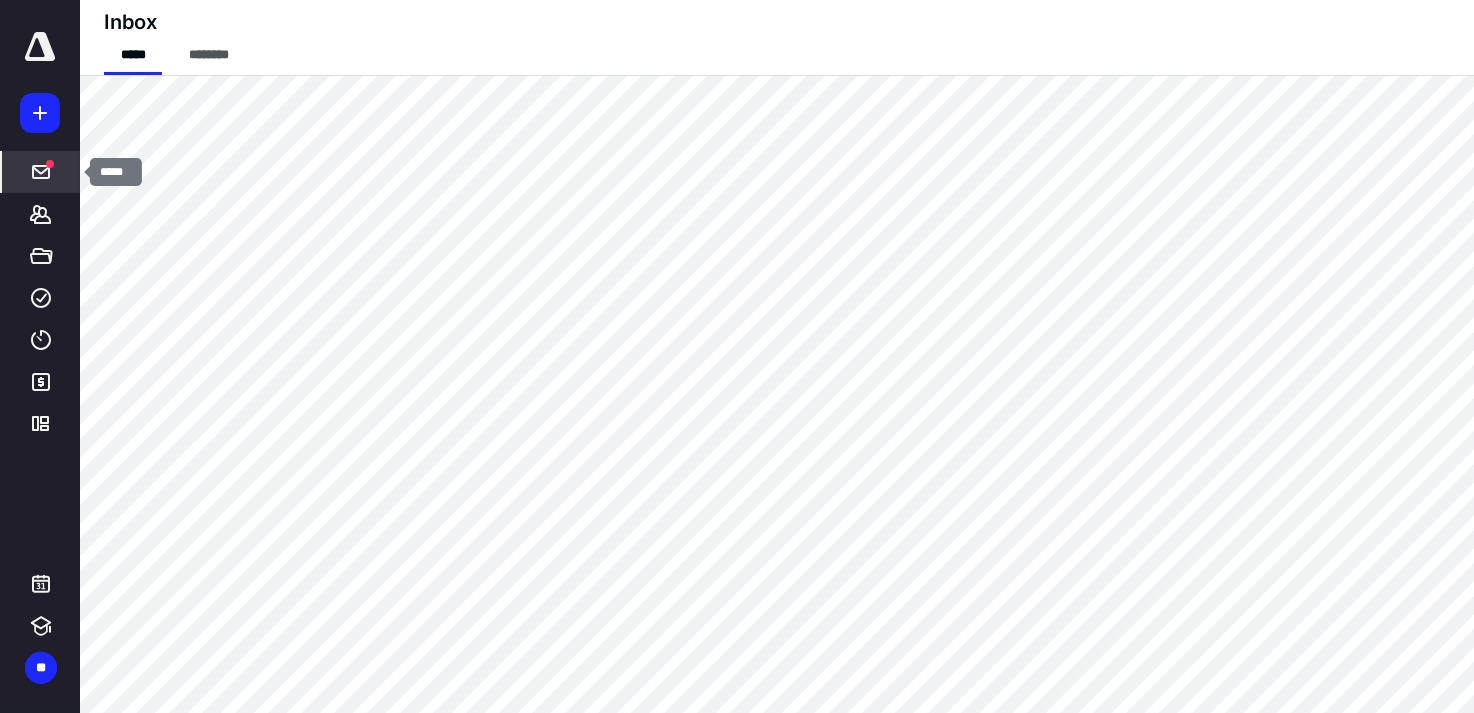 scroll, scrollTop: 0, scrollLeft: 0, axis: both 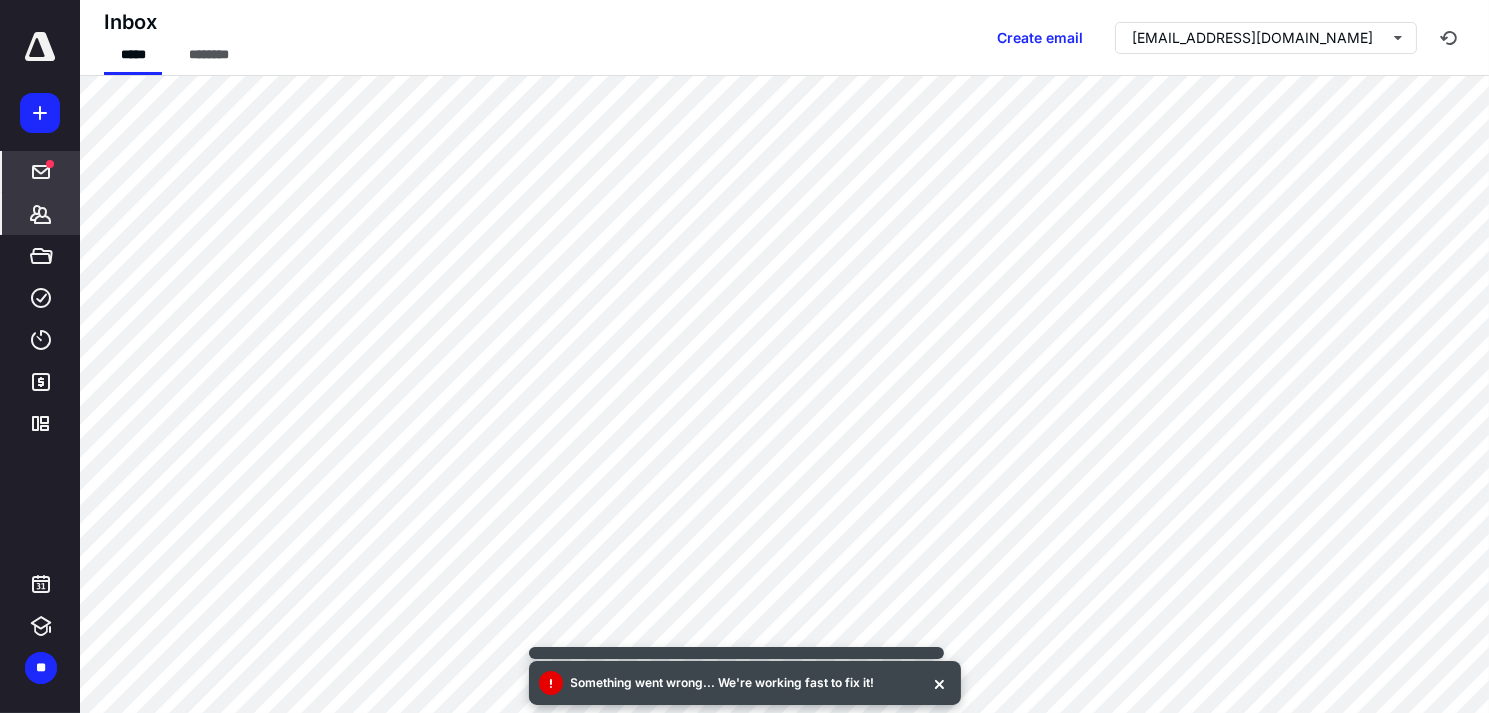 click 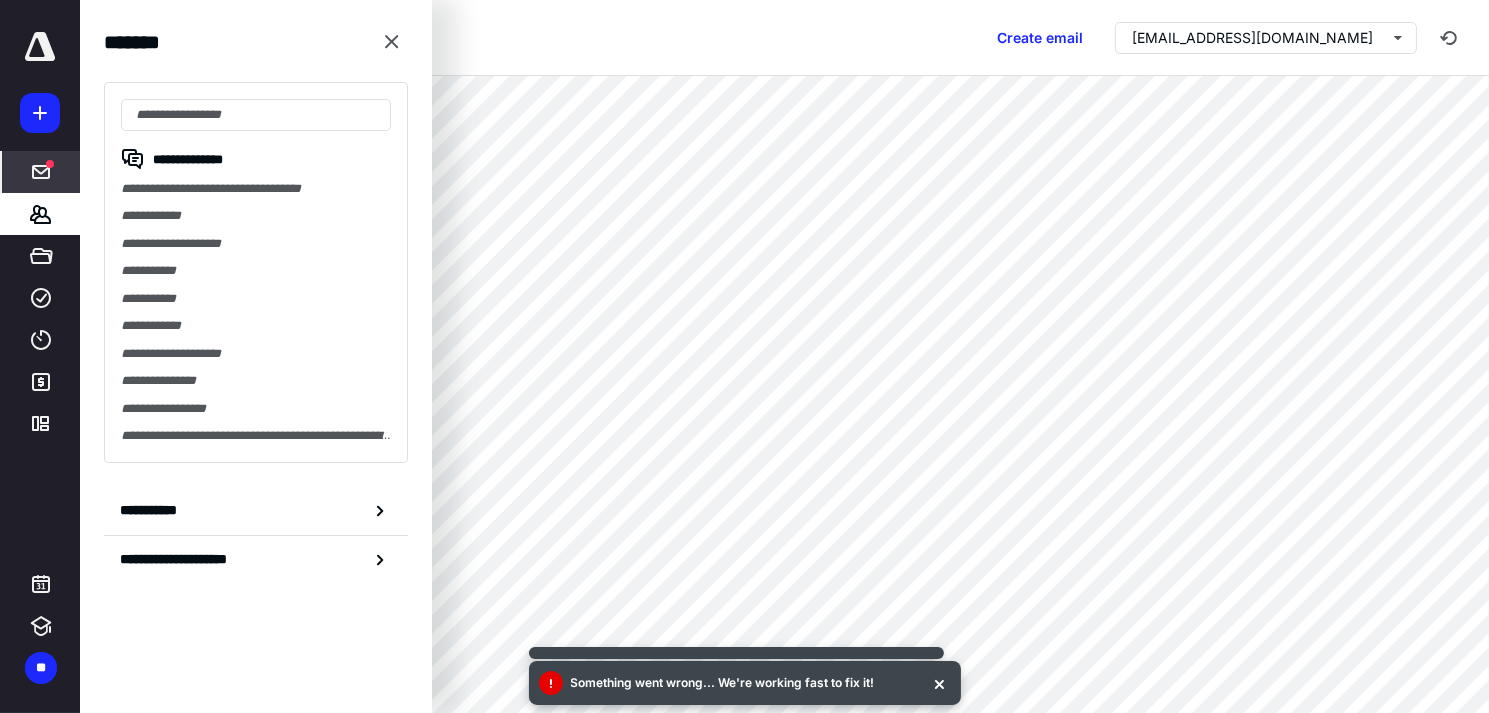 click on "**********" at bounding box center (256, 215) 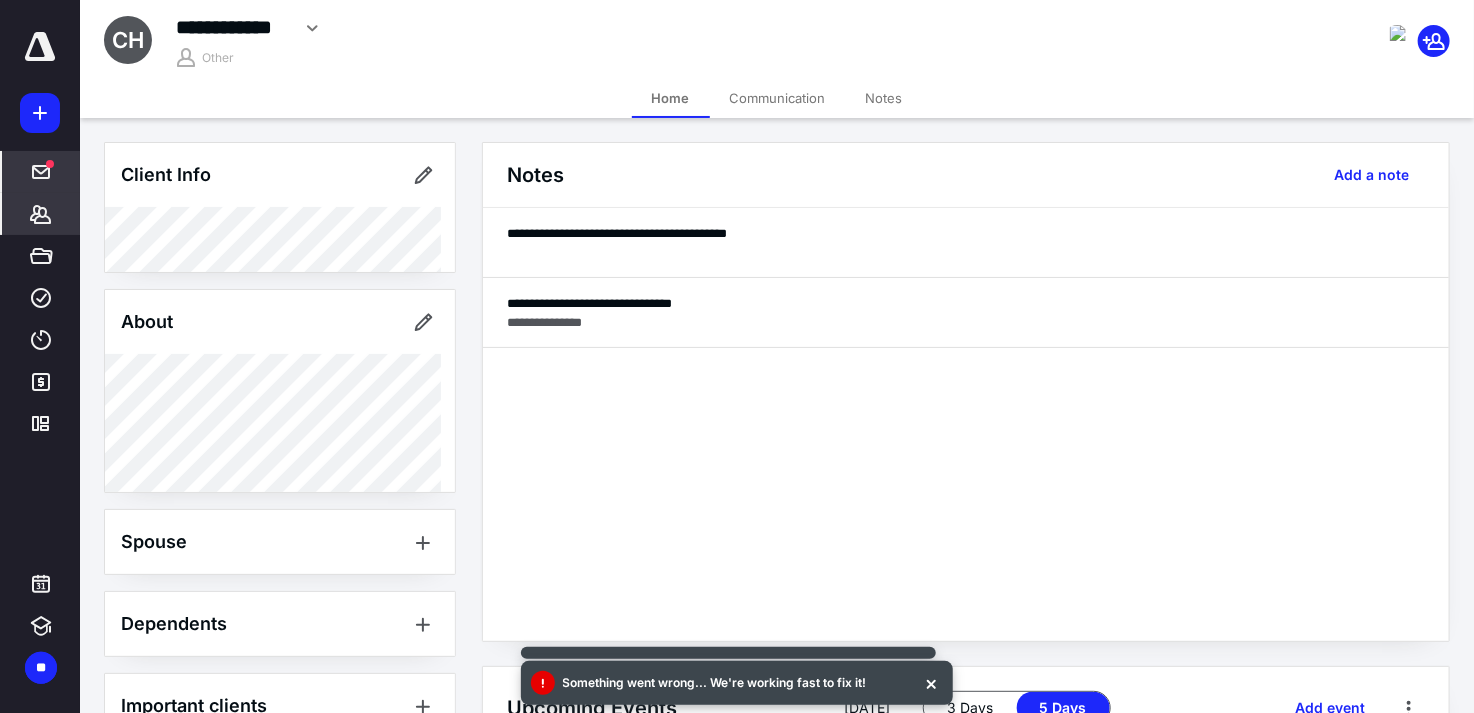 click 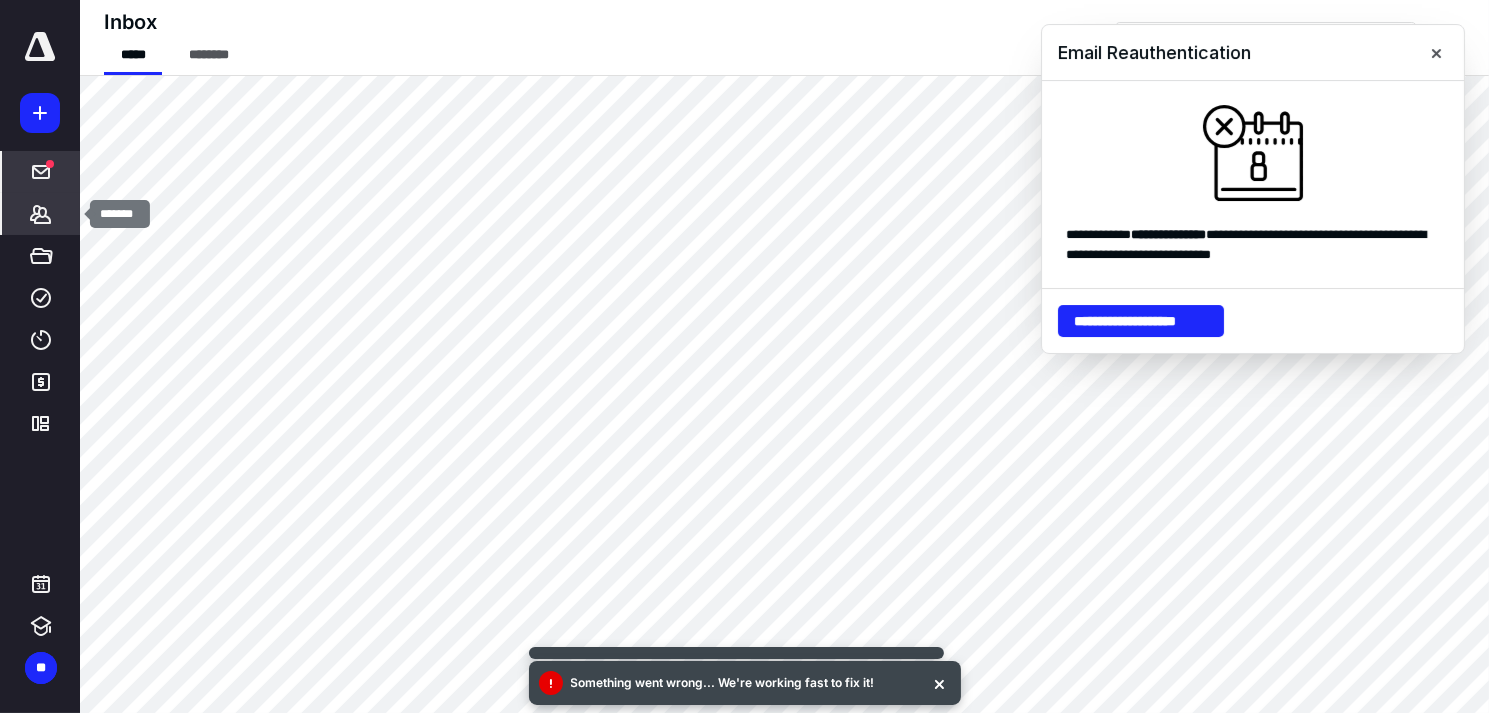 click on "*******" at bounding box center (41, 214) 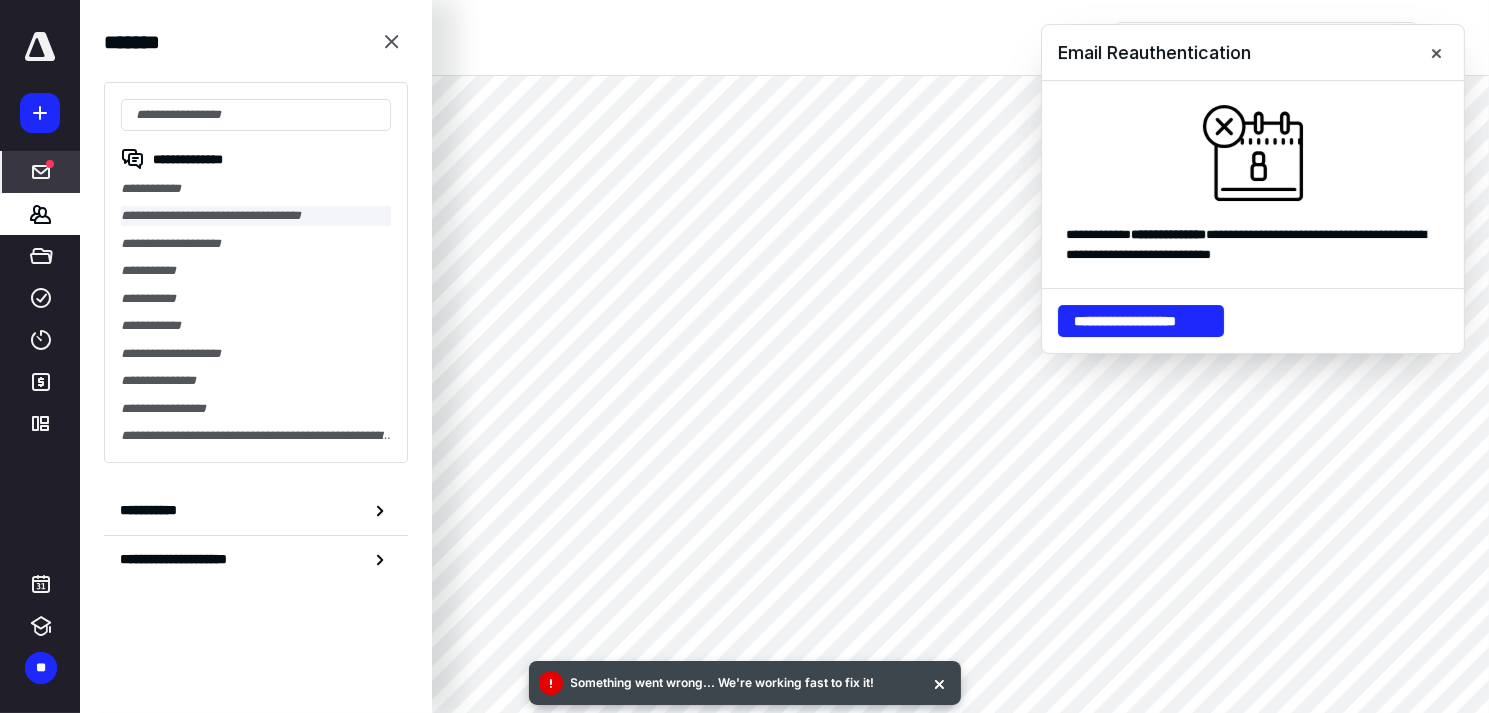 click on "**********" at bounding box center (256, 215) 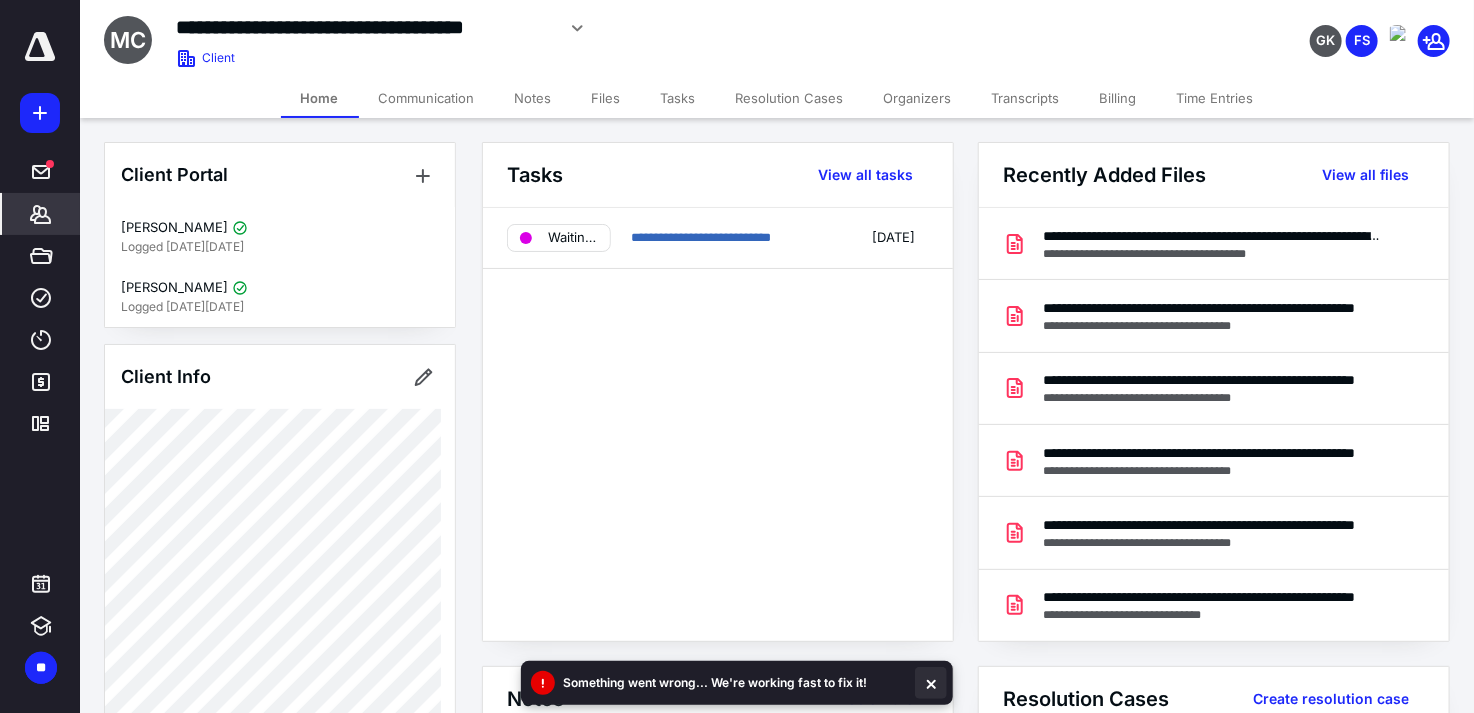 click at bounding box center [931, 683] 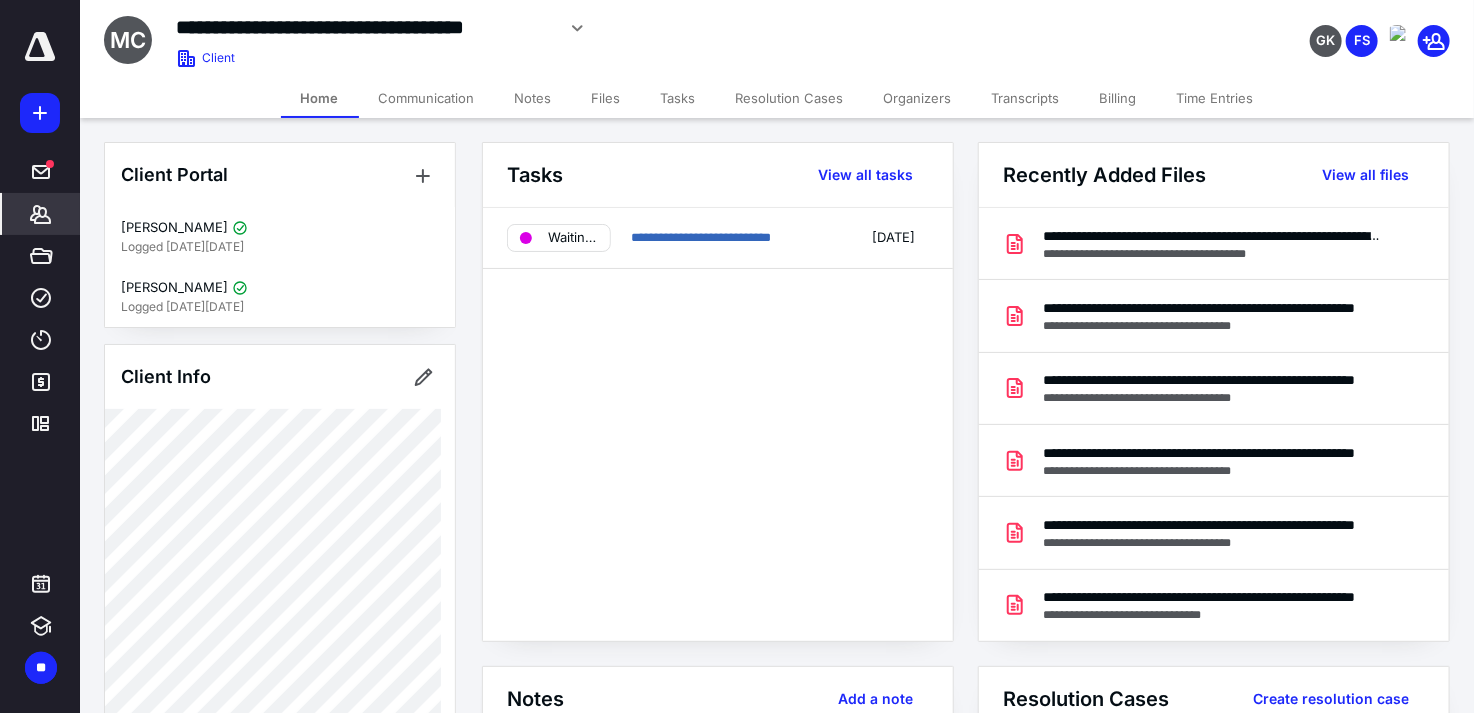 click on "**********" at bounding box center [718, 424] 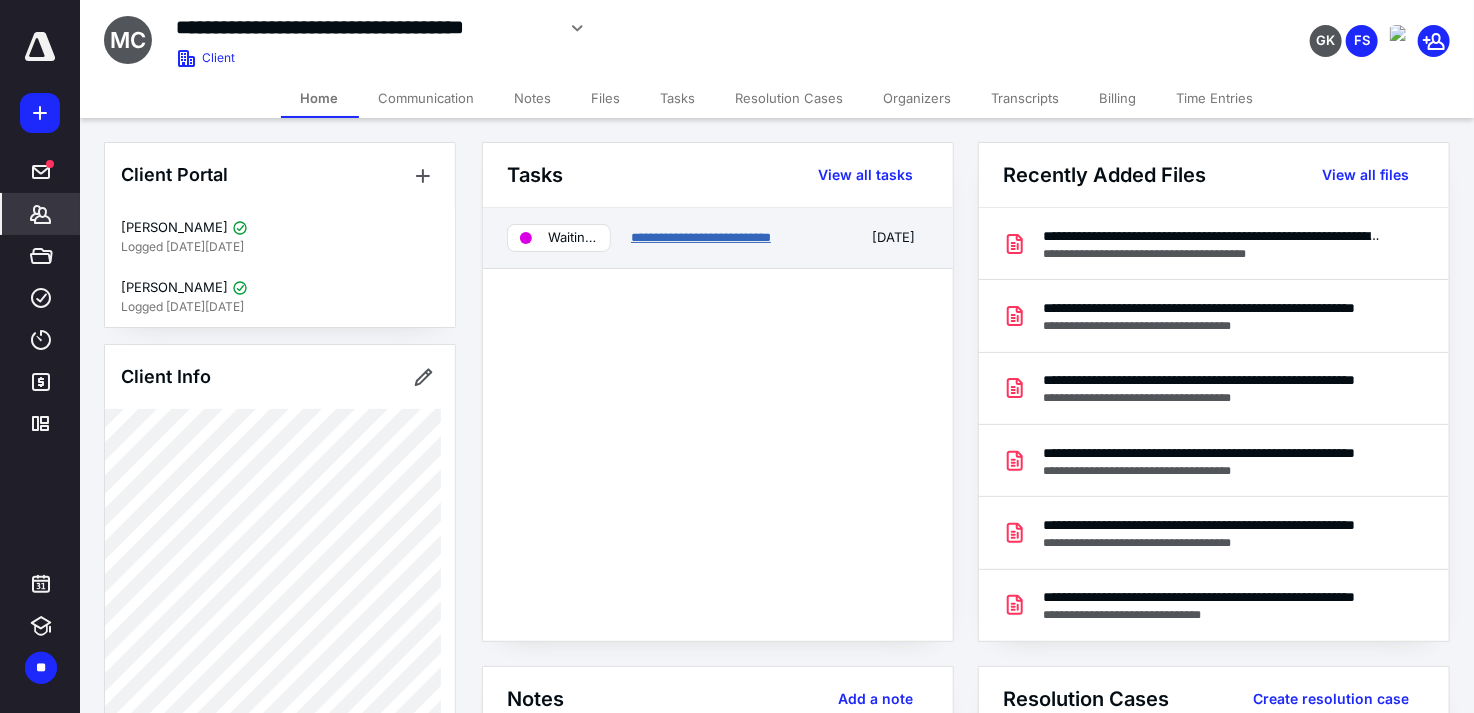 click on "**********" at bounding box center (701, 237) 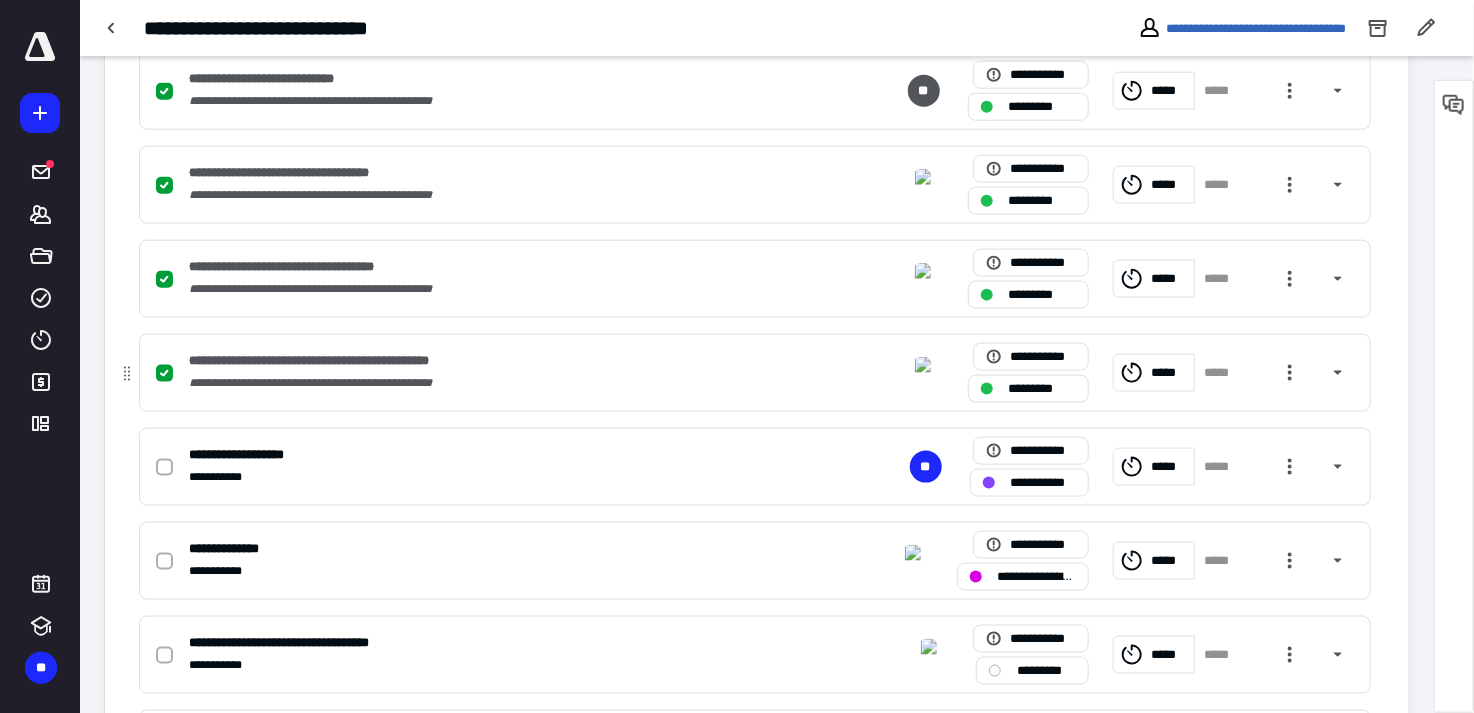scroll, scrollTop: 1000, scrollLeft: 0, axis: vertical 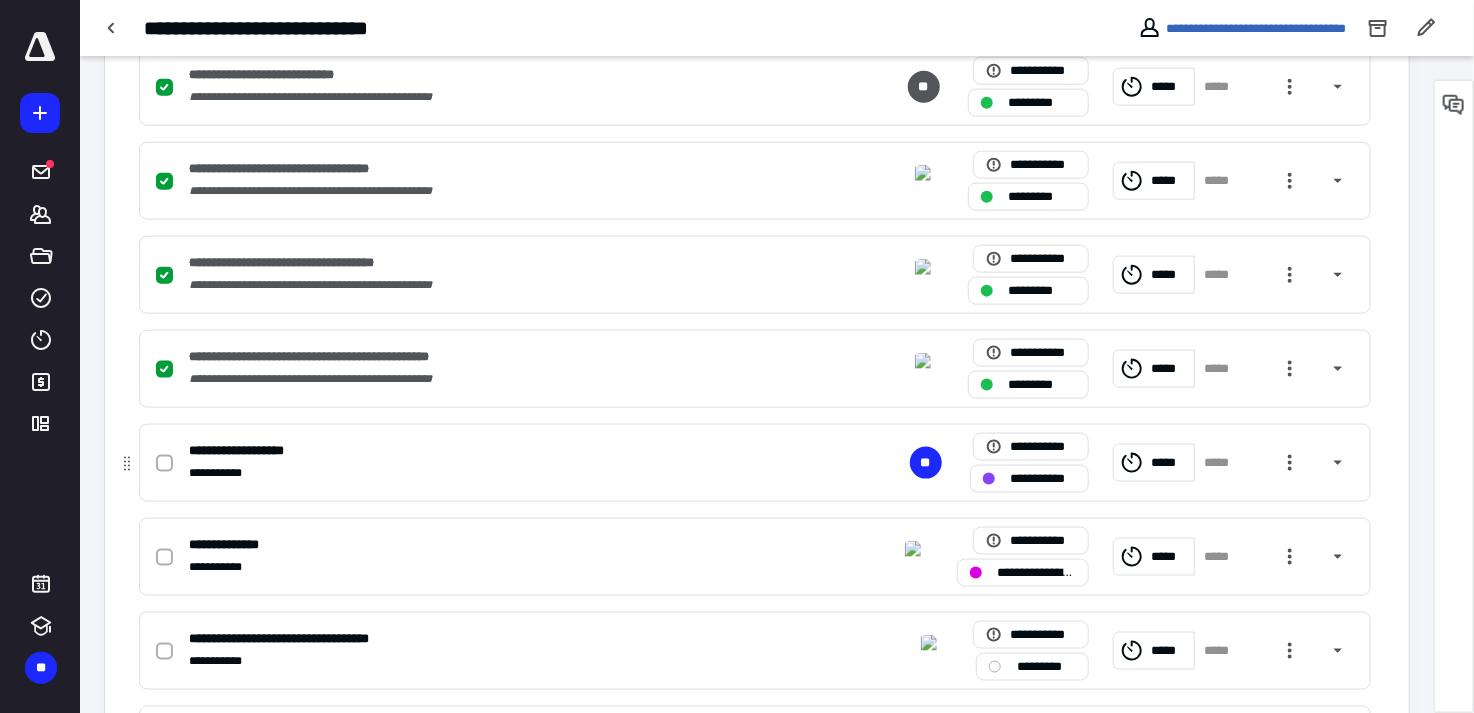 click on "**********" at bounding box center [1043, 478] 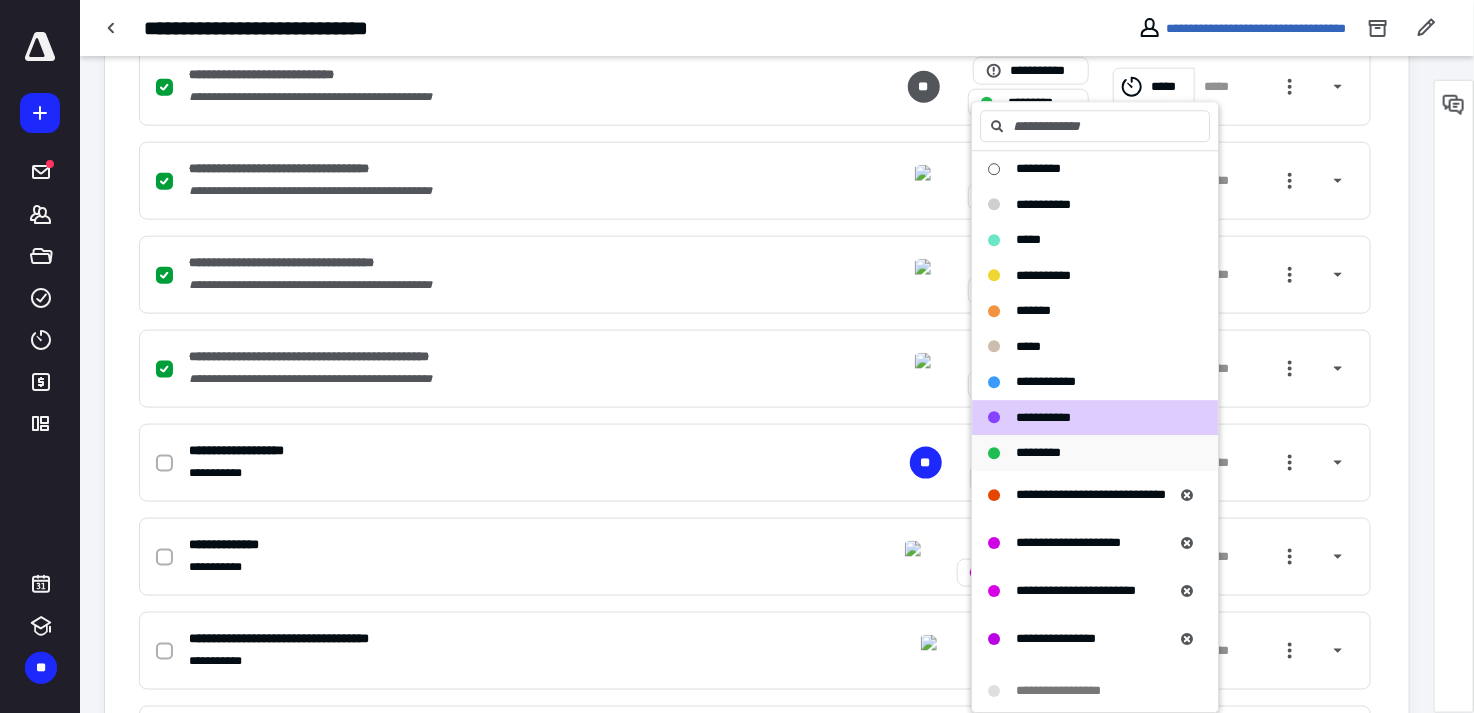 click on "*********" at bounding box center [1038, 453] 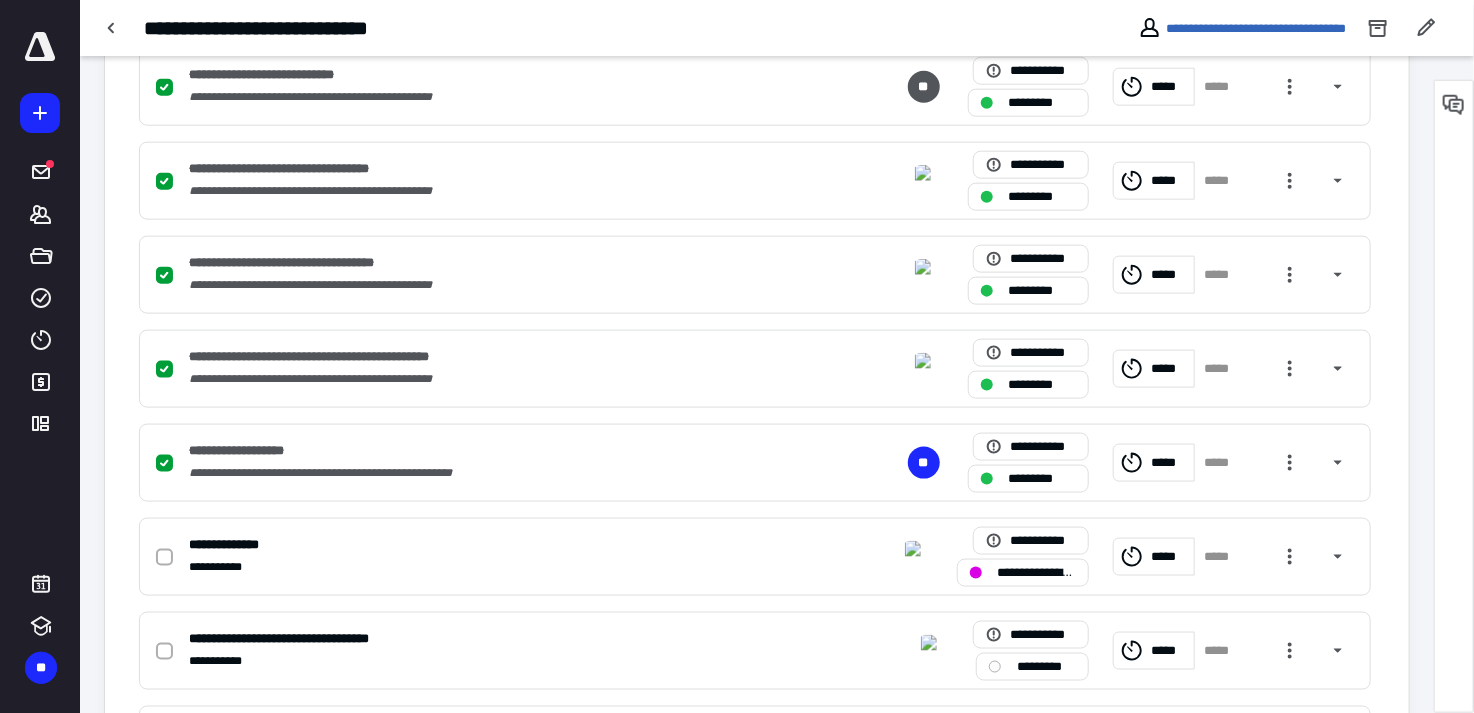 click on "**********" at bounding box center [757, -9] 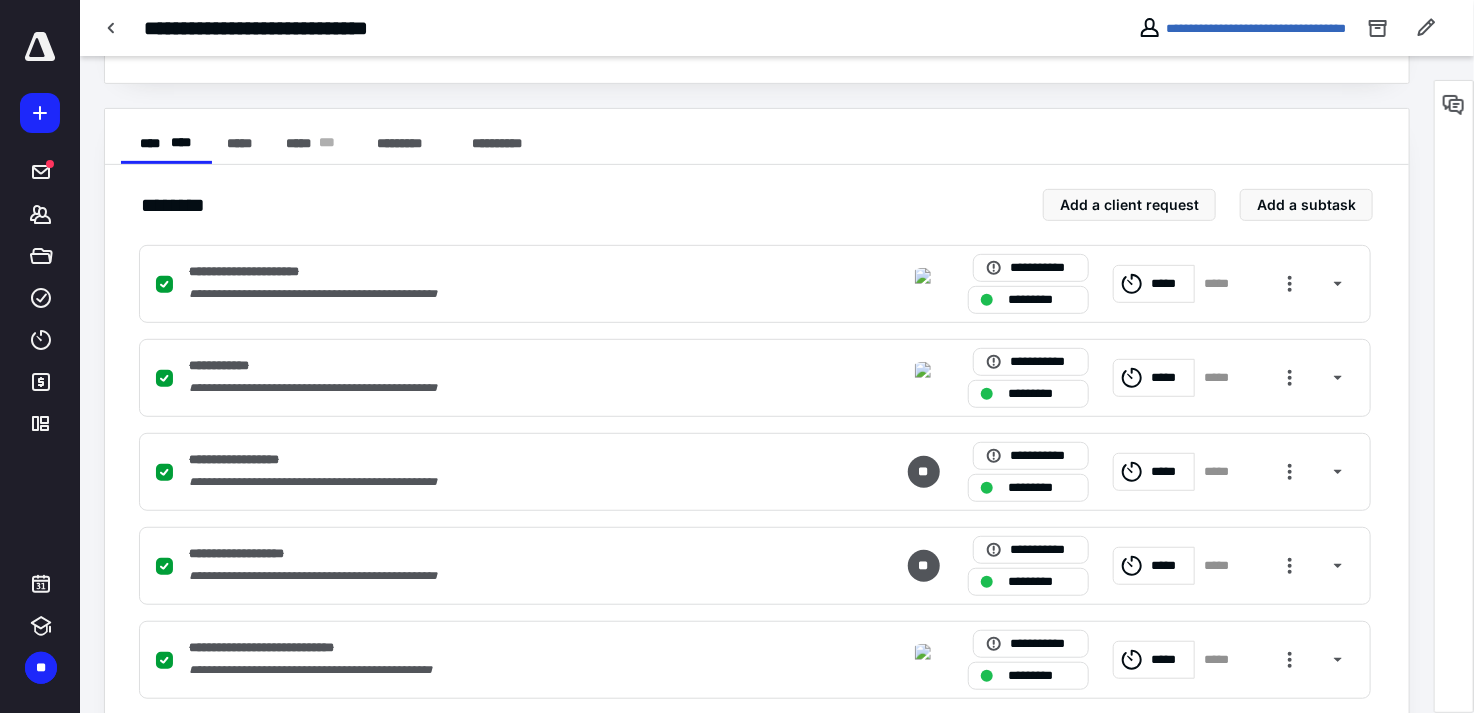 scroll, scrollTop: 0, scrollLeft: 0, axis: both 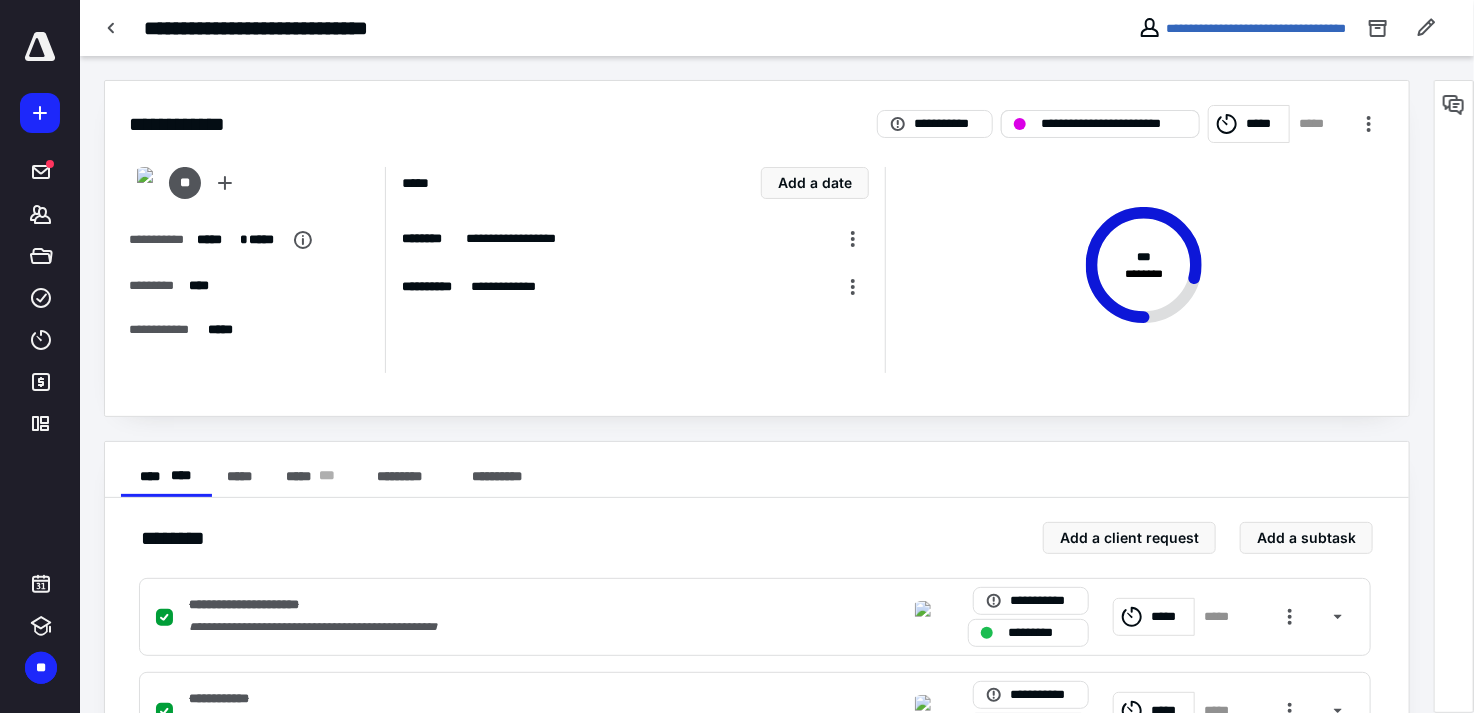 click on "**********" at bounding box center (1114, 124) 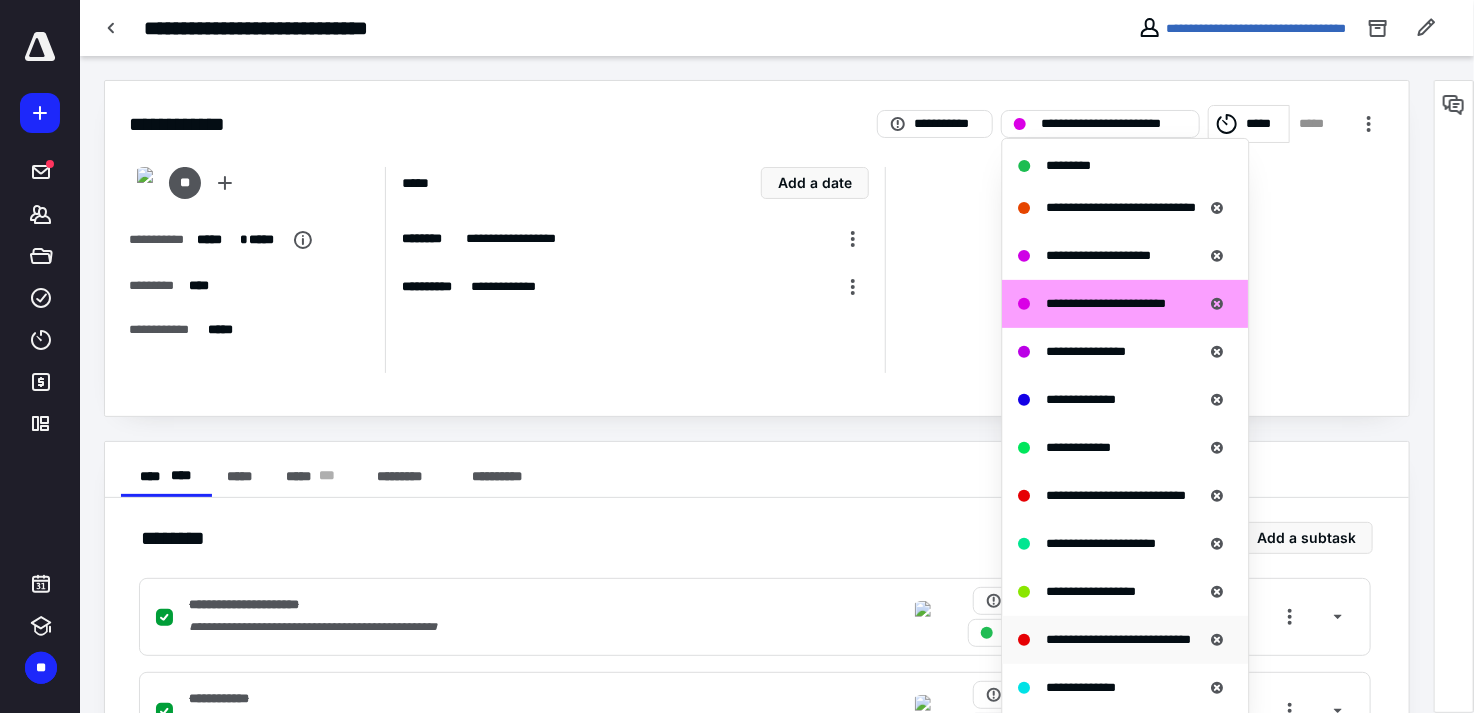 scroll, scrollTop: 327, scrollLeft: 0, axis: vertical 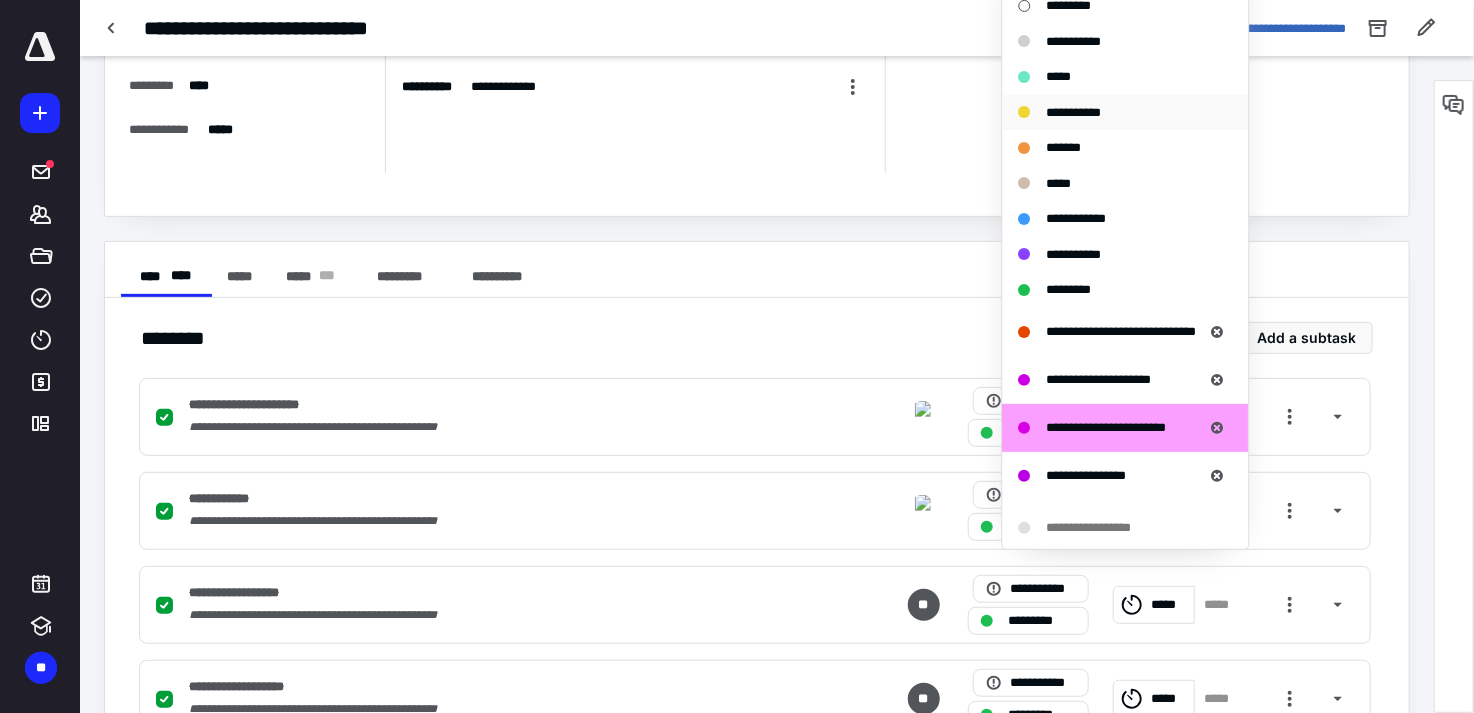 click on "**********" at bounding box center [1074, 112] 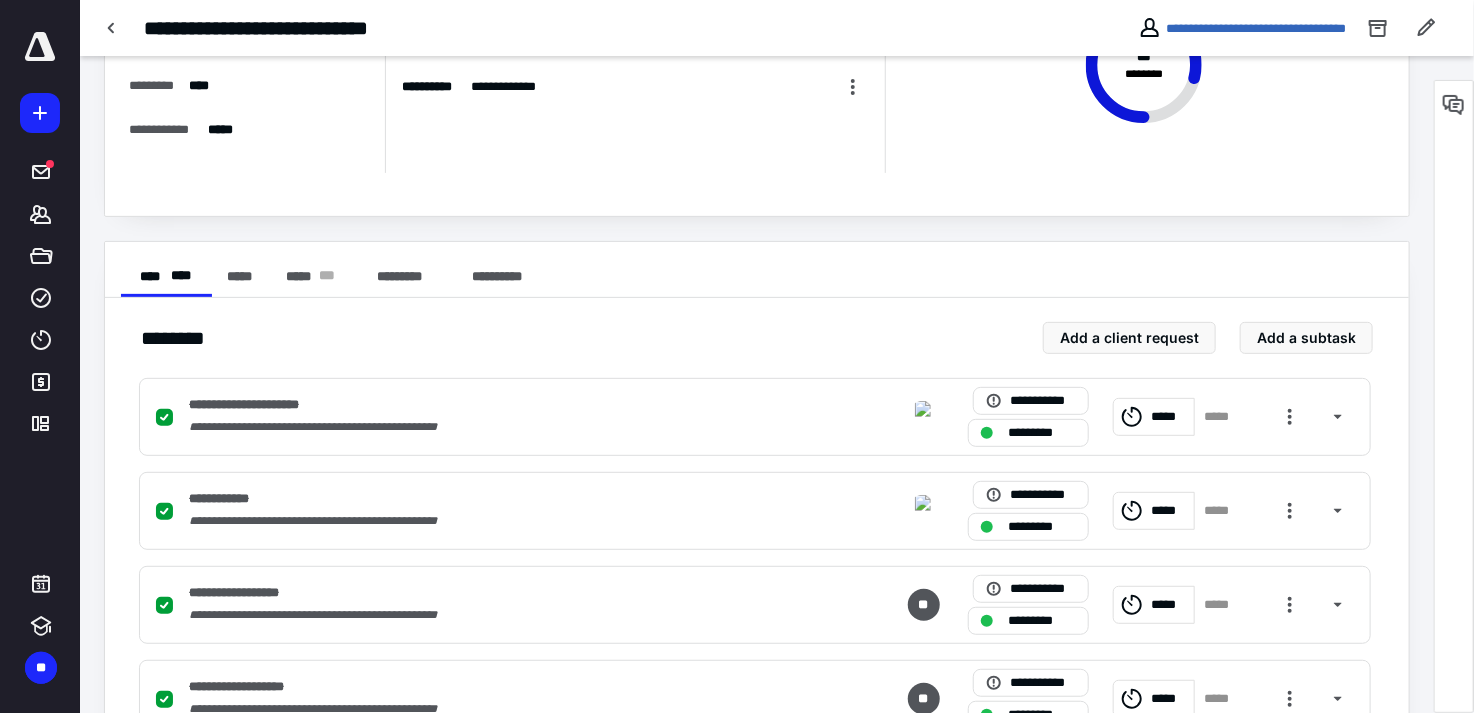 click on "**********" at bounding box center (757, 270) 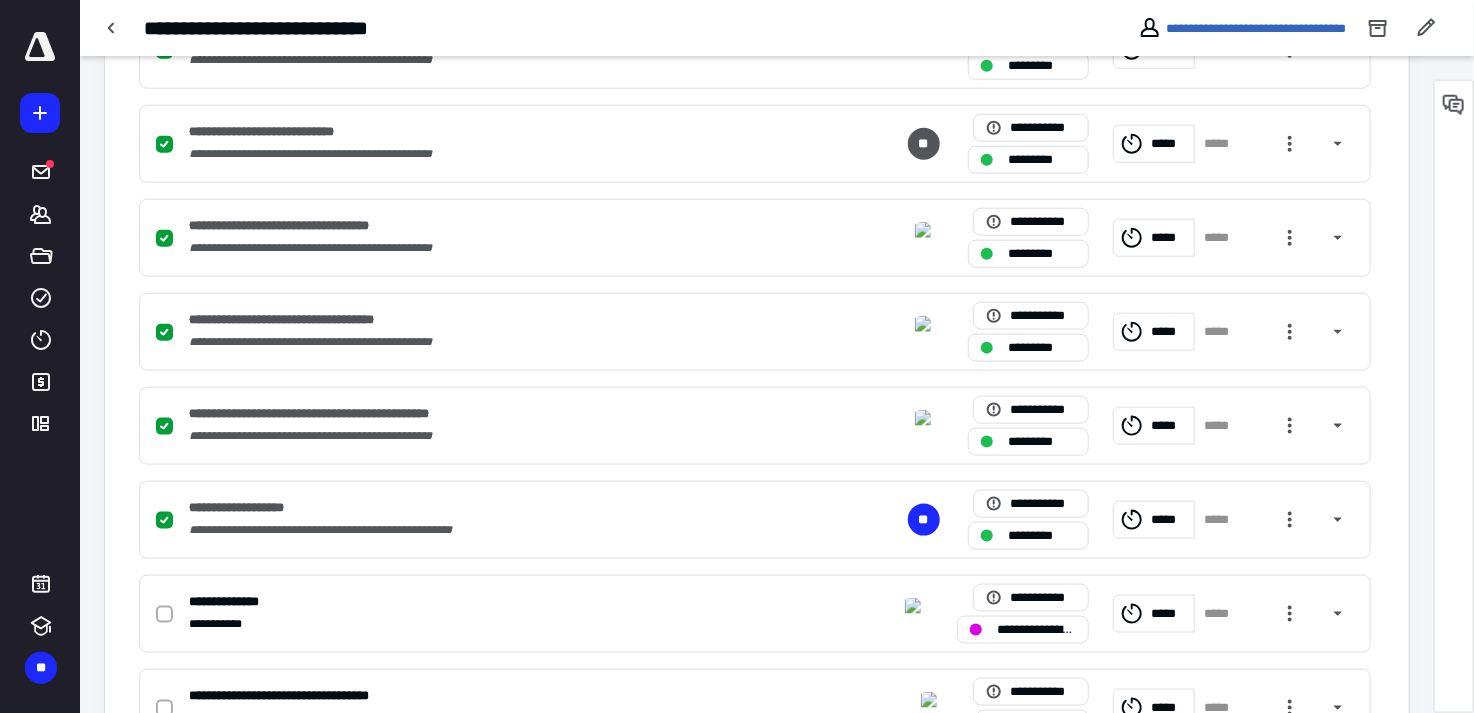 scroll, scrollTop: 1213, scrollLeft: 0, axis: vertical 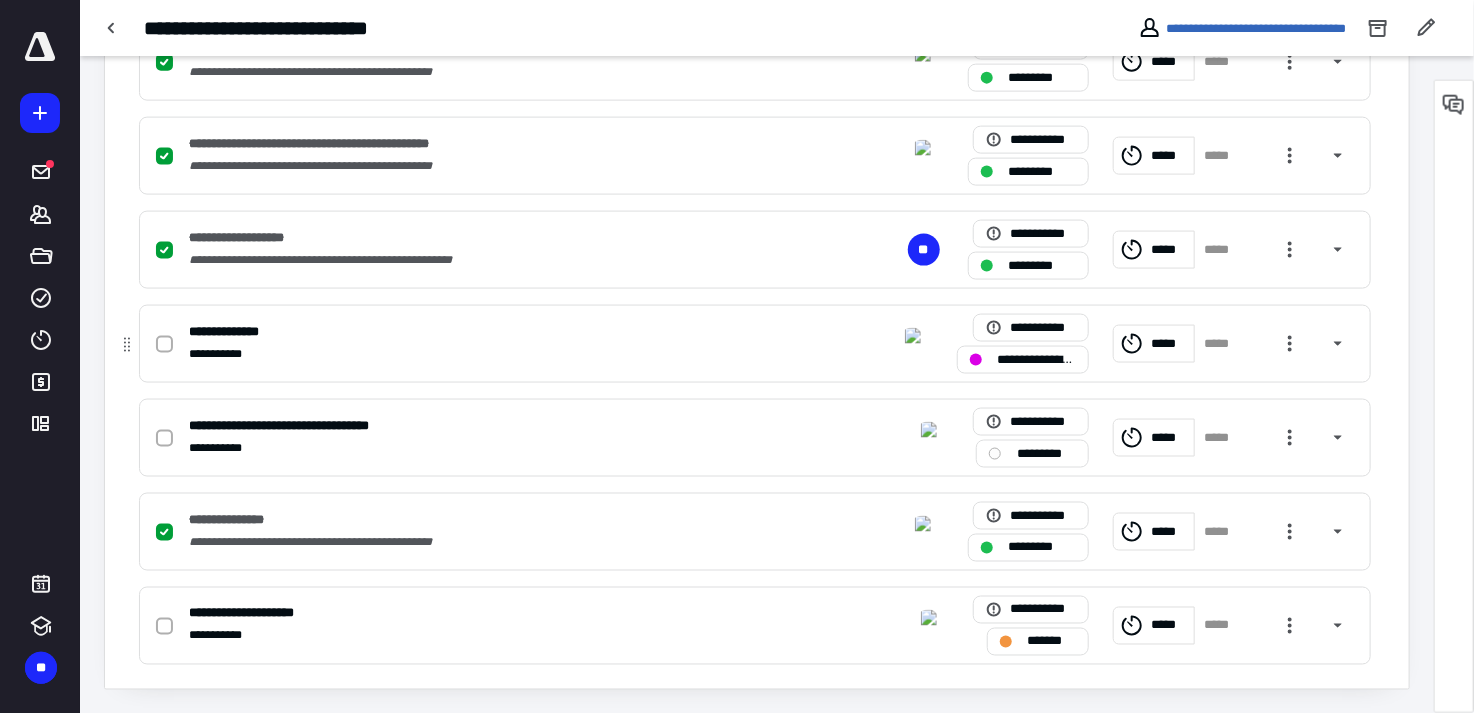 click on "**********" at bounding box center [1037, 359] 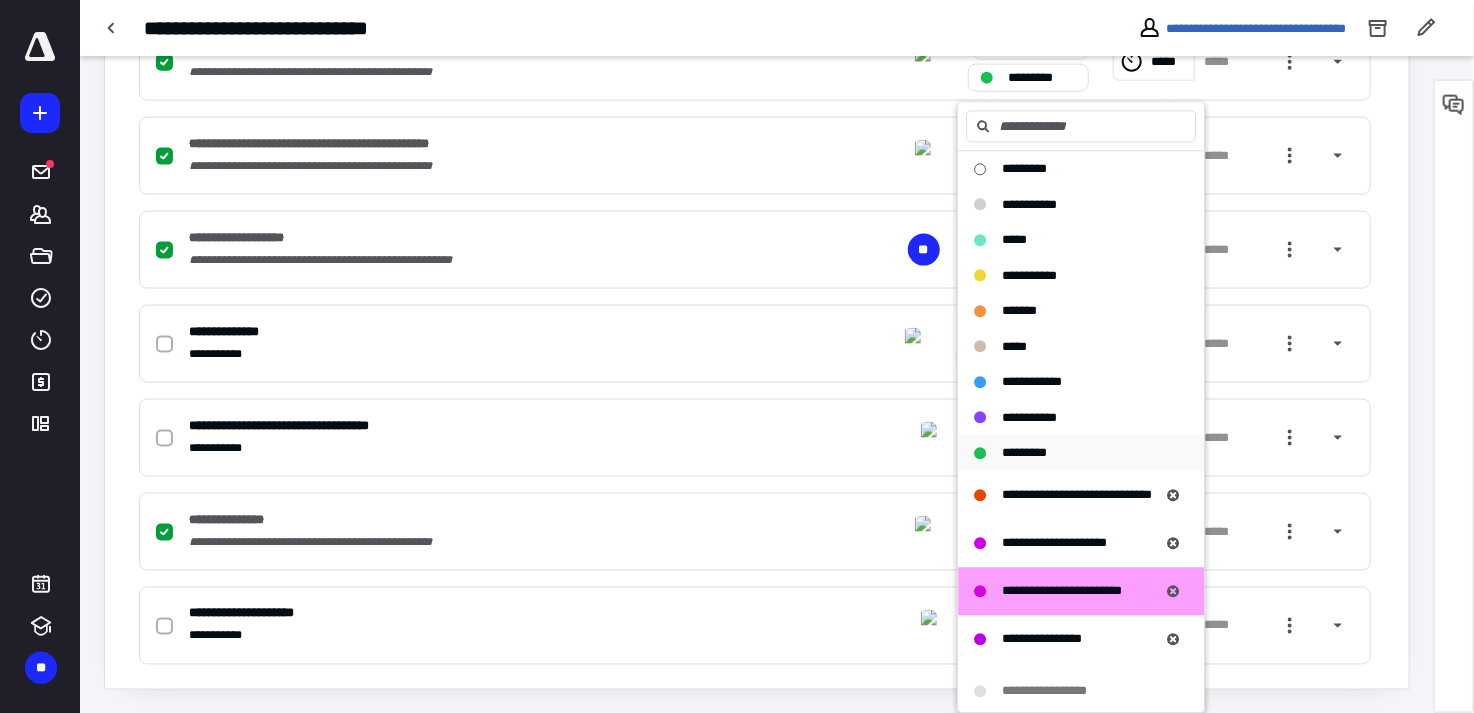 click on "*********" at bounding box center [1024, 453] 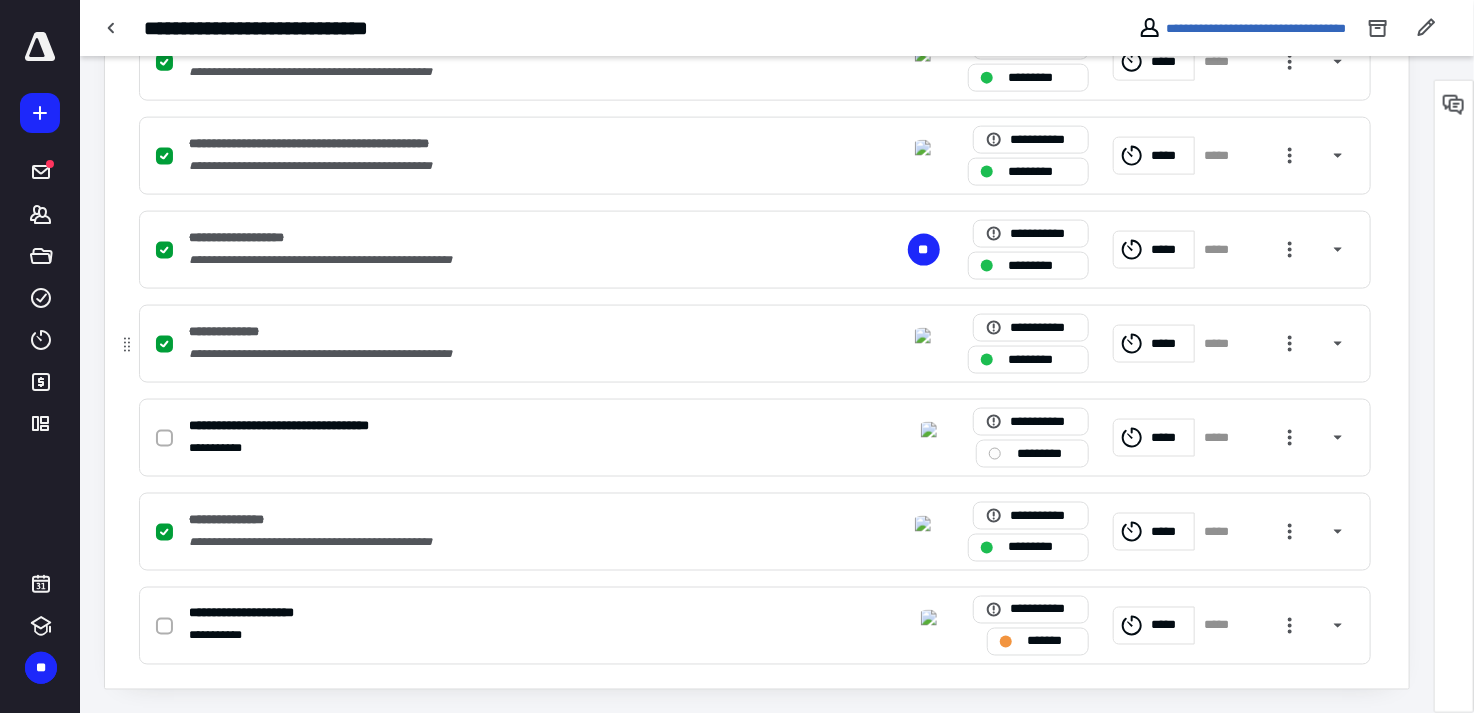 click on "*********" at bounding box center [1042, 359] 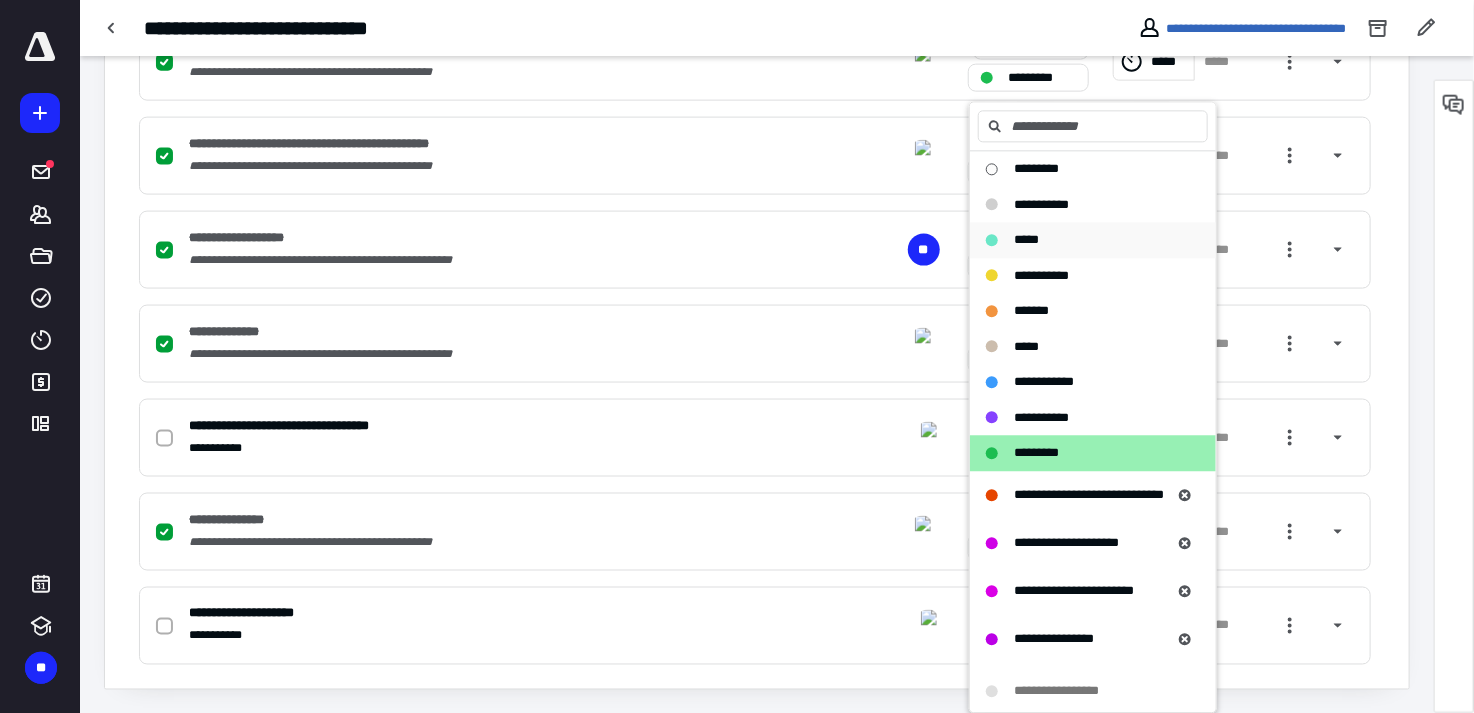 click on "*****" at bounding box center [1093, 241] 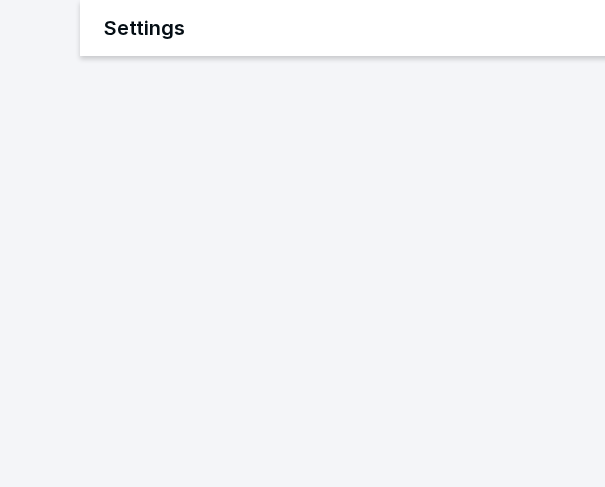 scroll, scrollTop: 0, scrollLeft: 0, axis: both 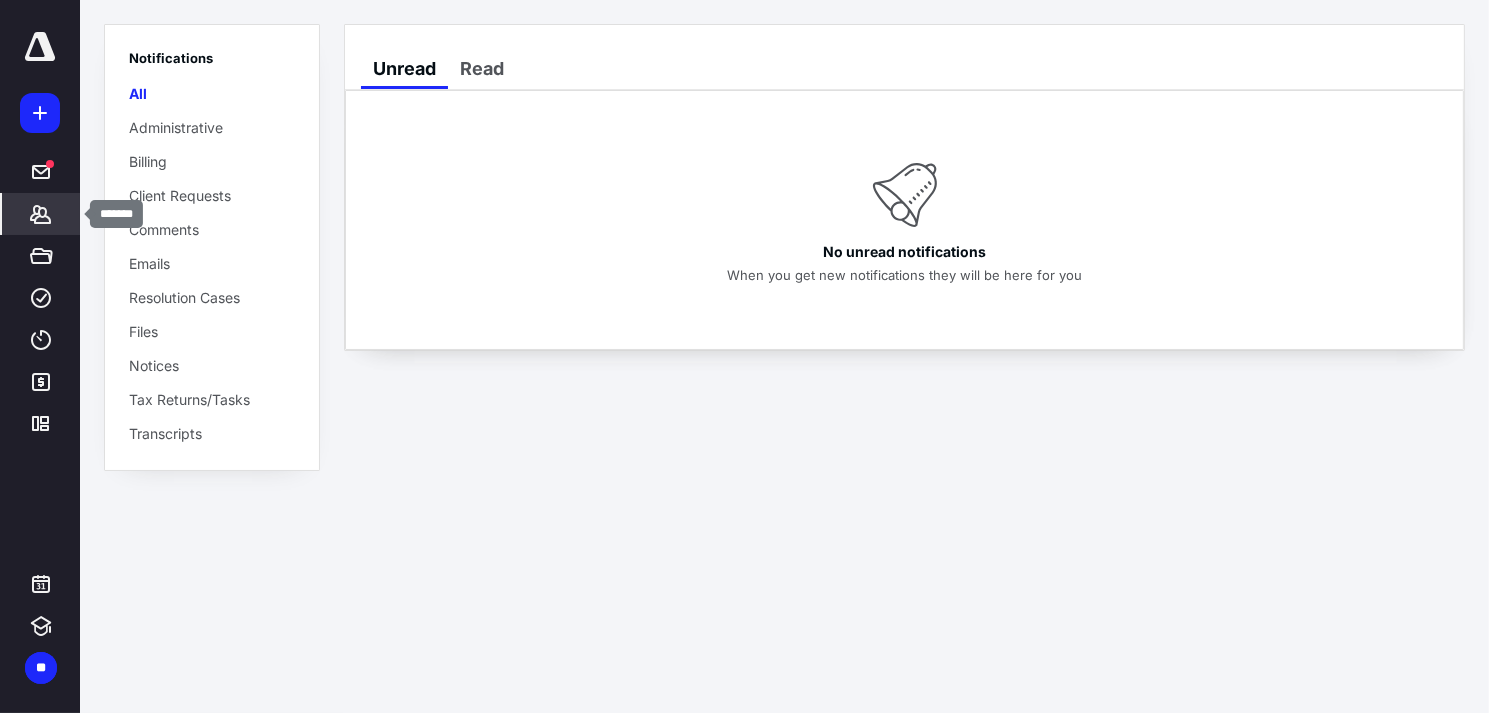 click on "*******" at bounding box center [41, 214] 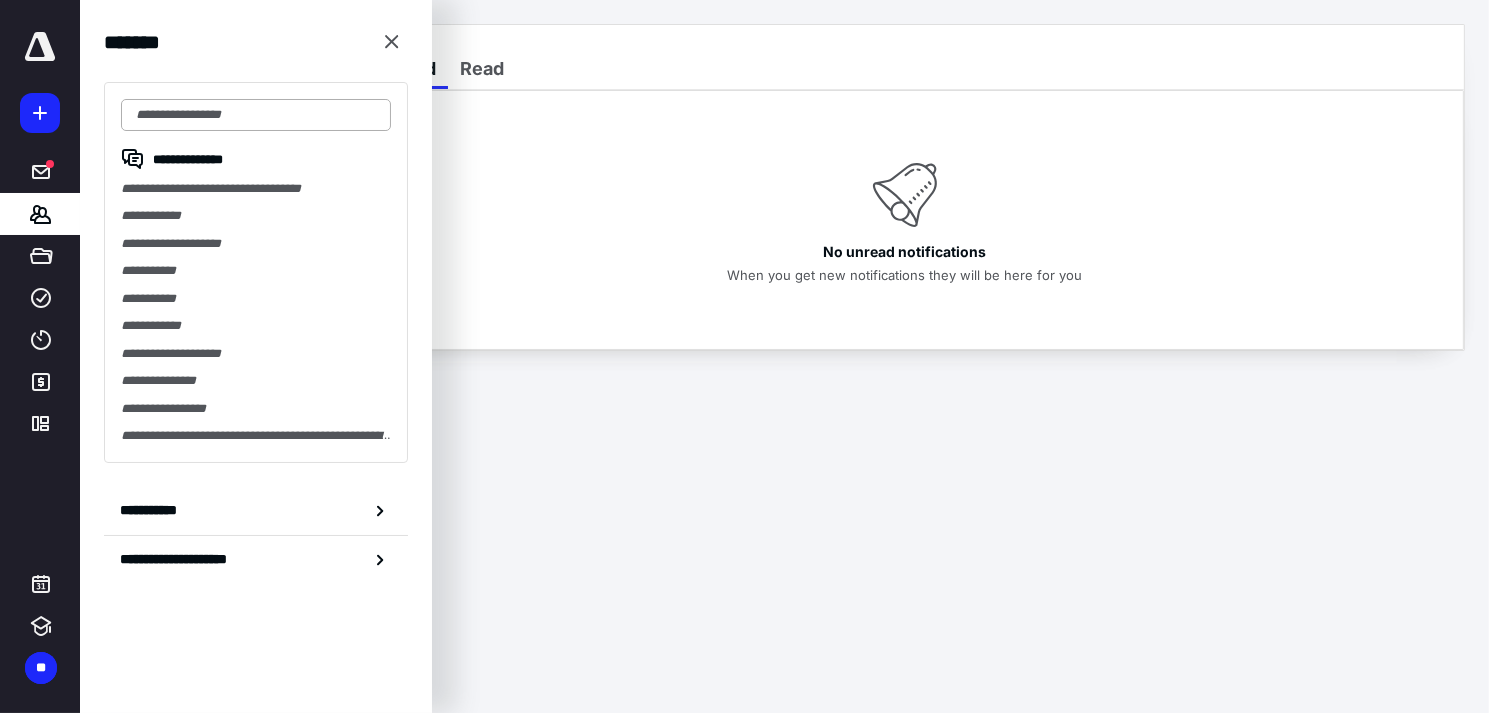 click at bounding box center (256, 115) 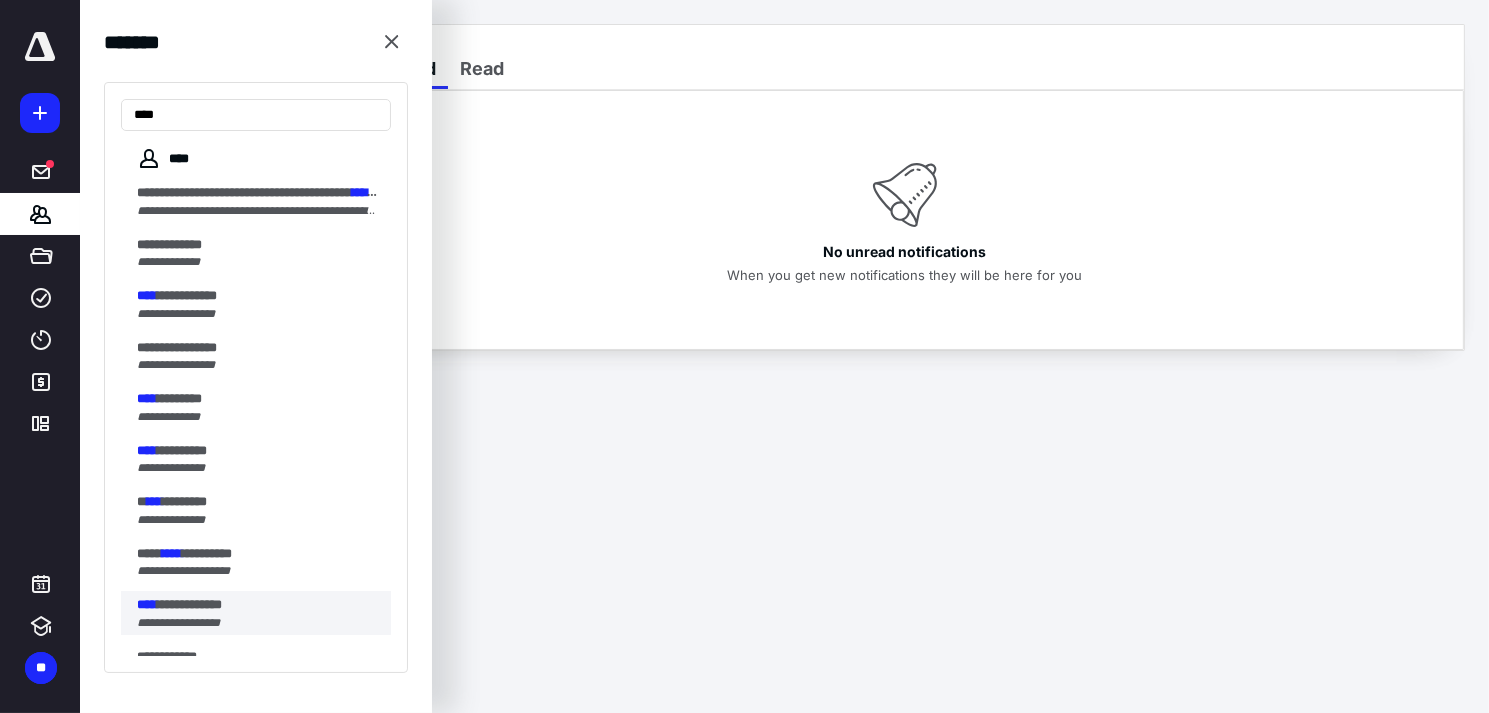 type on "****" 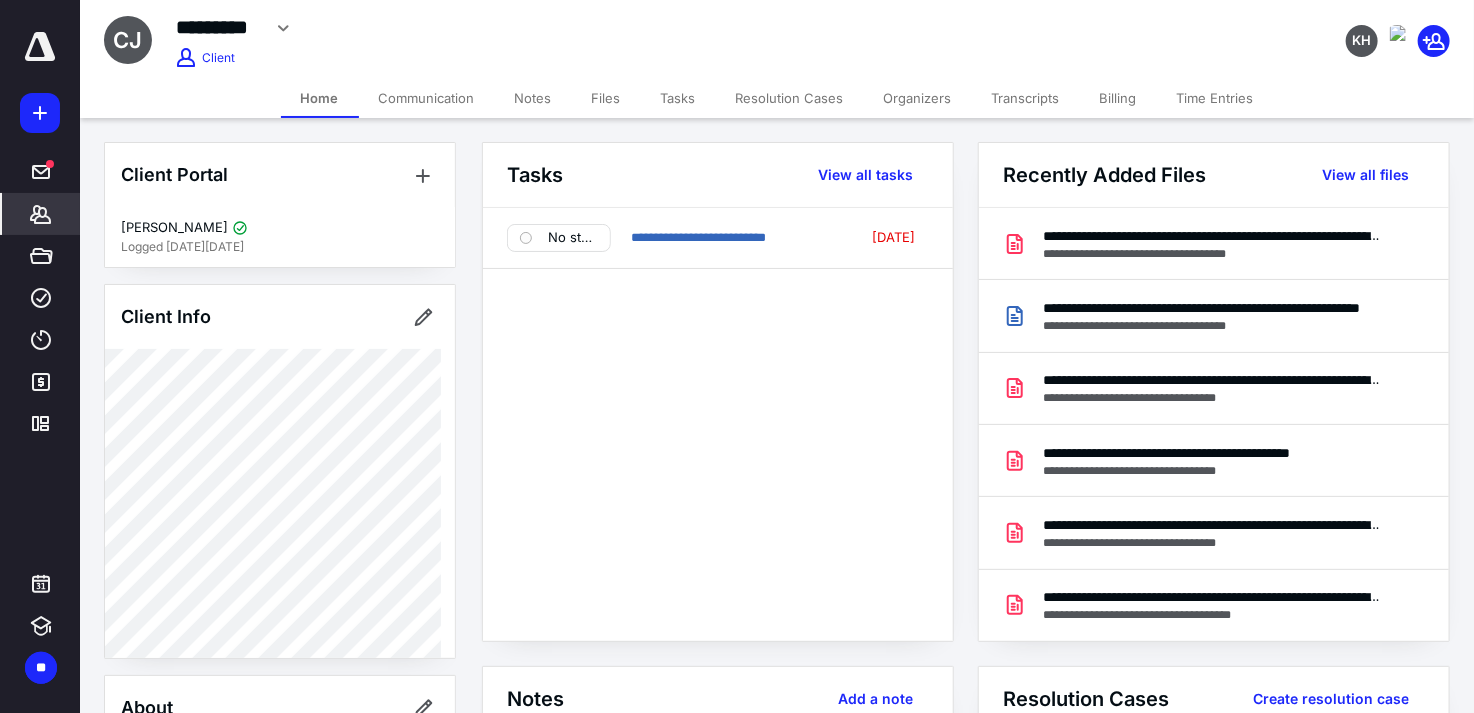 click on "Notes" at bounding box center [533, 98] 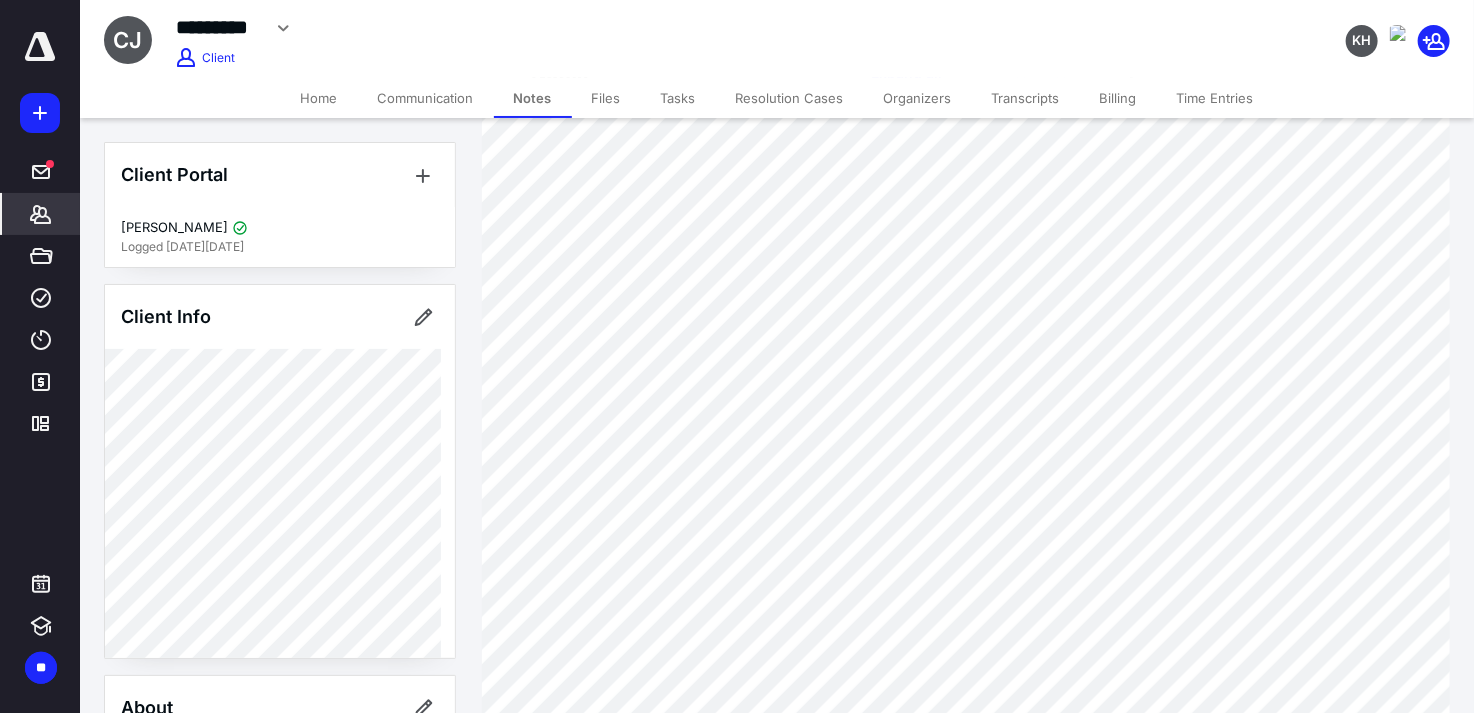 scroll, scrollTop: 0, scrollLeft: 0, axis: both 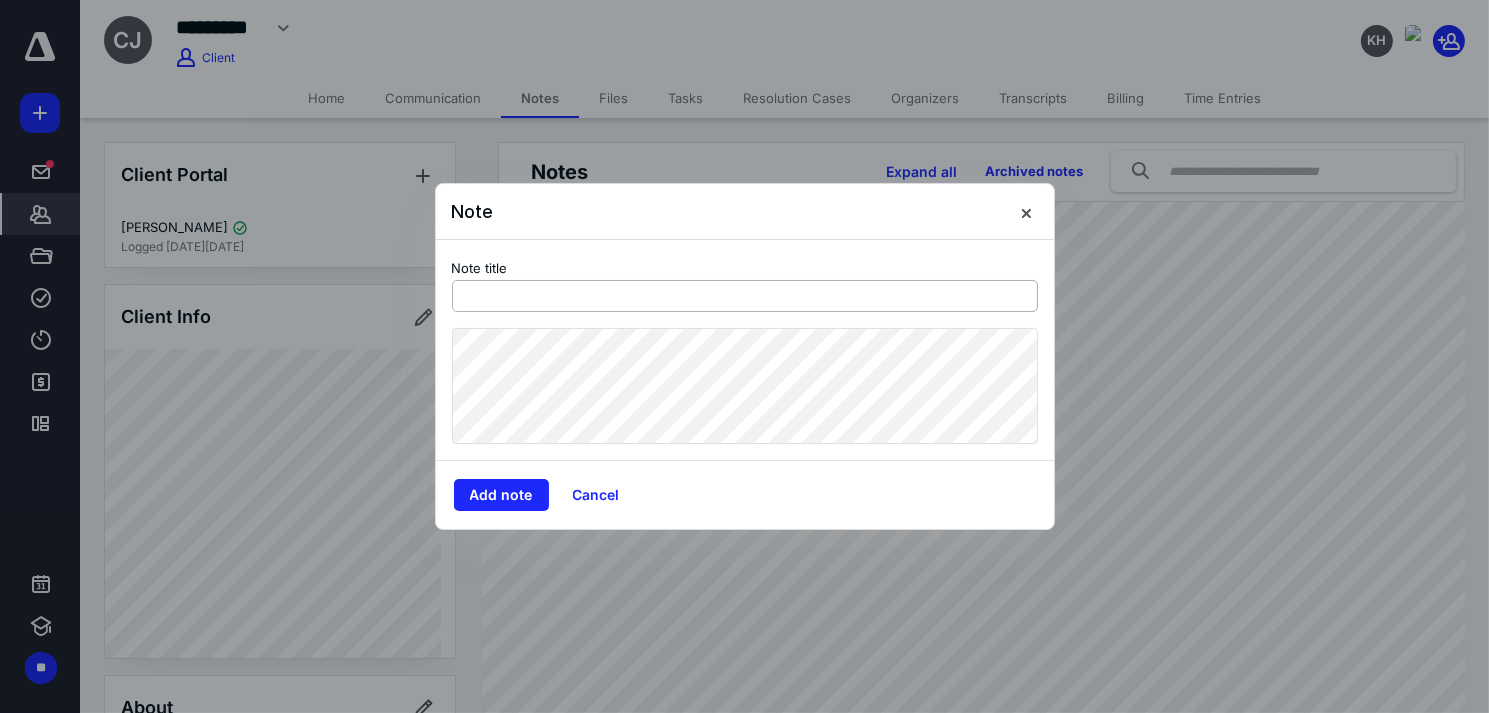 click at bounding box center (745, 296) 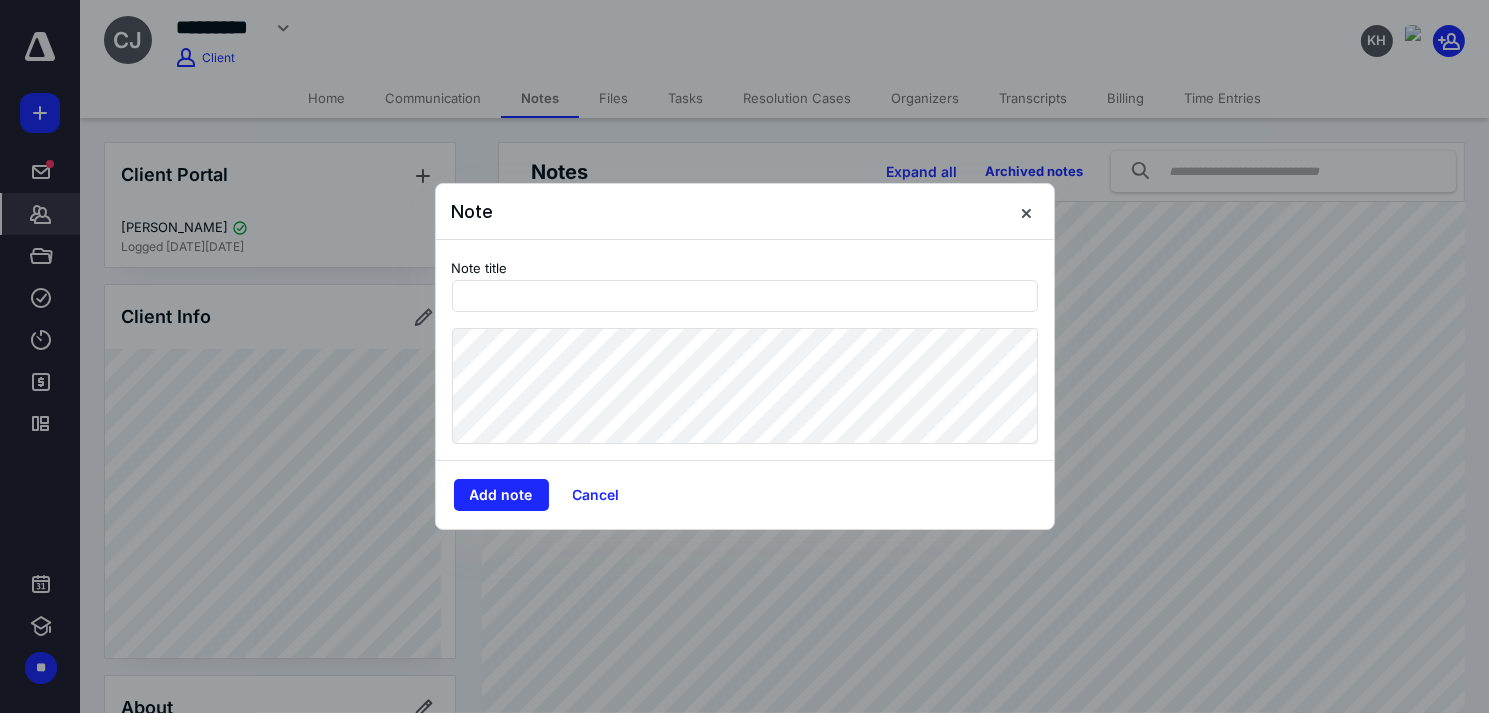 drag, startPoint x: 1025, startPoint y: 213, endPoint x: 968, endPoint y: 227, distance: 58.694122 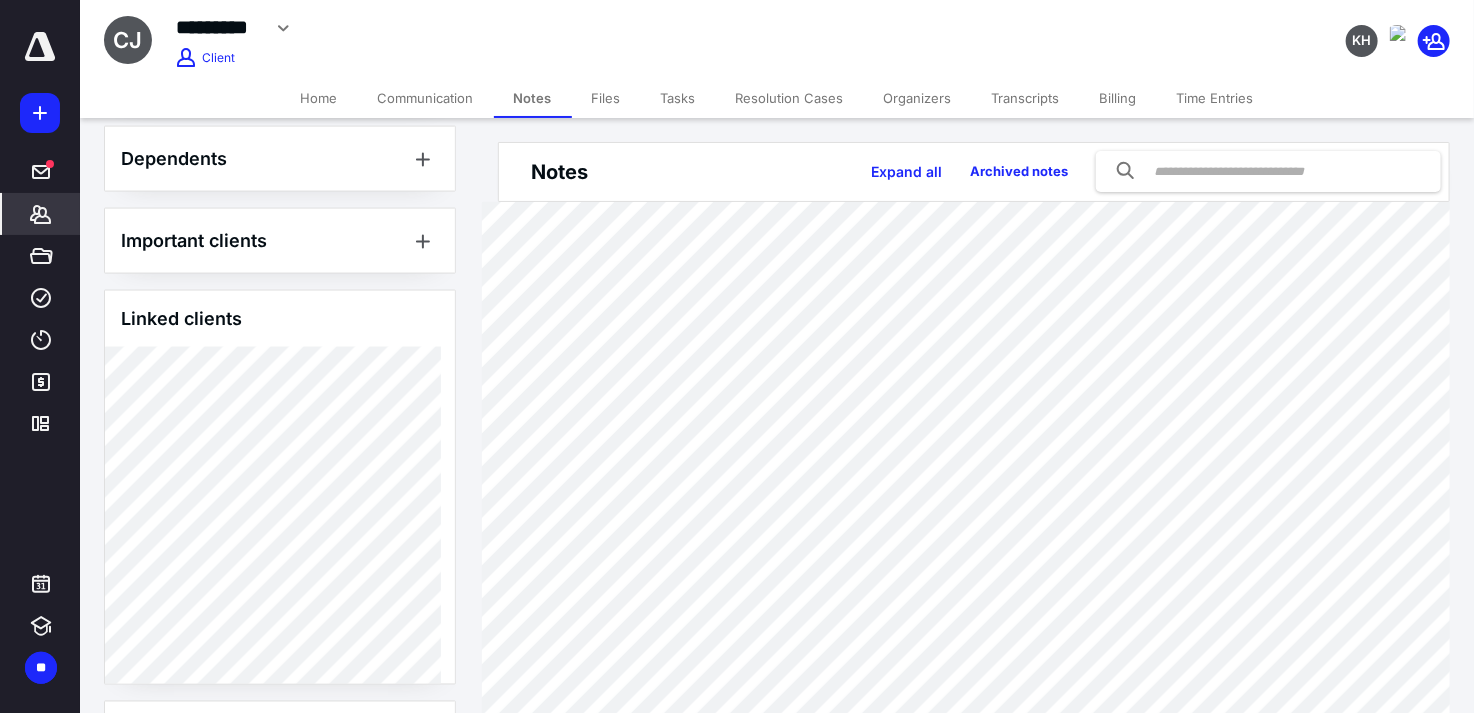 scroll, scrollTop: 1460, scrollLeft: 0, axis: vertical 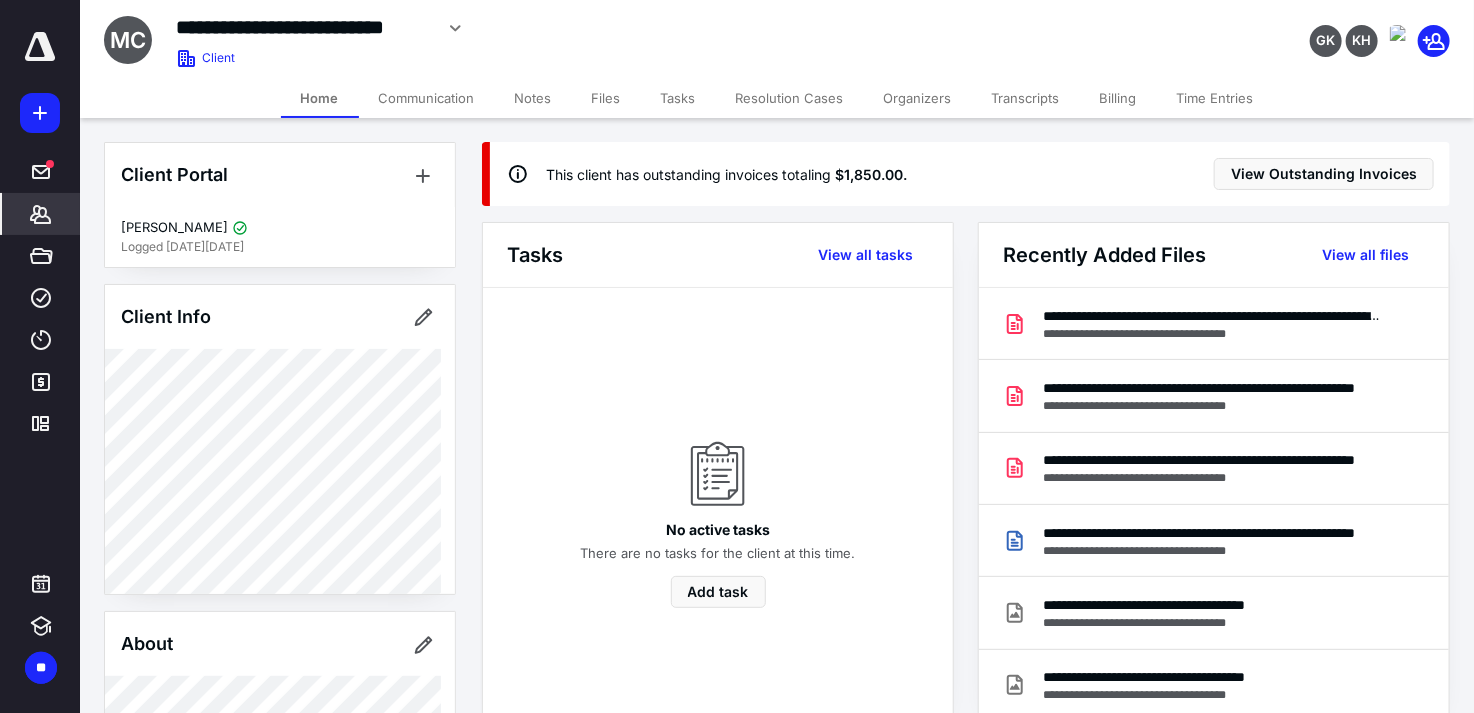 click on "Notes" at bounding box center (533, 98) 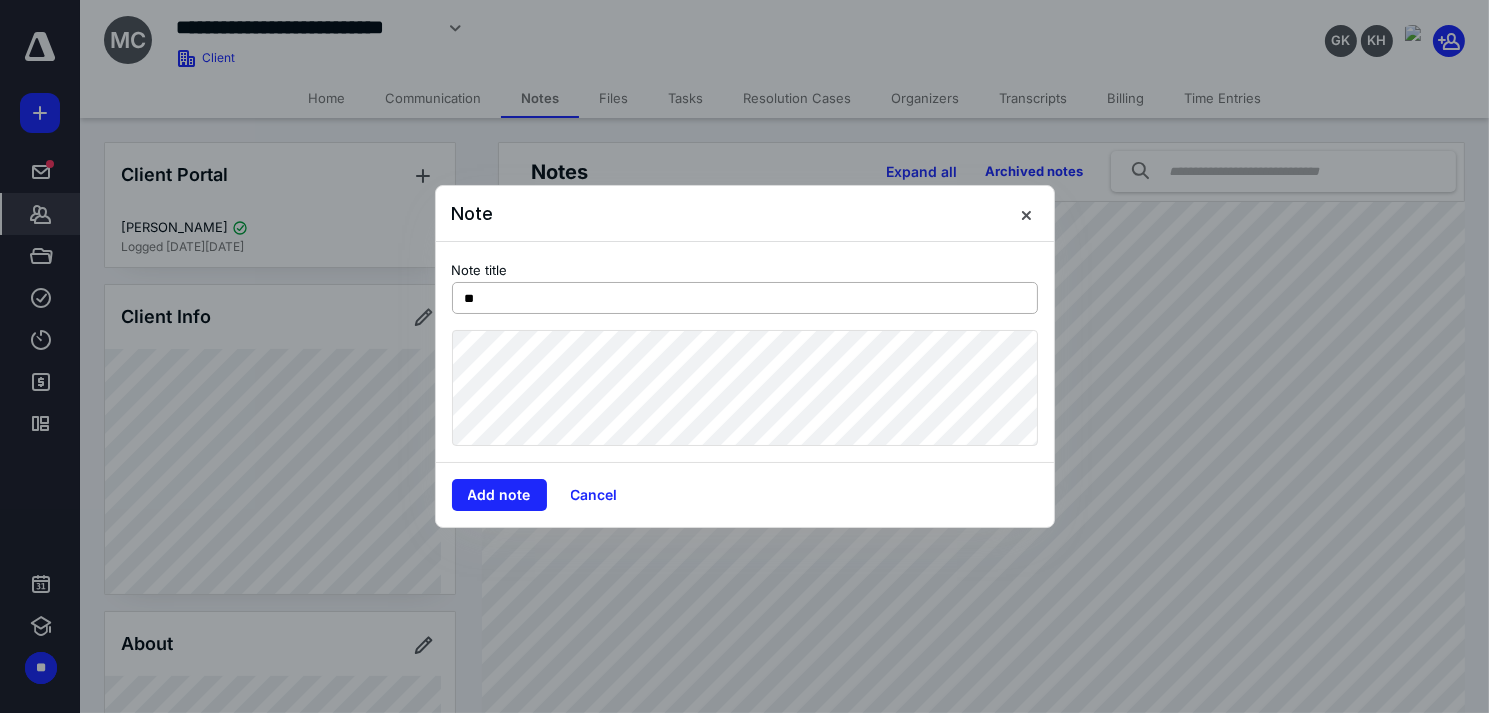 type on "*" 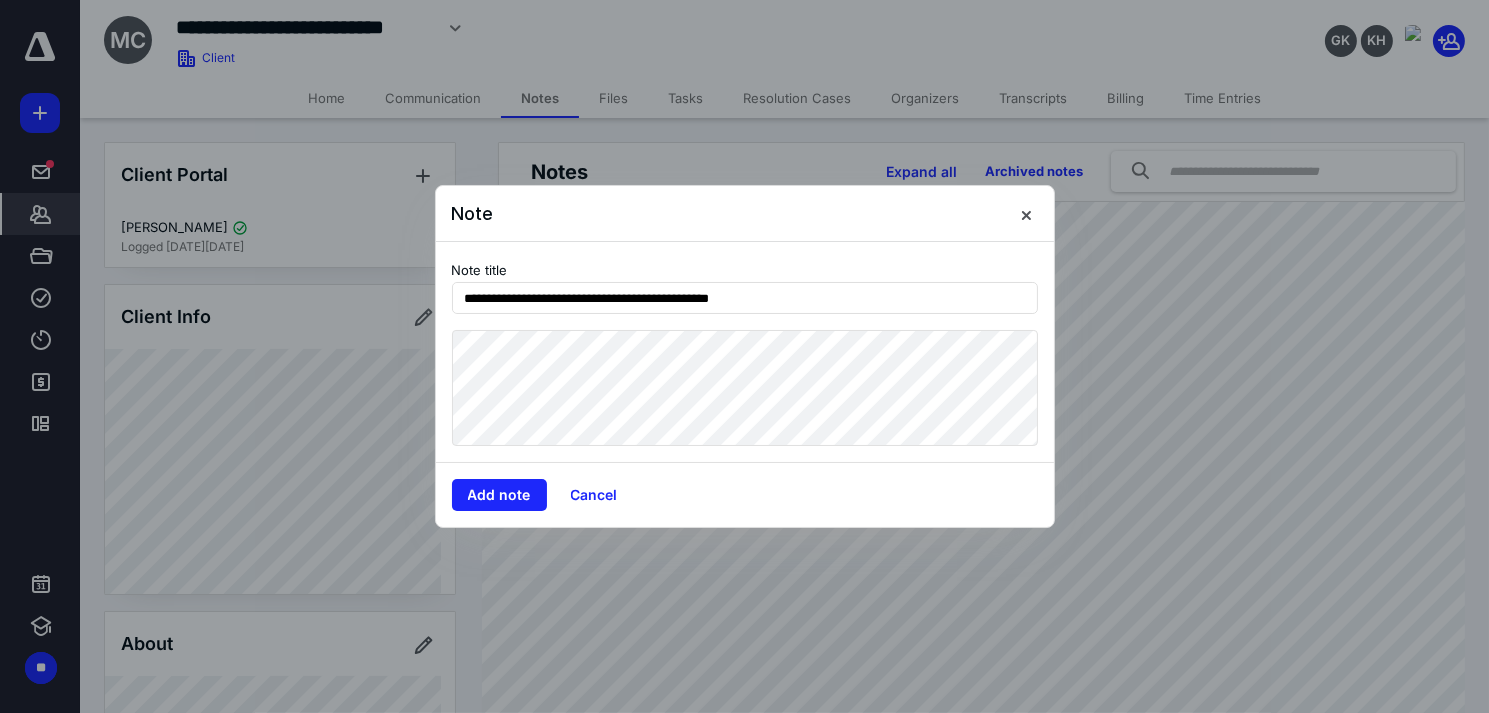 type on "**********" 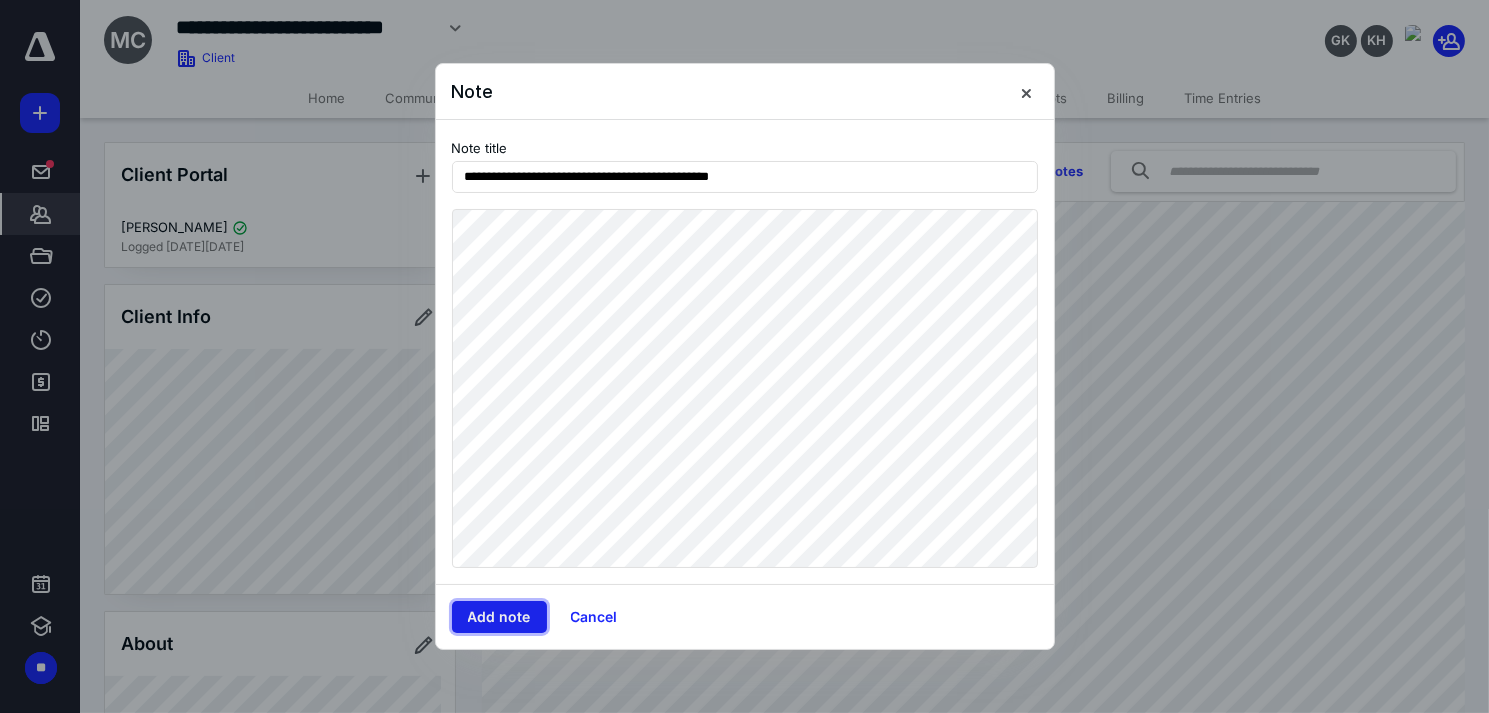 click on "Add note" at bounding box center [499, 617] 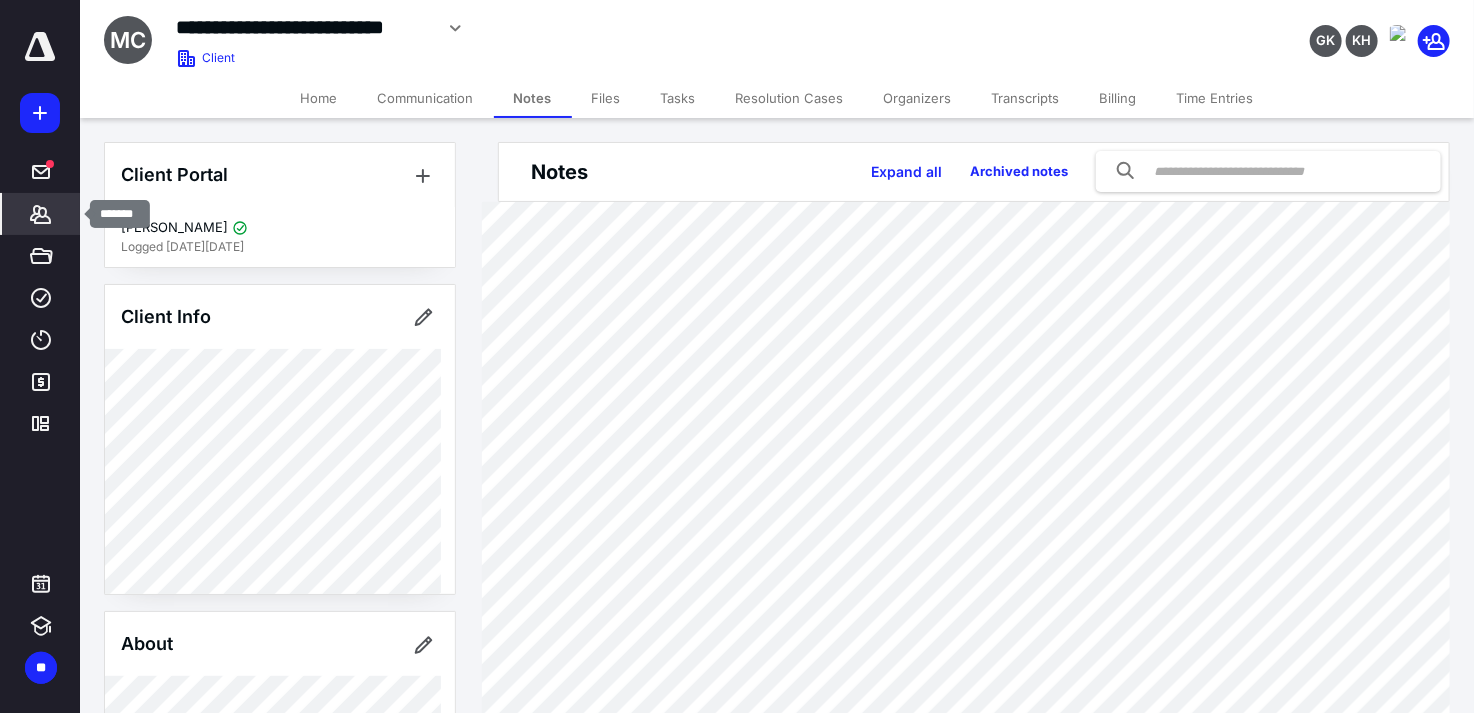 click 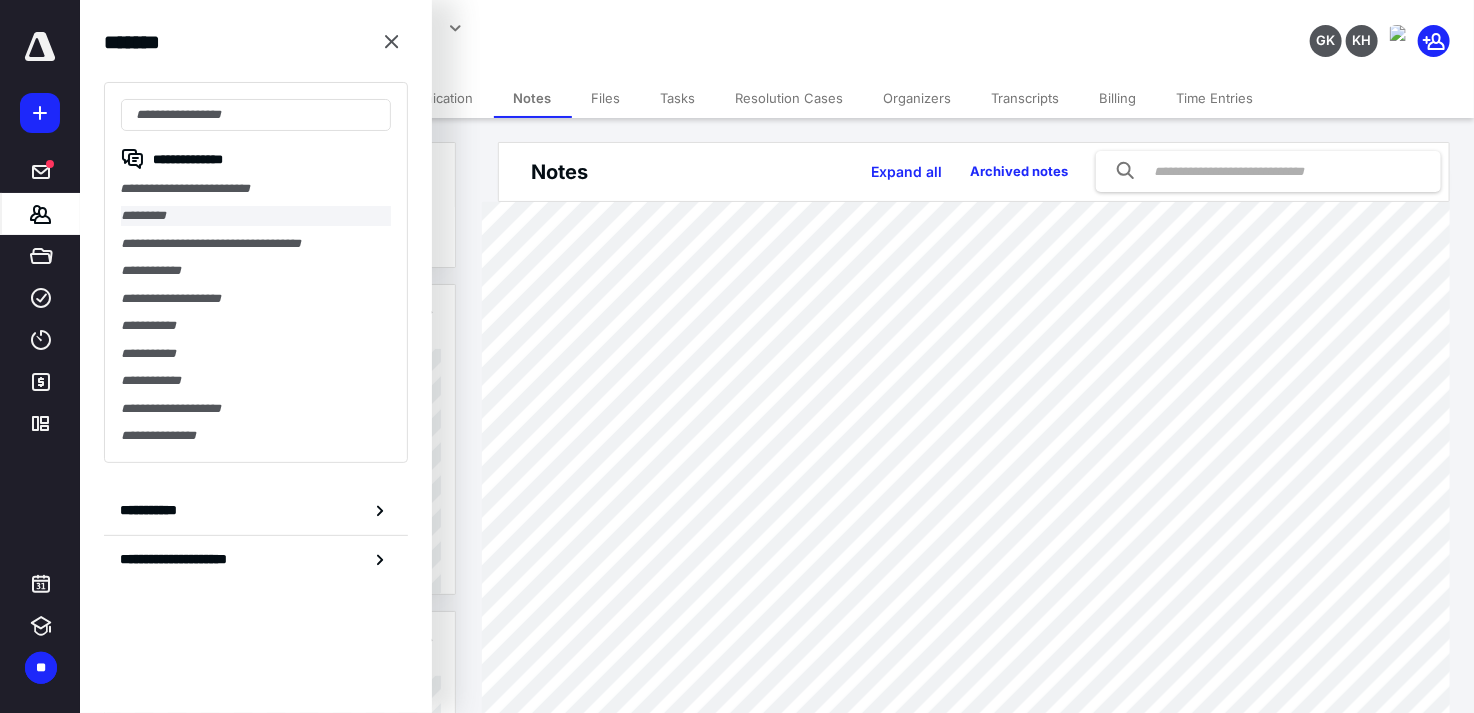 click on "*********" at bounding box center (256, 215) 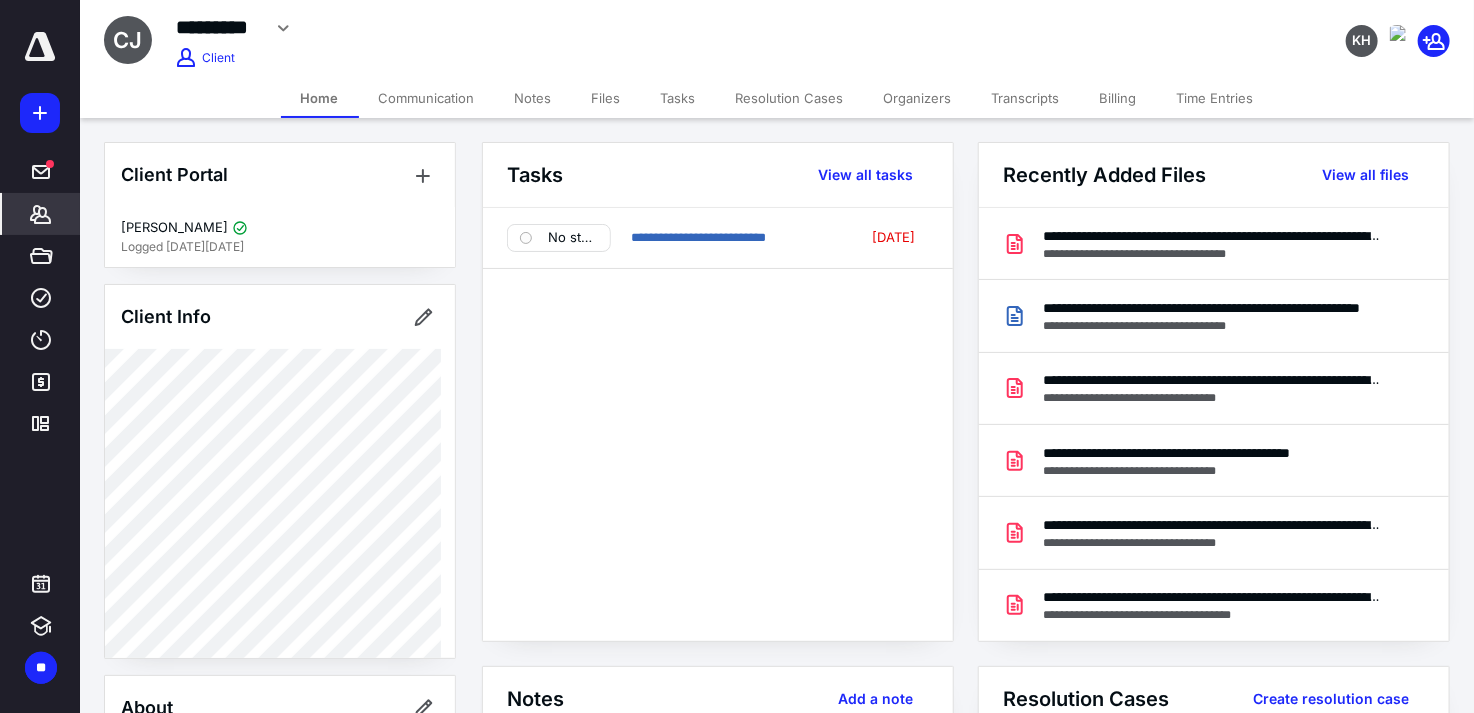 drag, startPoint x: 548, startPoint y: 93, endPoint x: 618, endPoint y: 114, distance: 73.082146 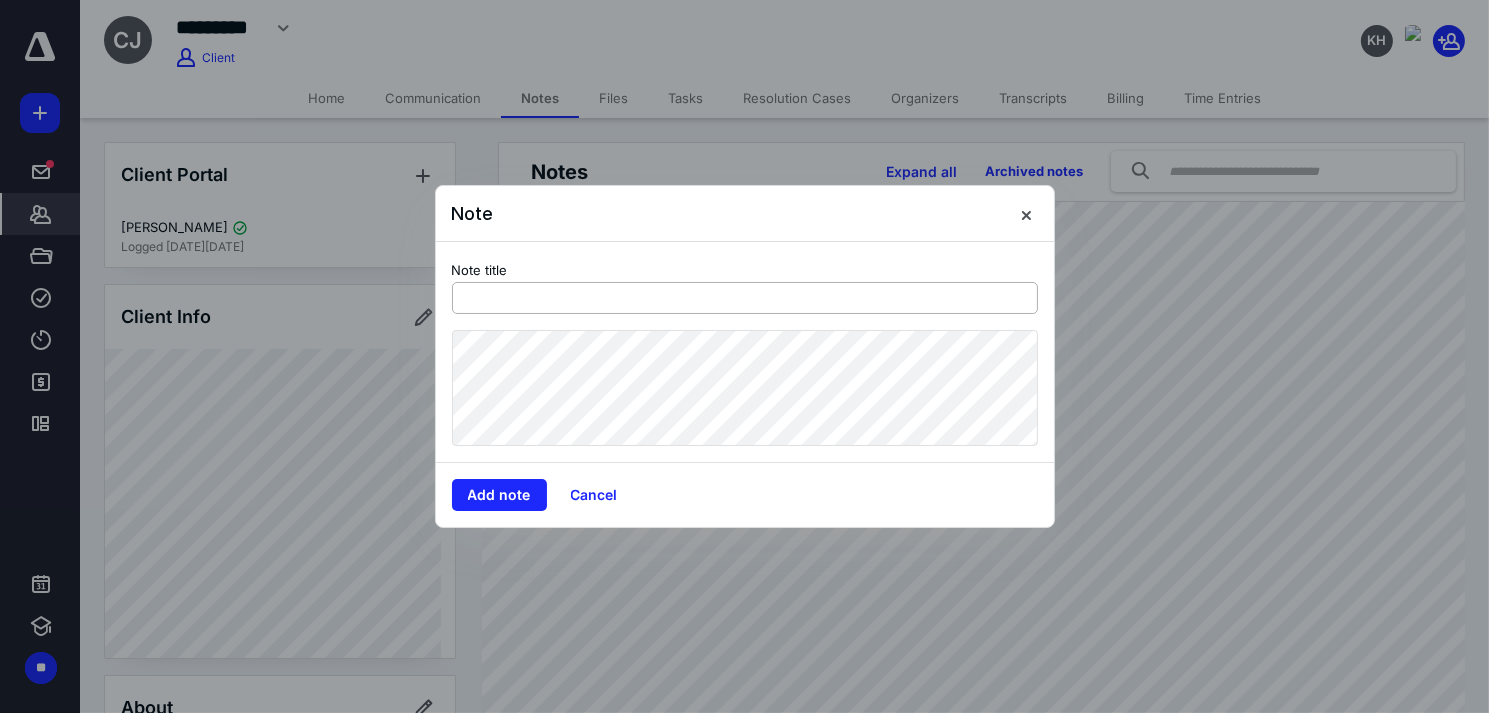 click at bounding box center [745, 298] 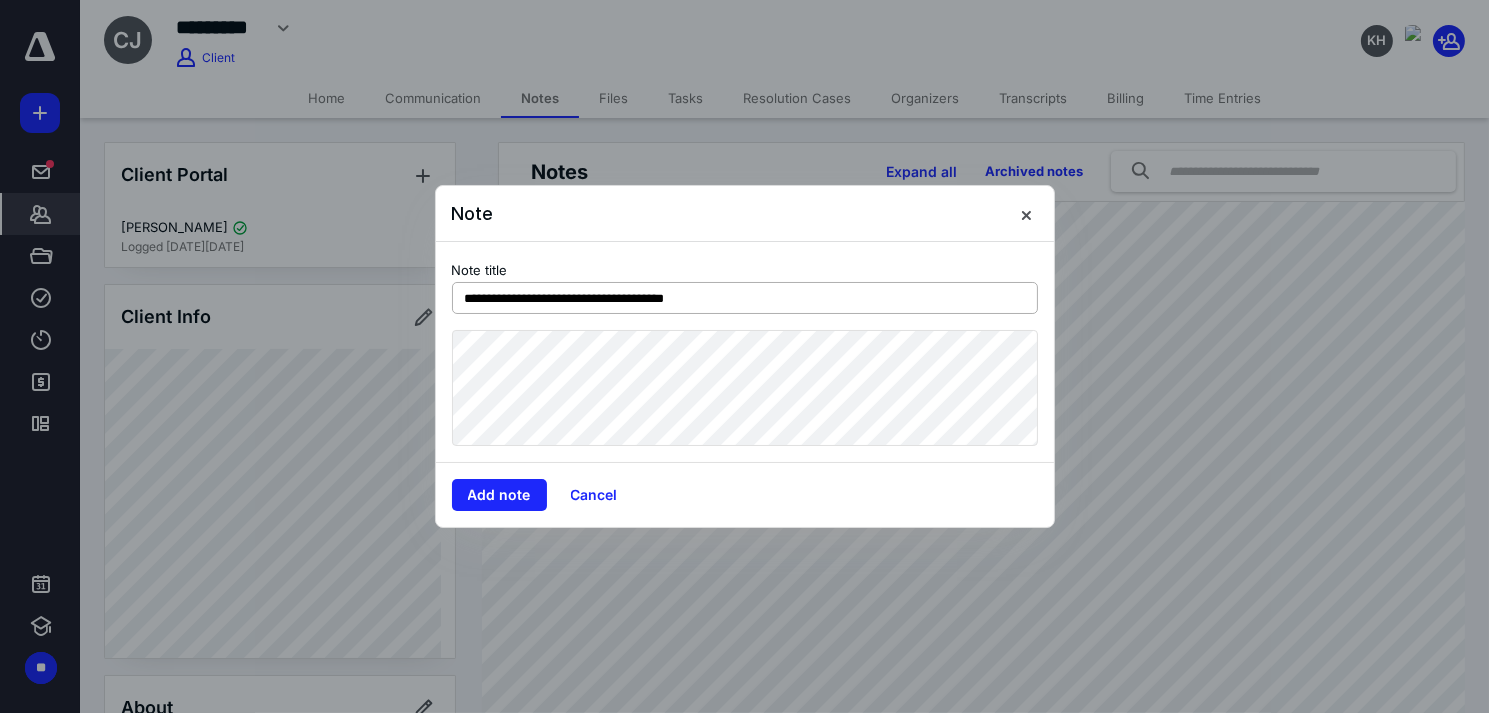 type on "**********" 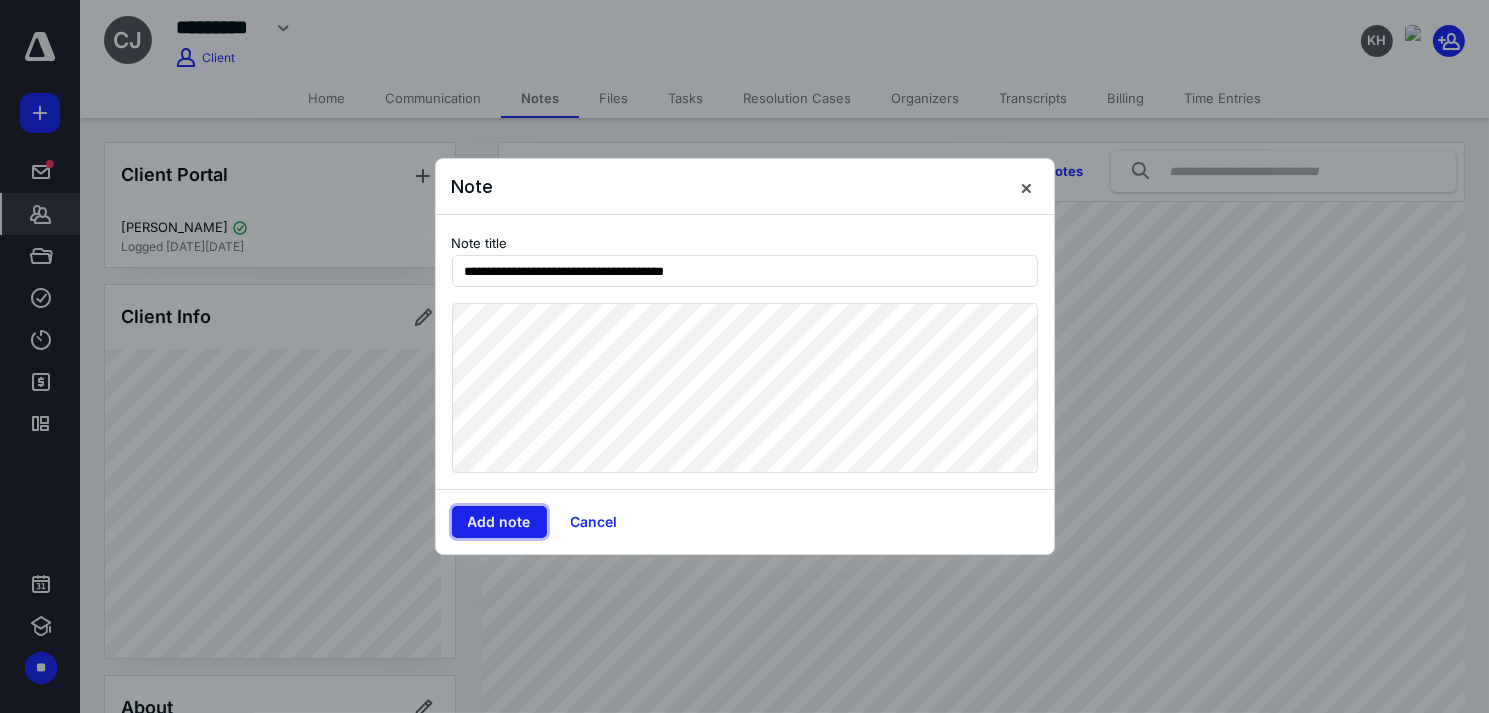 click on "Add note" at bounding box center [499, 522] 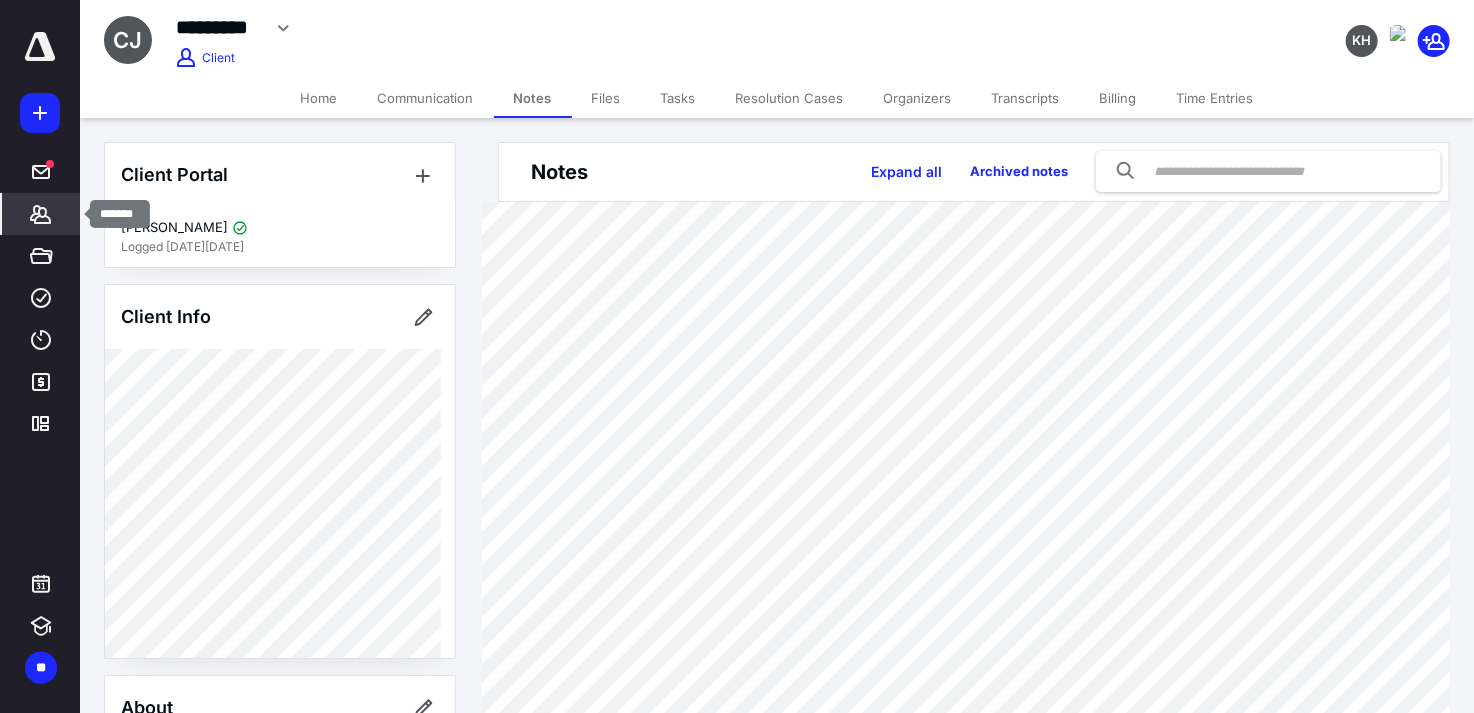 click 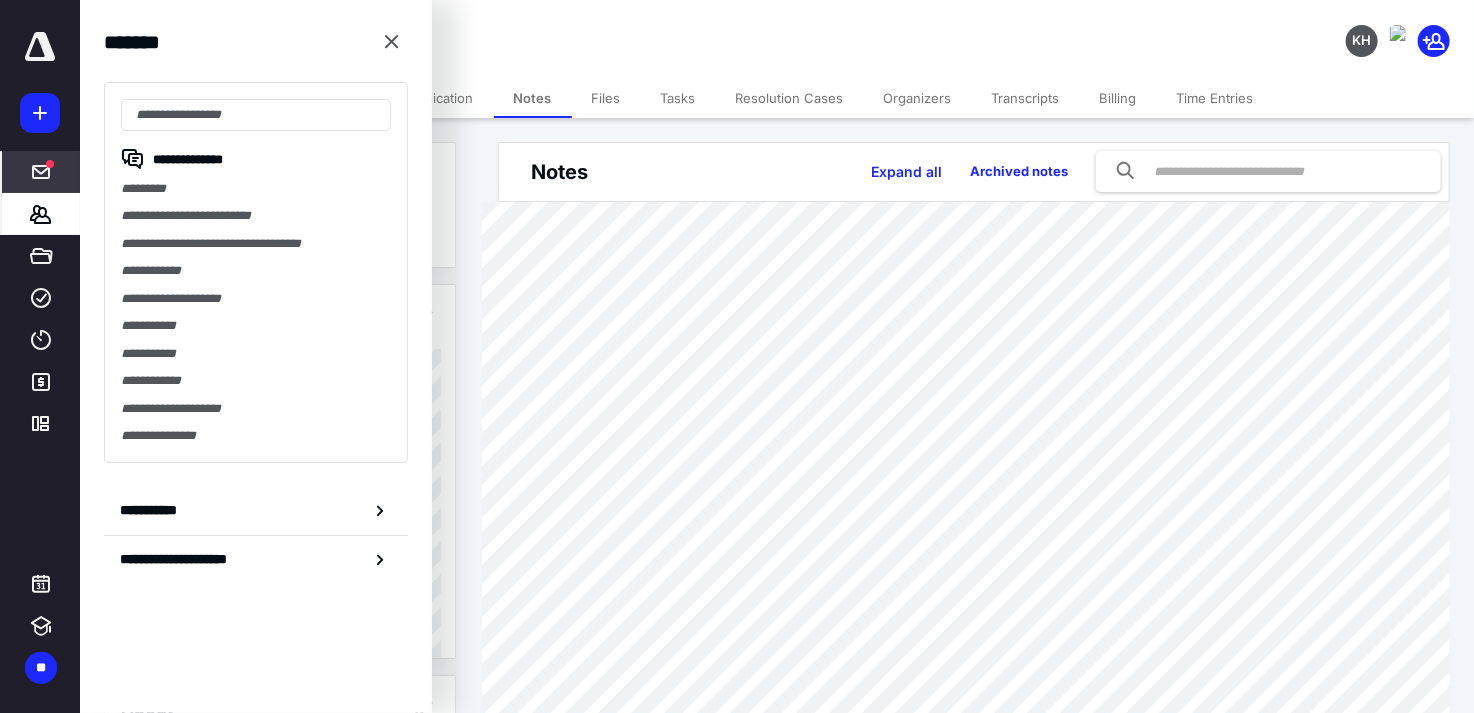 click 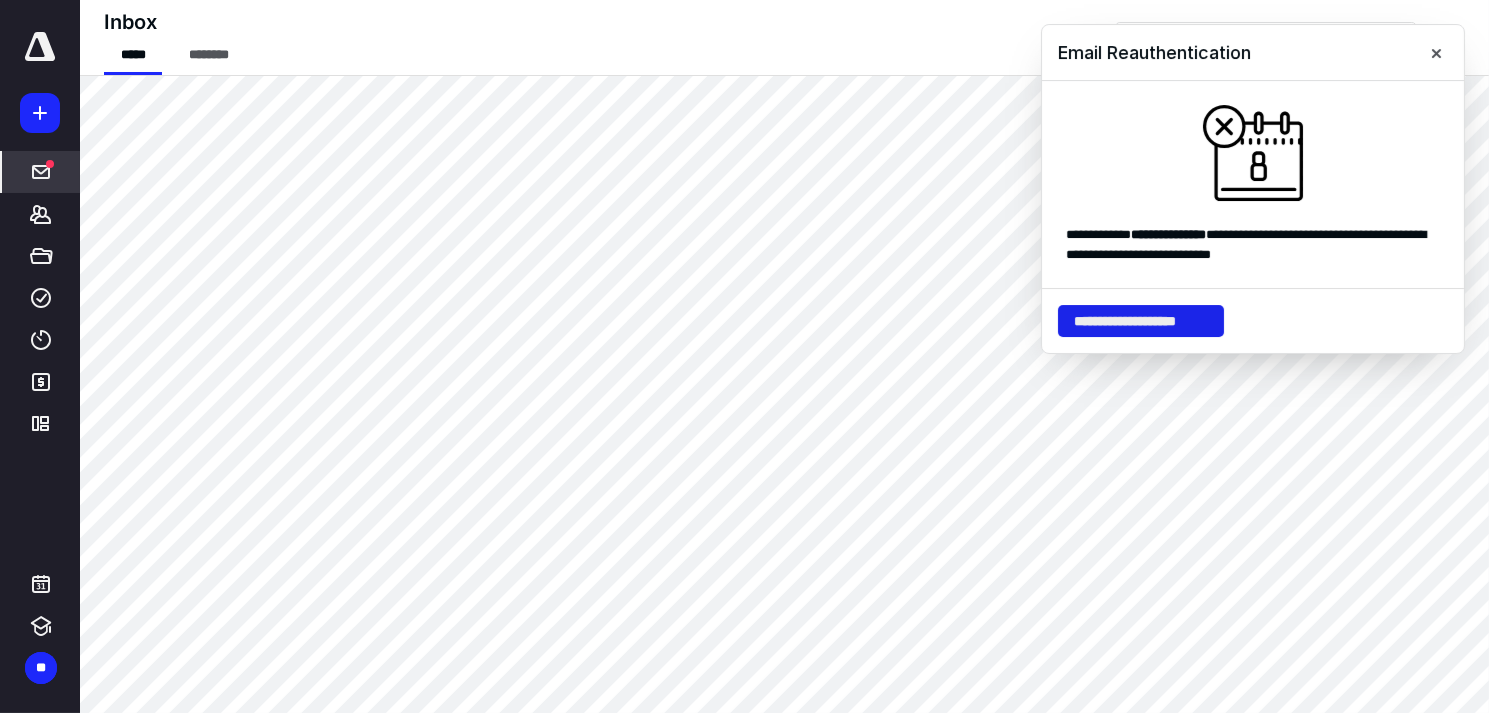 click on "**********" at bounding box center [1141, 321] 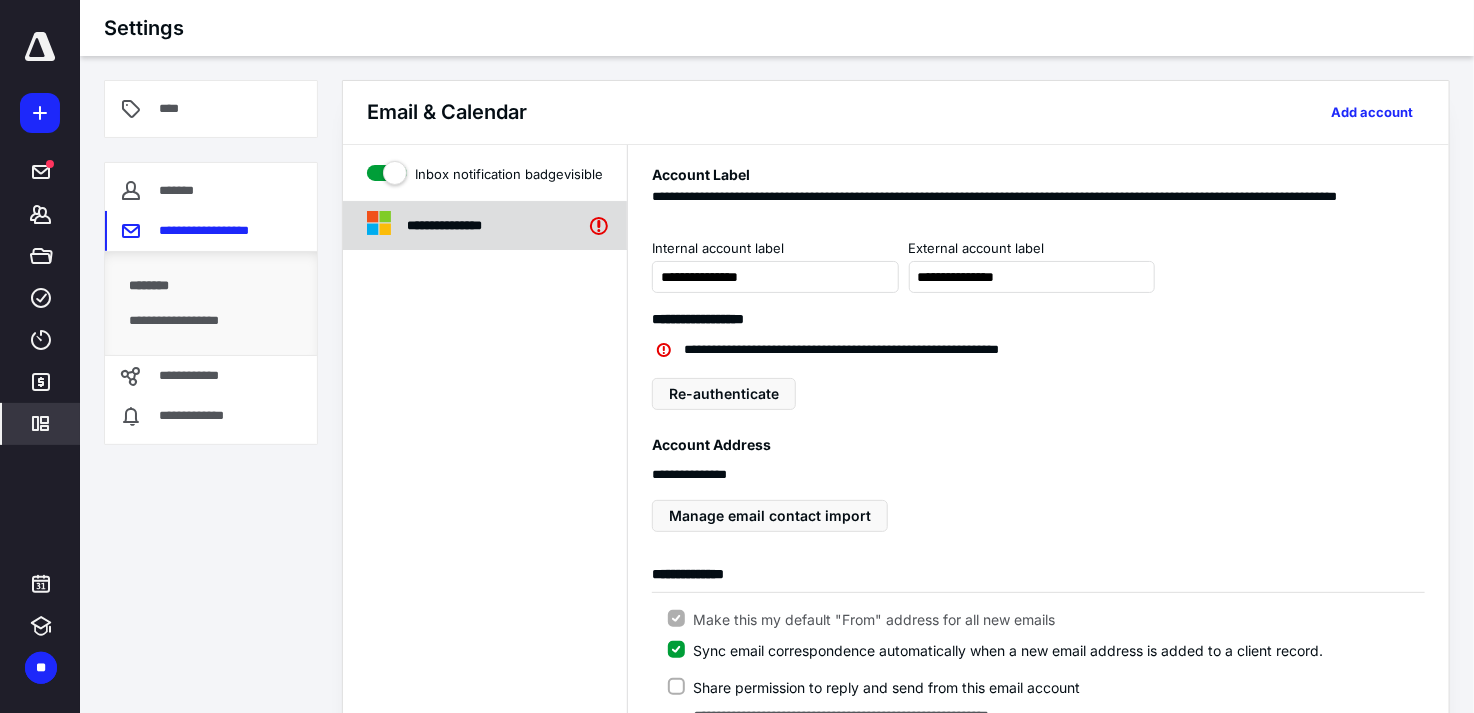 click on "**********" at bounding box center [509, 226] 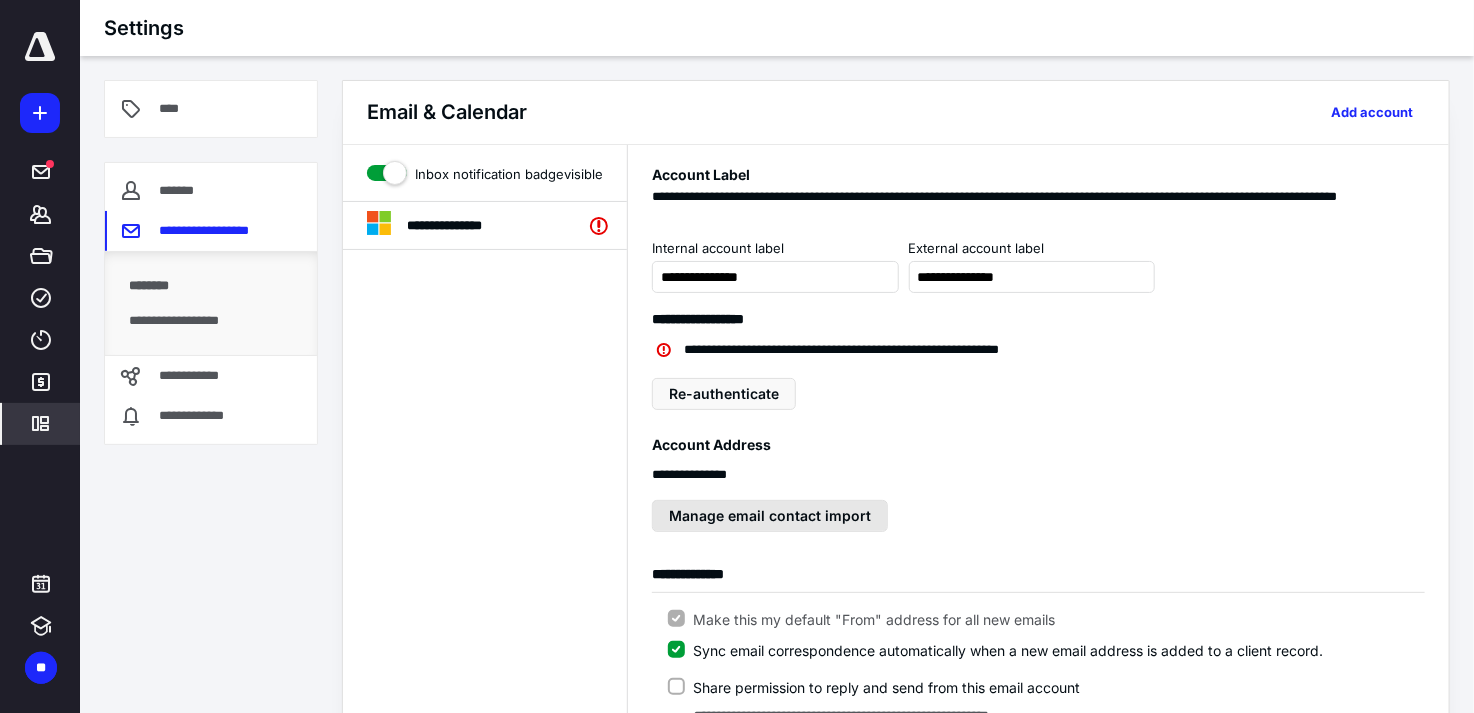 scroll, scrollTop: 100, scrollLeft: 0, axis: vertical 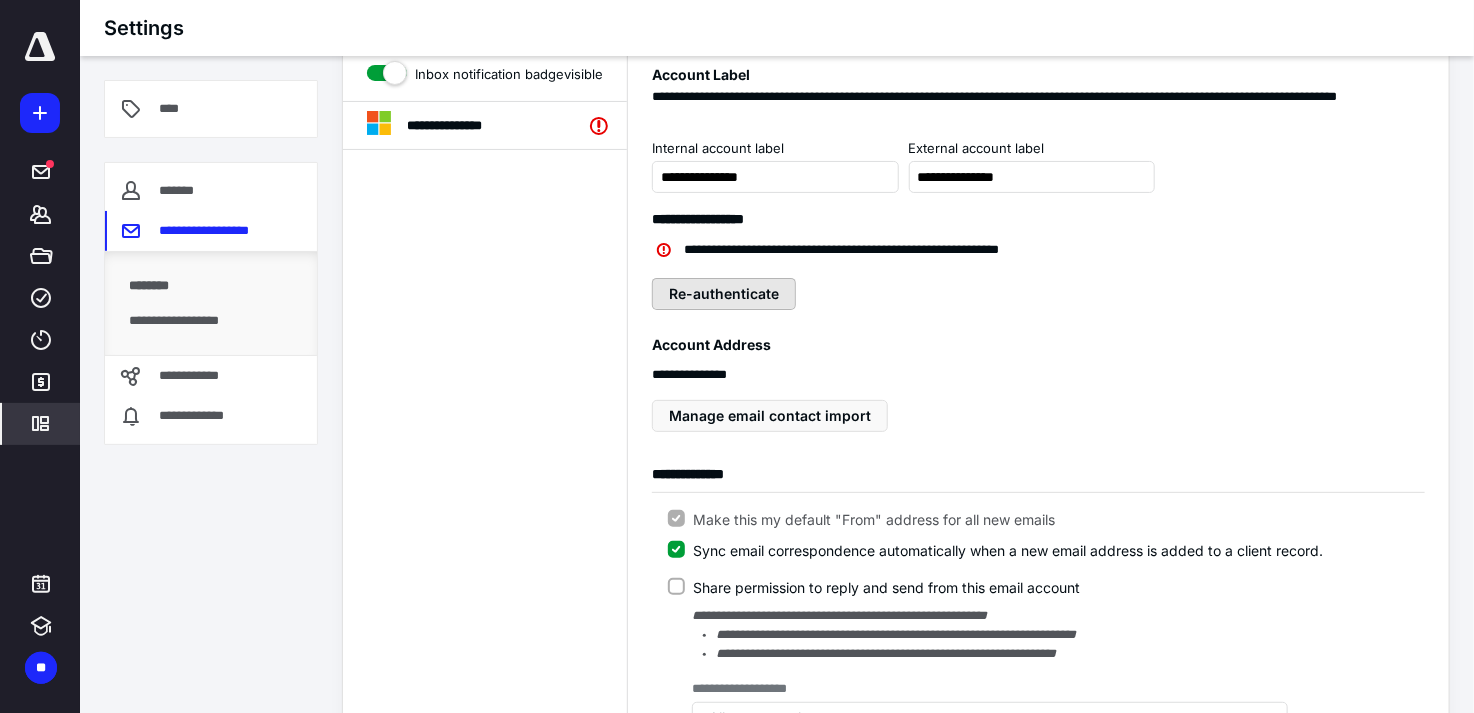 click on "Re-authenticate" at bounding box center [724, 294] 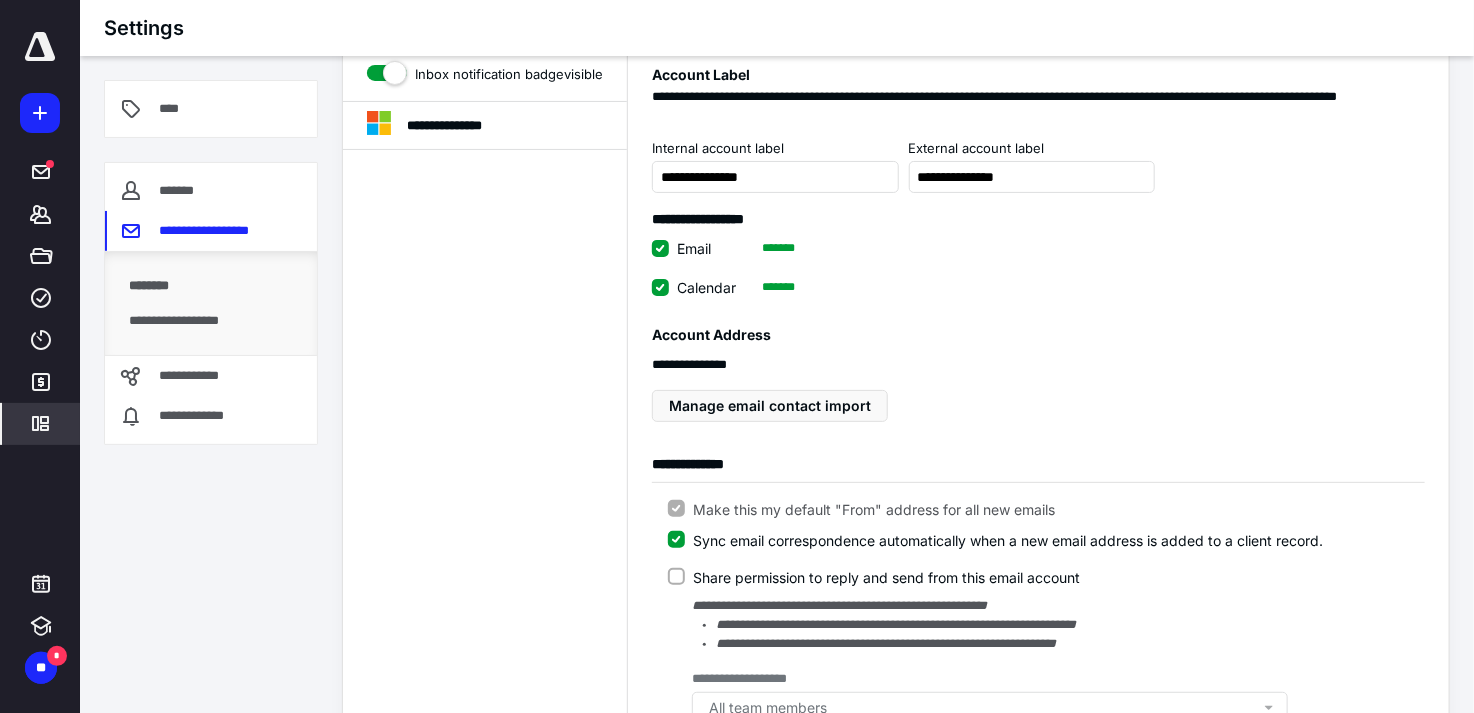 click on "**********" at bounding box center [1038, 373] 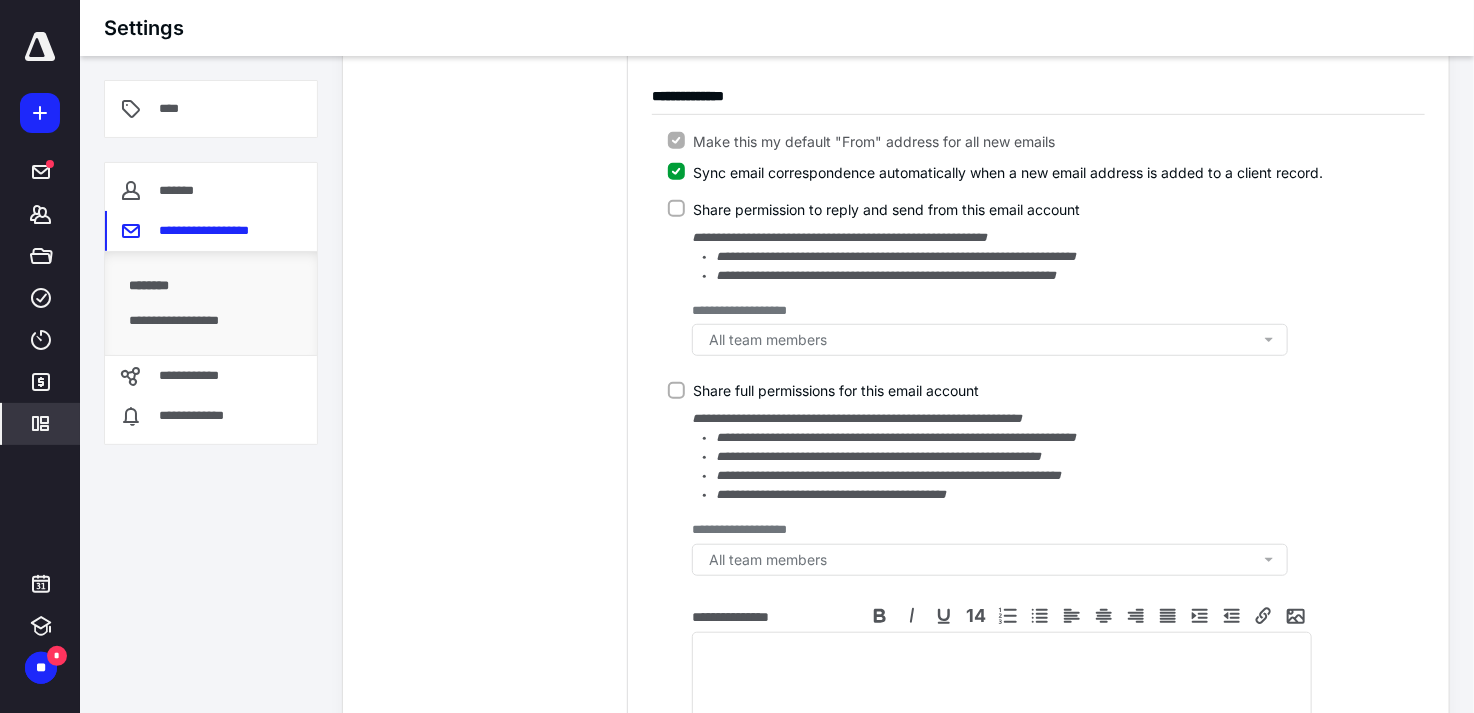 scroll, scrollTop: 655, scrollLeft: 0, axis: vertical 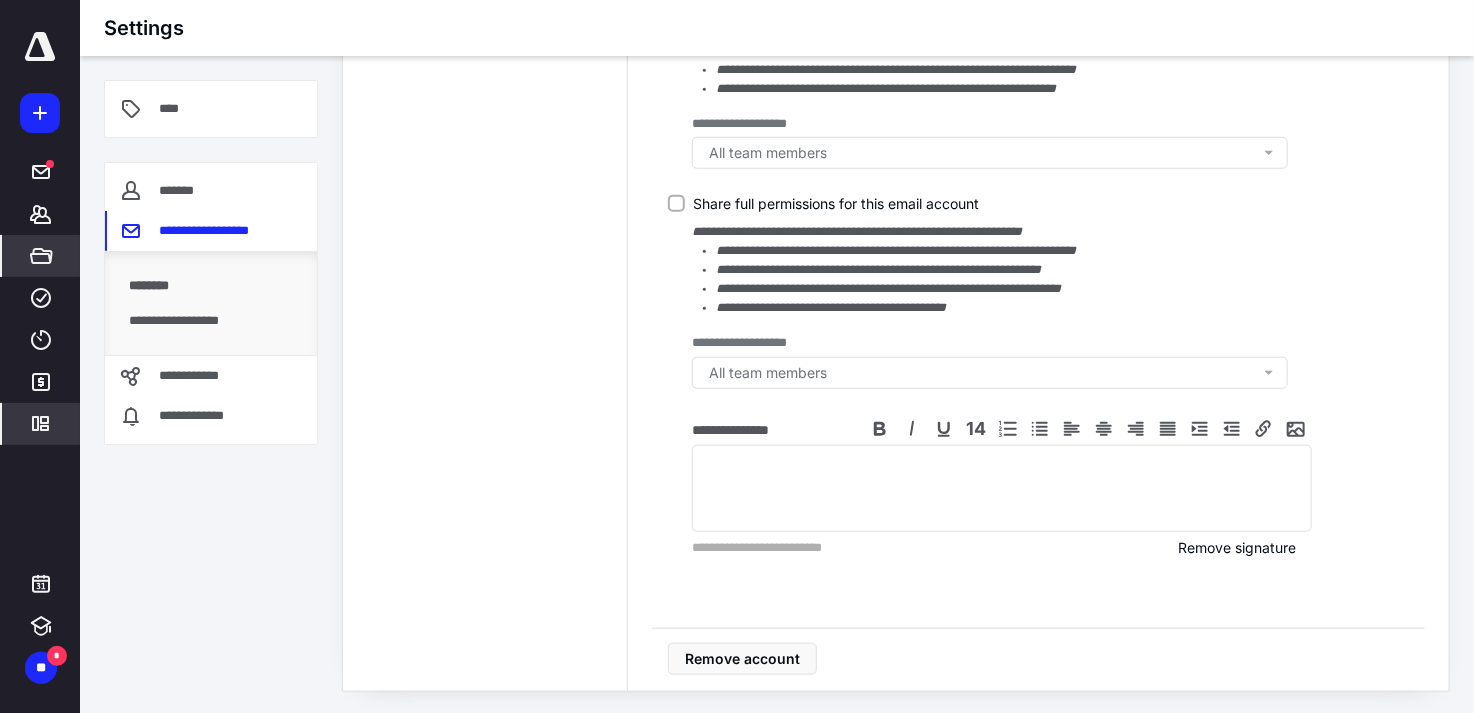 click on "*****" at bounding box center [41, 256] 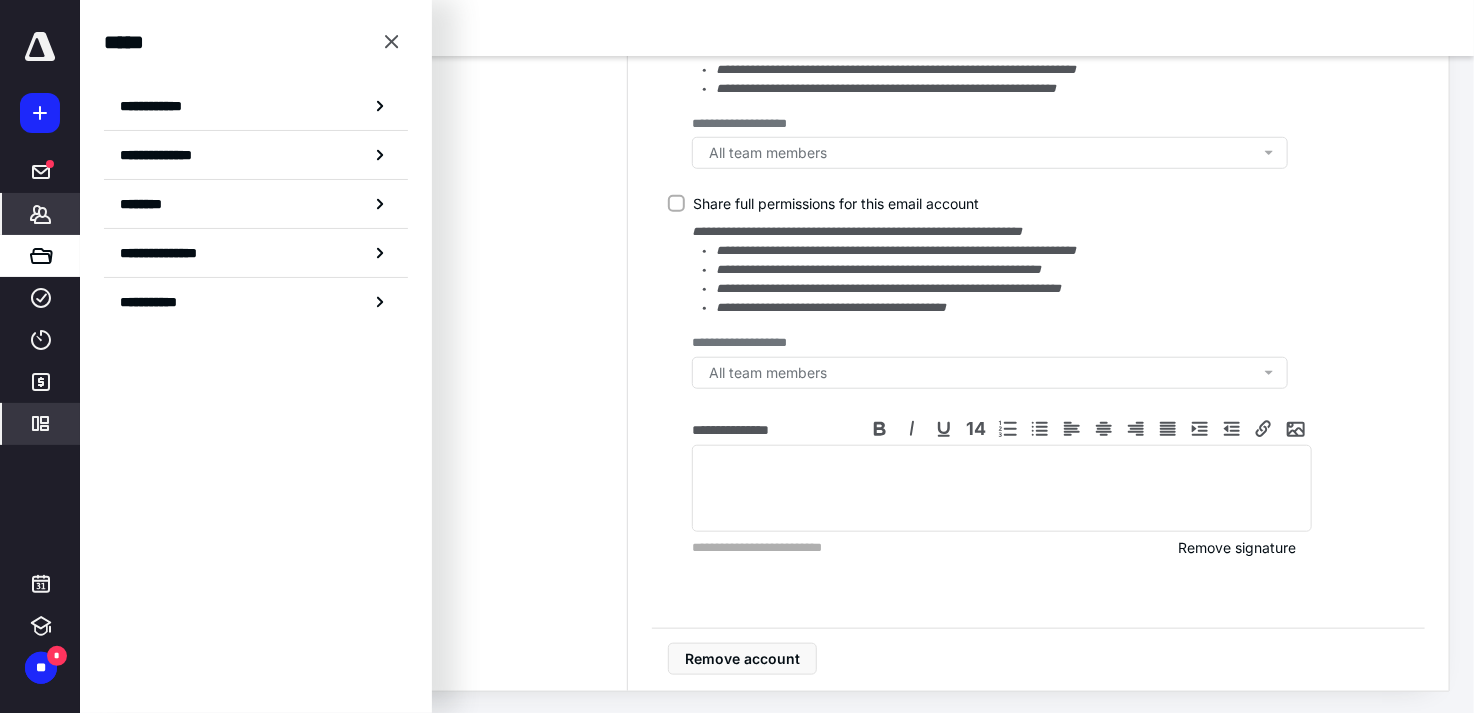 click 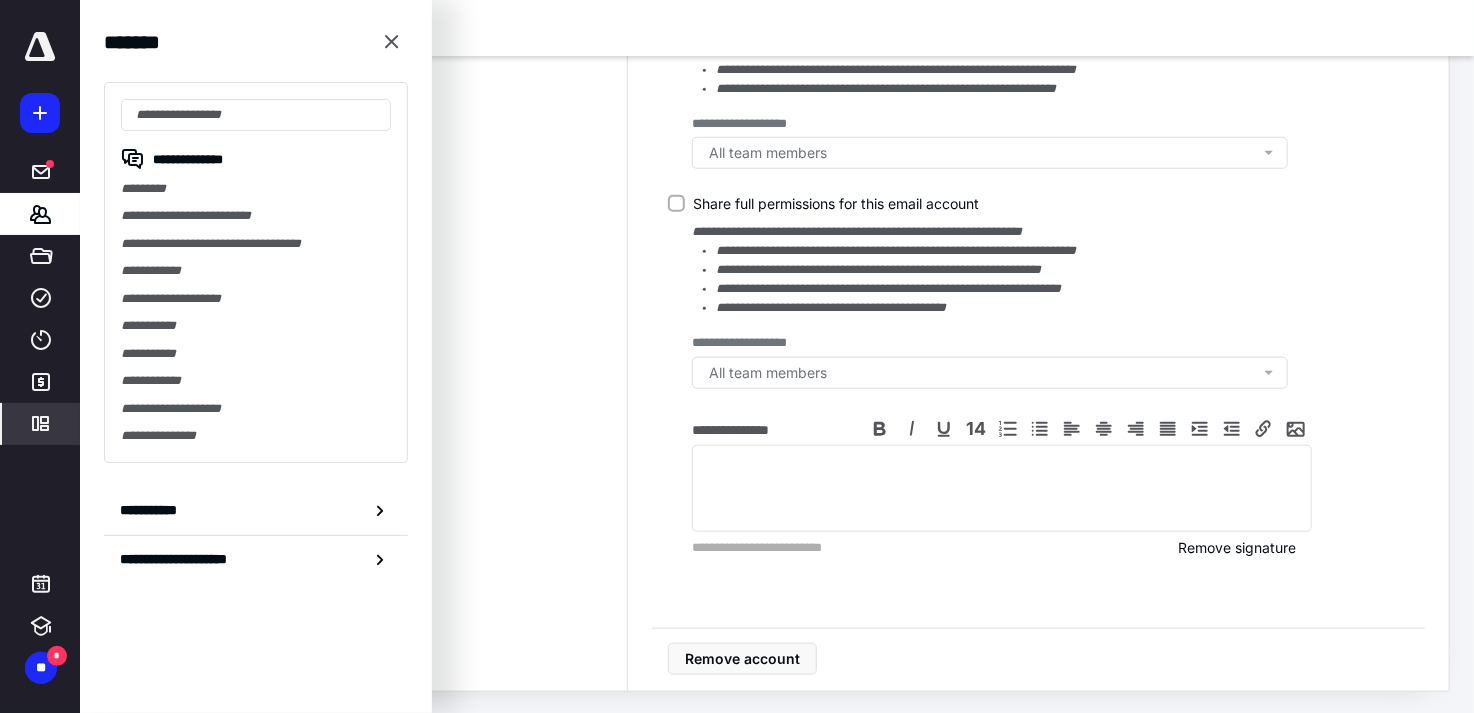 click 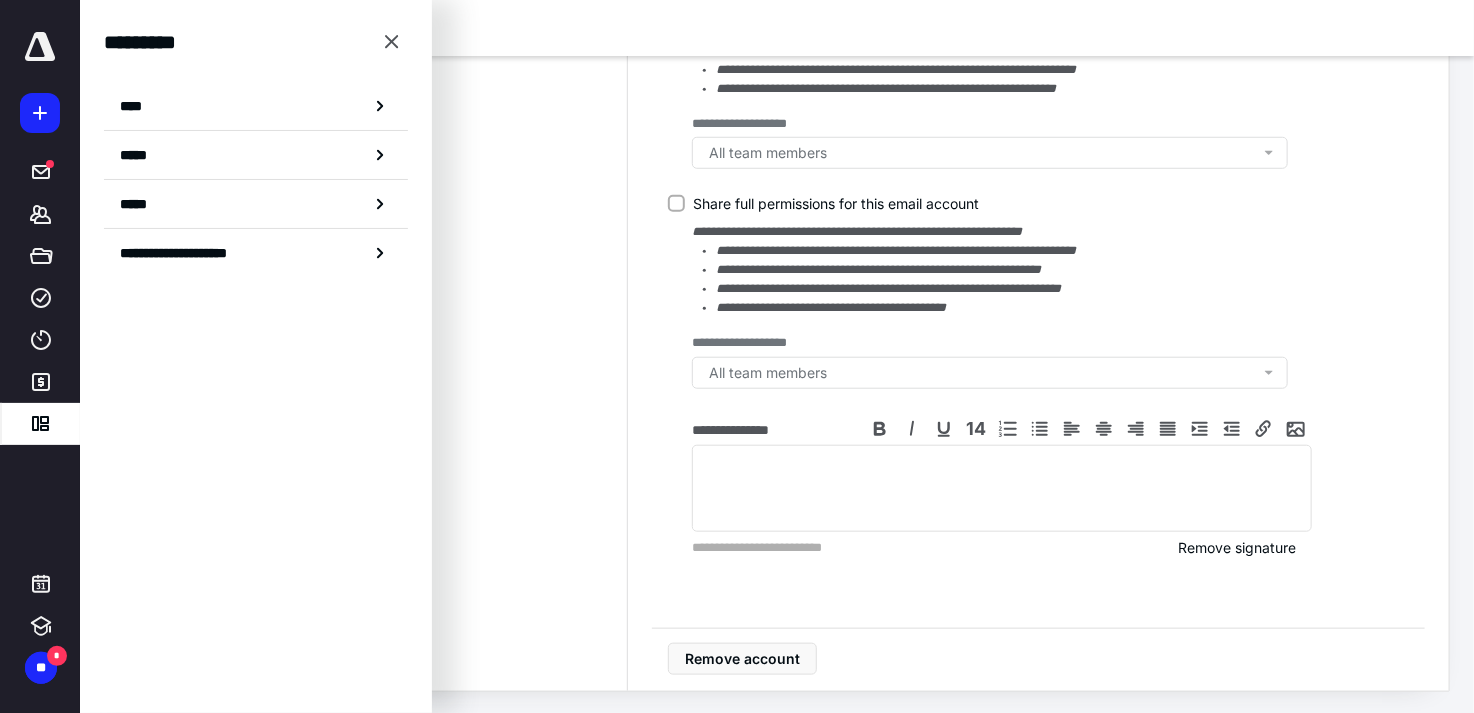 click on "**********" at bounding box center [485, 90] 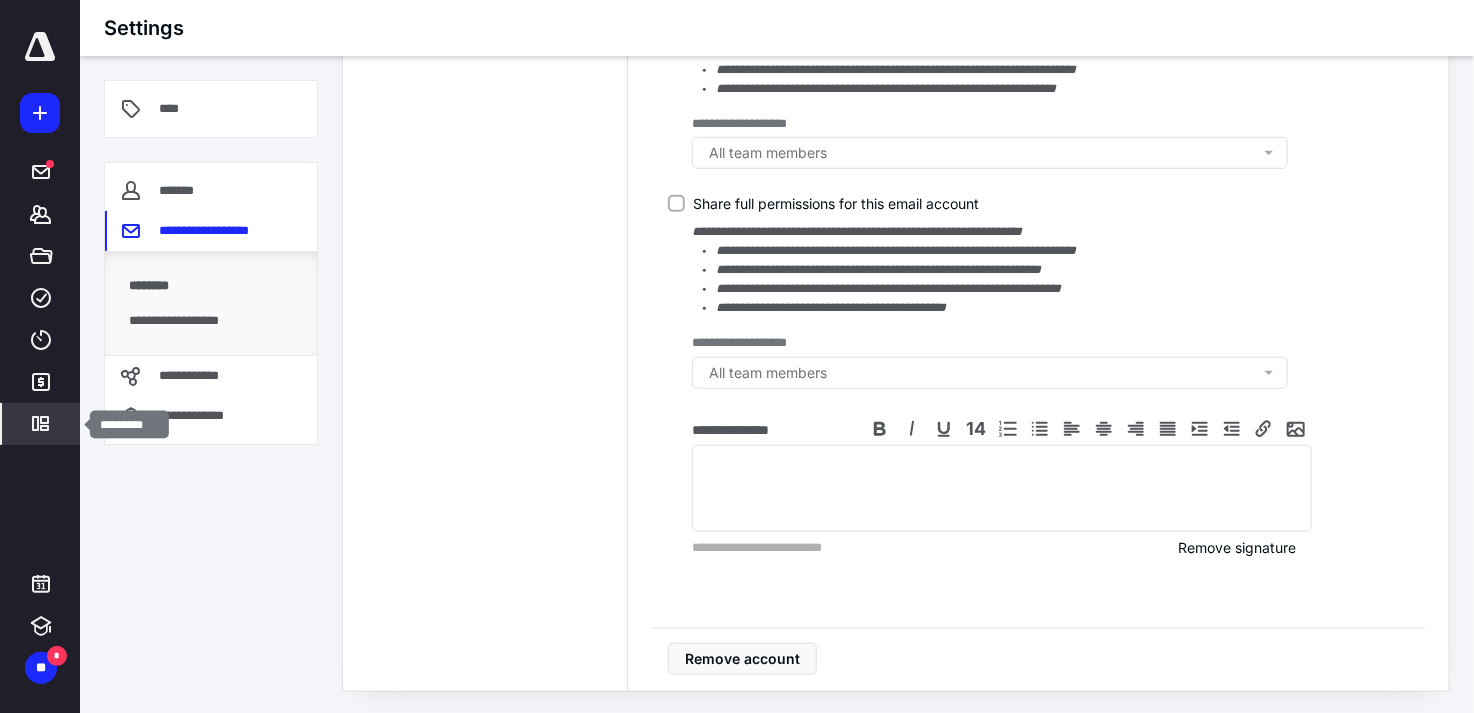 click on "*********" at bounding box center (41, 424) 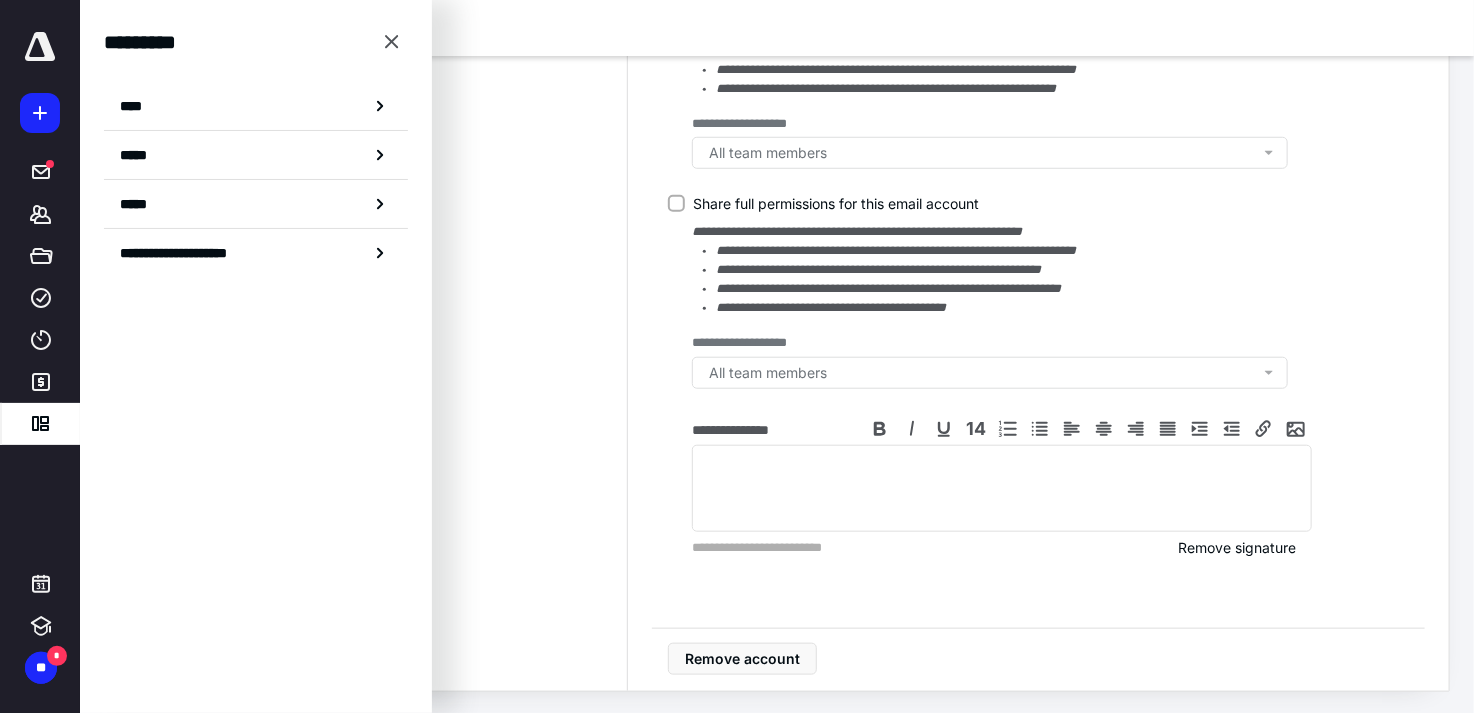 click on "*****" at bounding box center (256, 204) 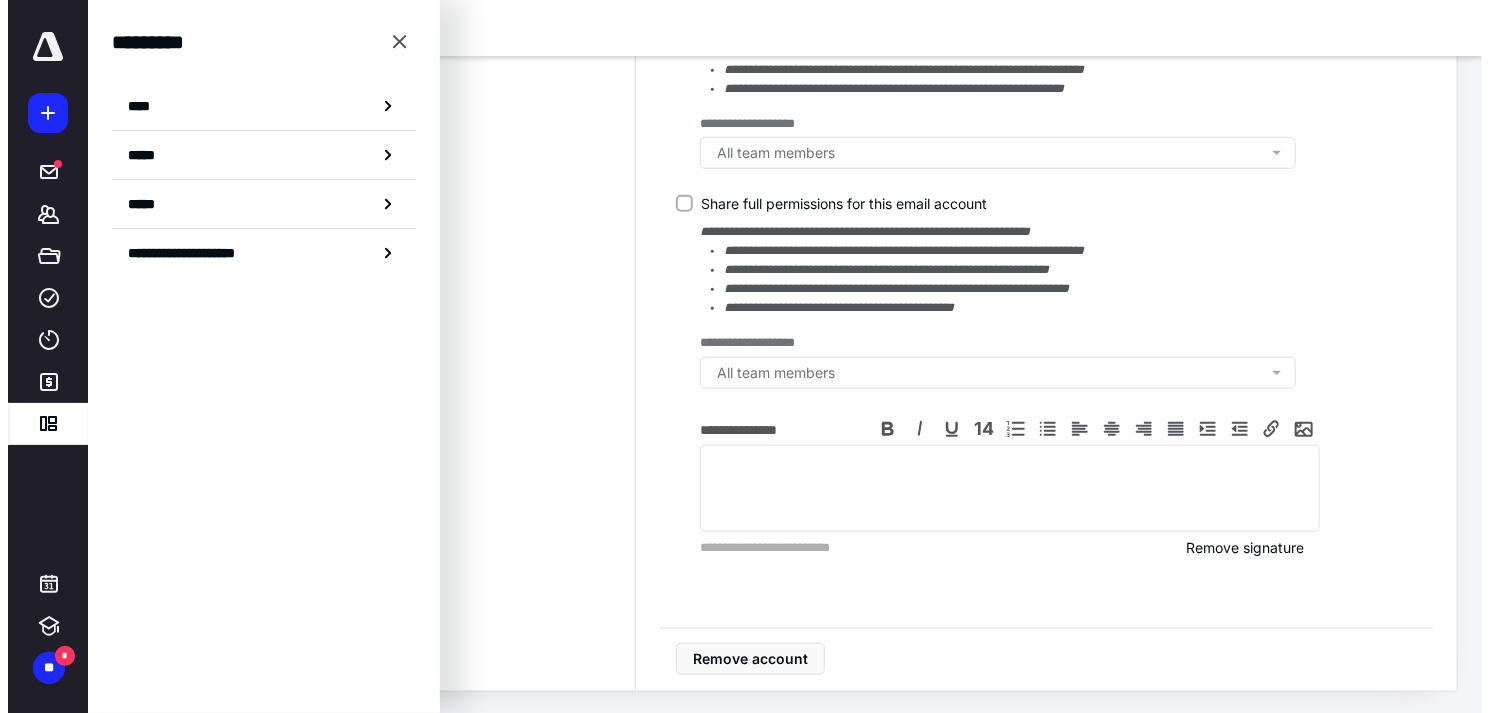 scroll, scrollTop: 0, scrollLeft: 0, axis: both 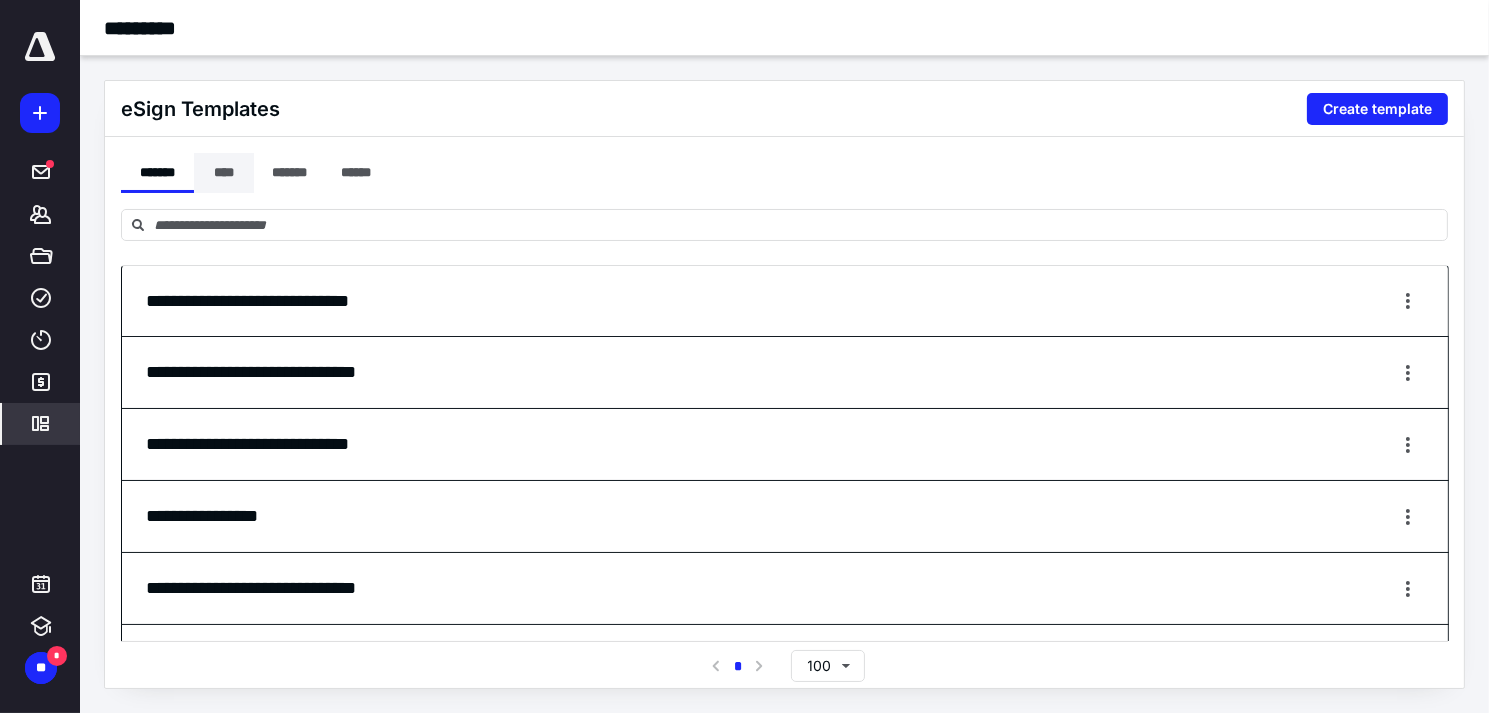 click on "****" at bounding box center (224, 173) 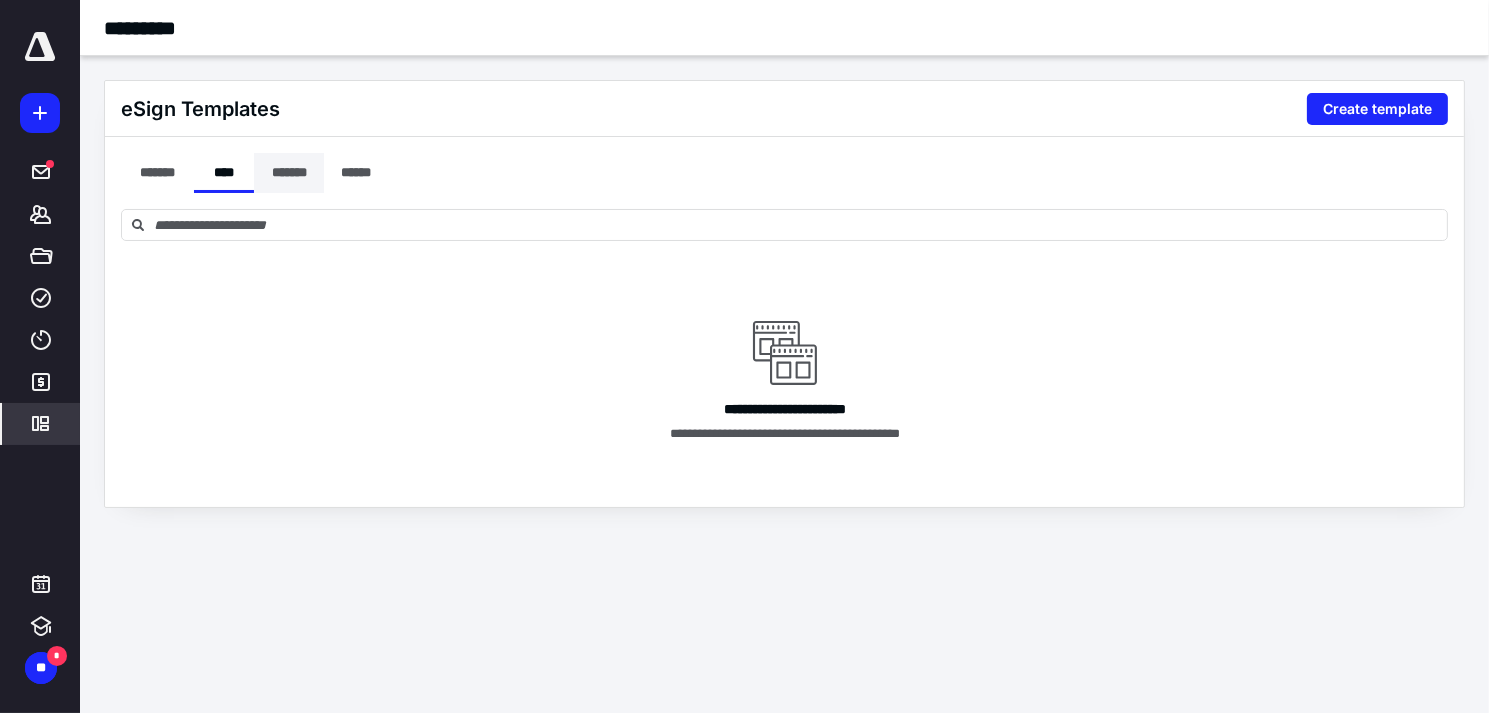click on "*******" at bounding box center [289, 173] 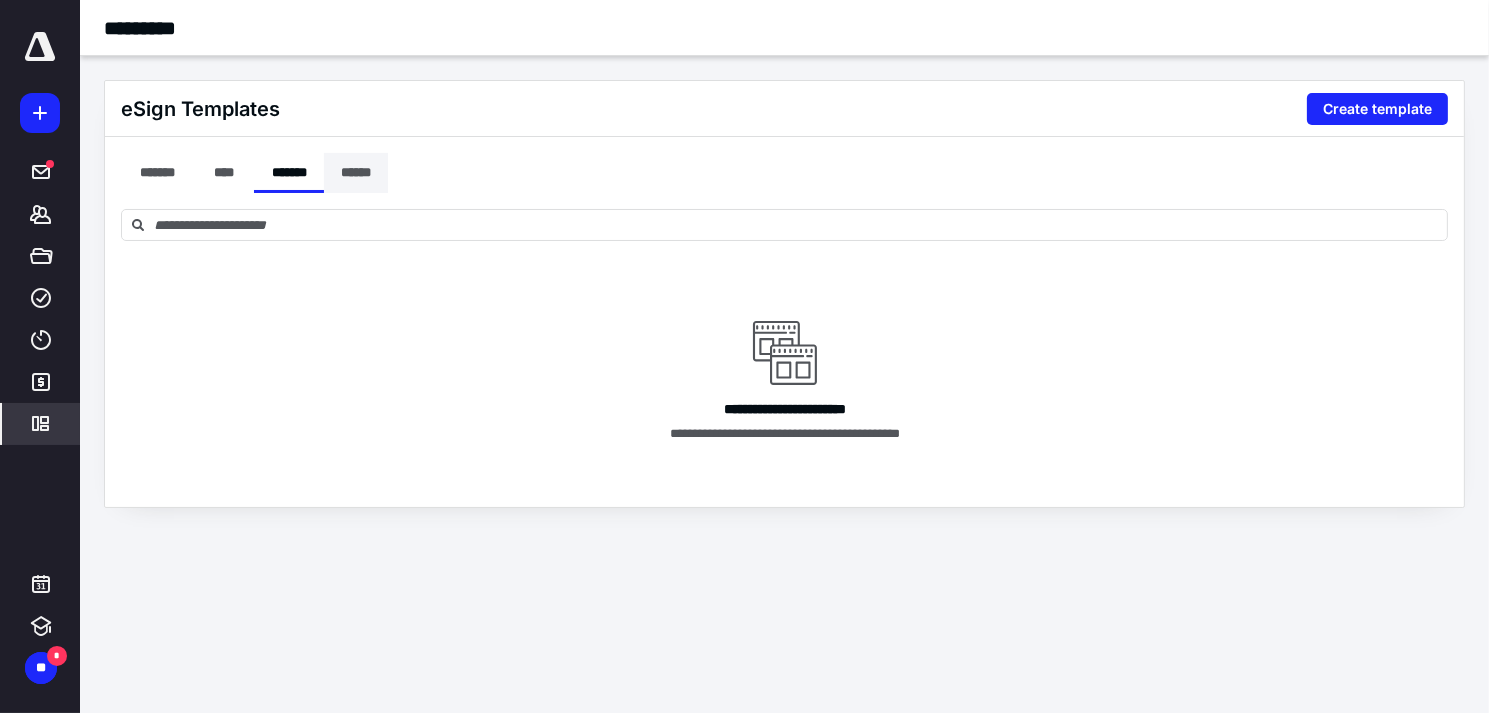 click on "******" at bounding box center [356, 173] 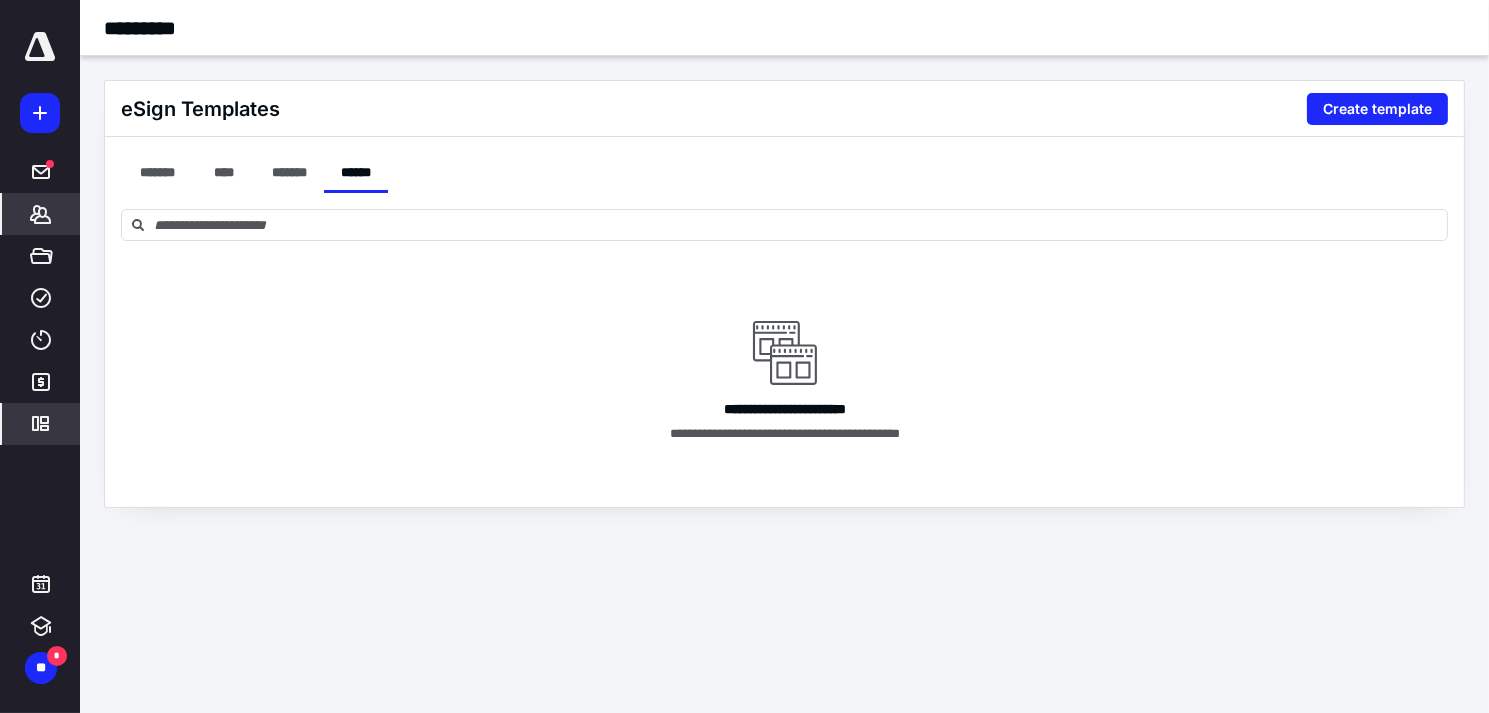 click on "*******" at bounding box center [41, 214] 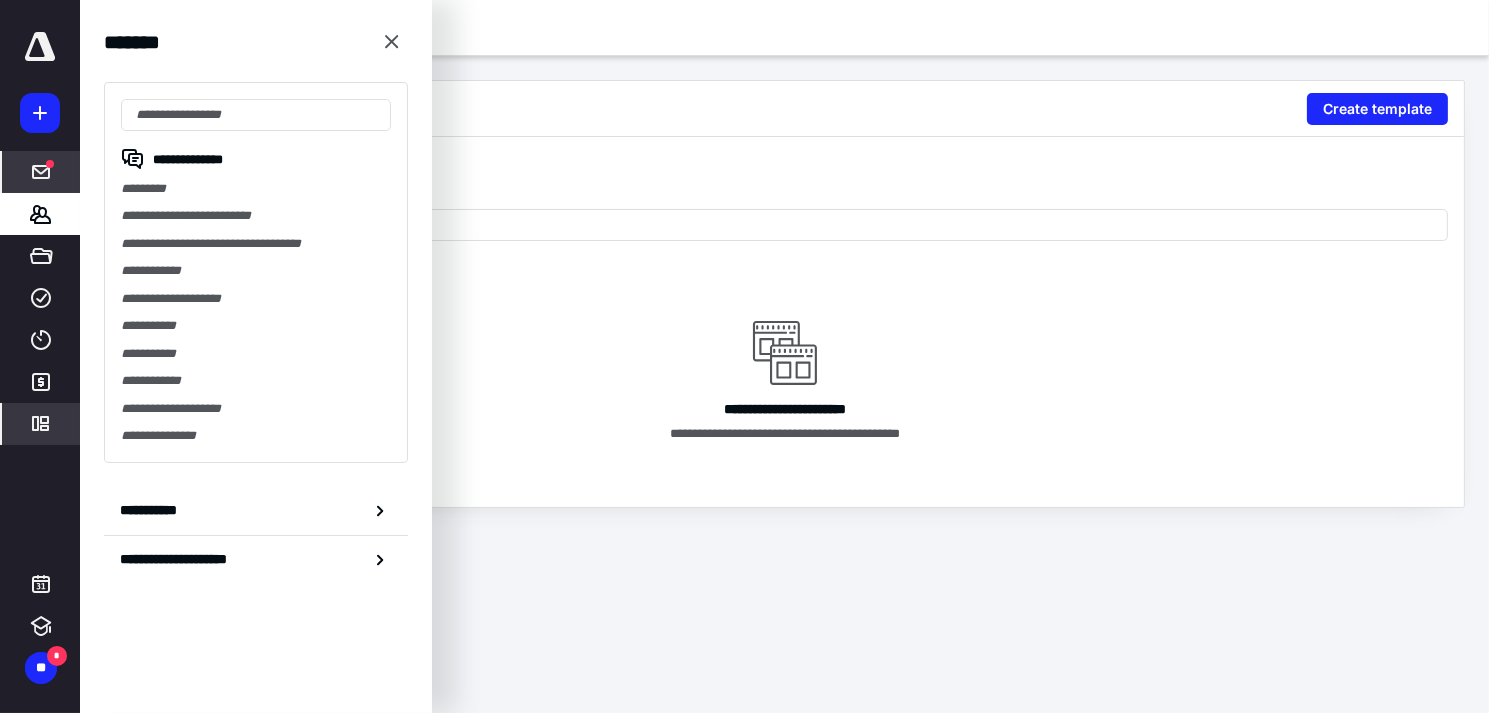 click on "*****" at bounding box center [41, 172] 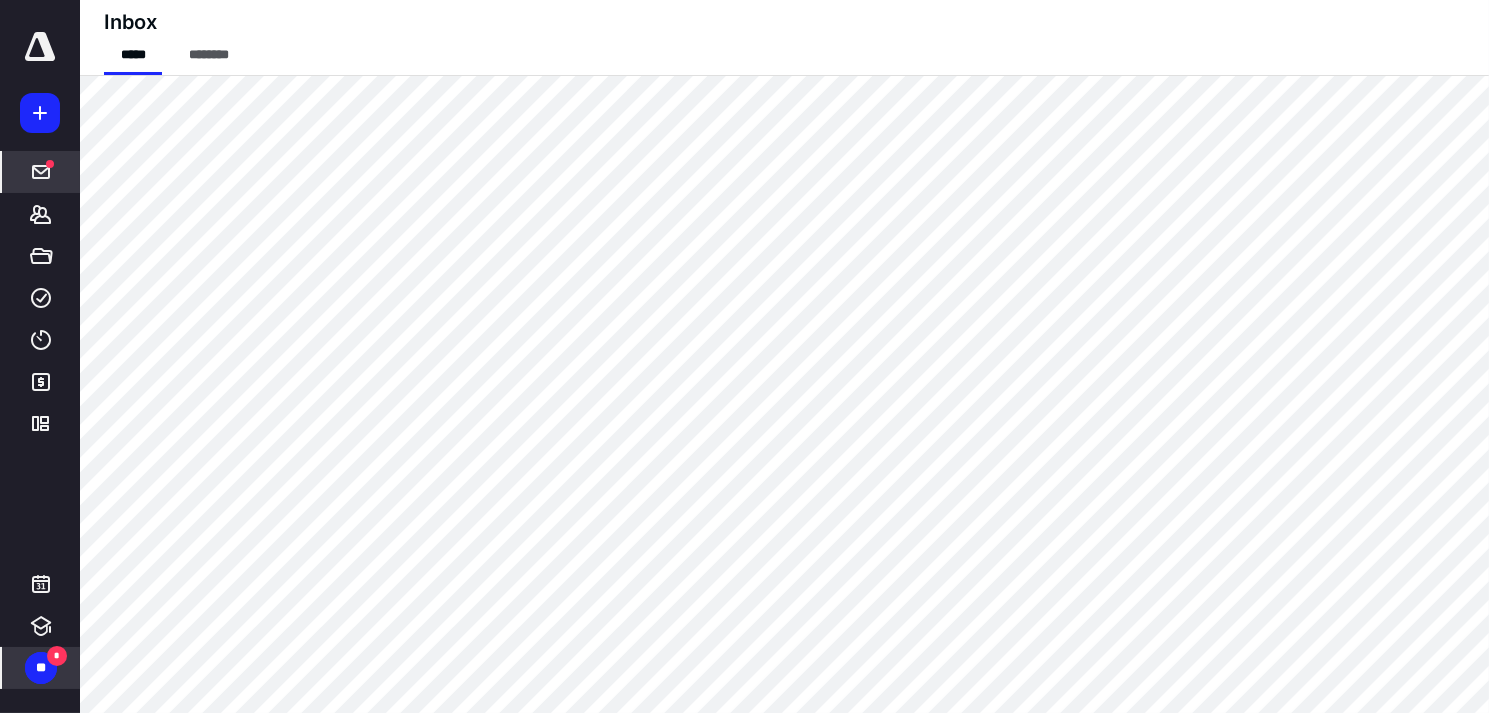 click on "**" at bounding box center (41, 668) 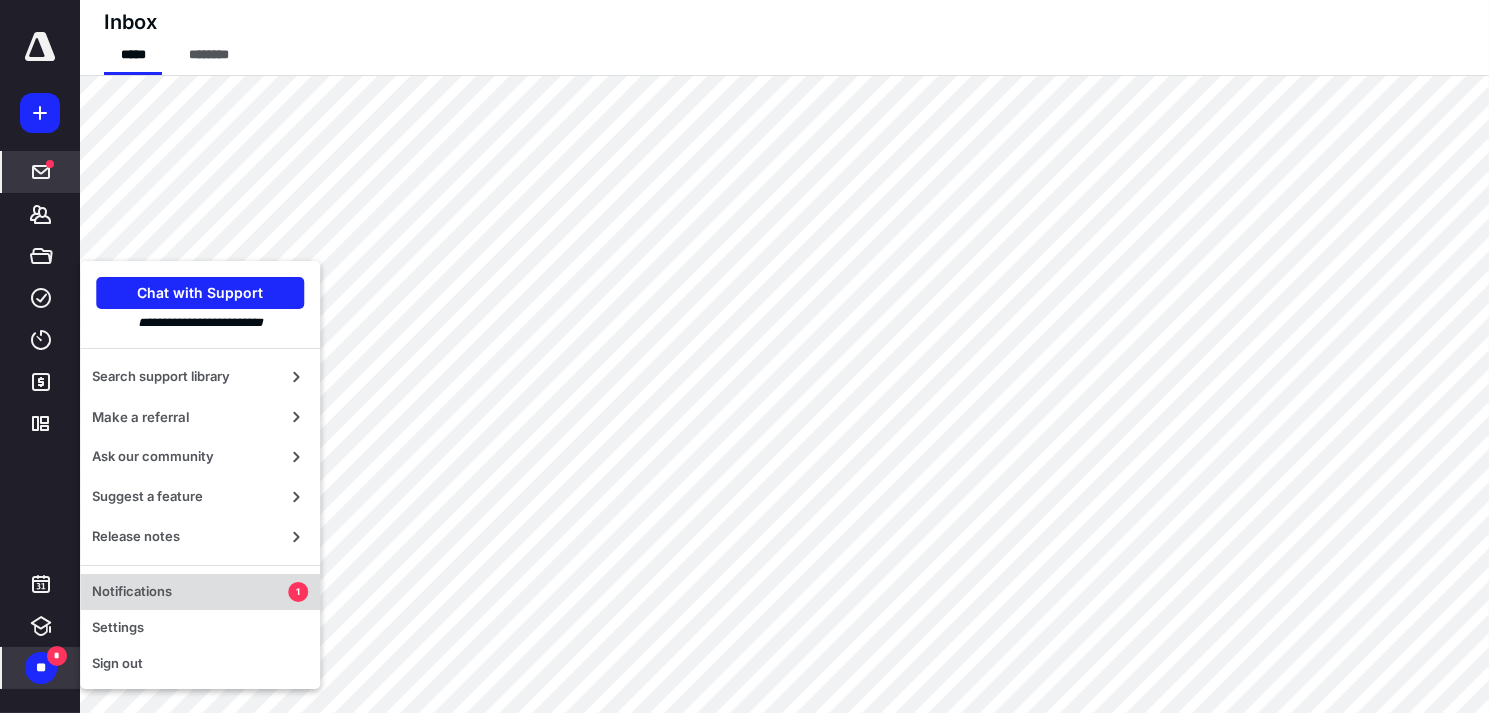 click on "Notifications" at bounding box center [190, 592] 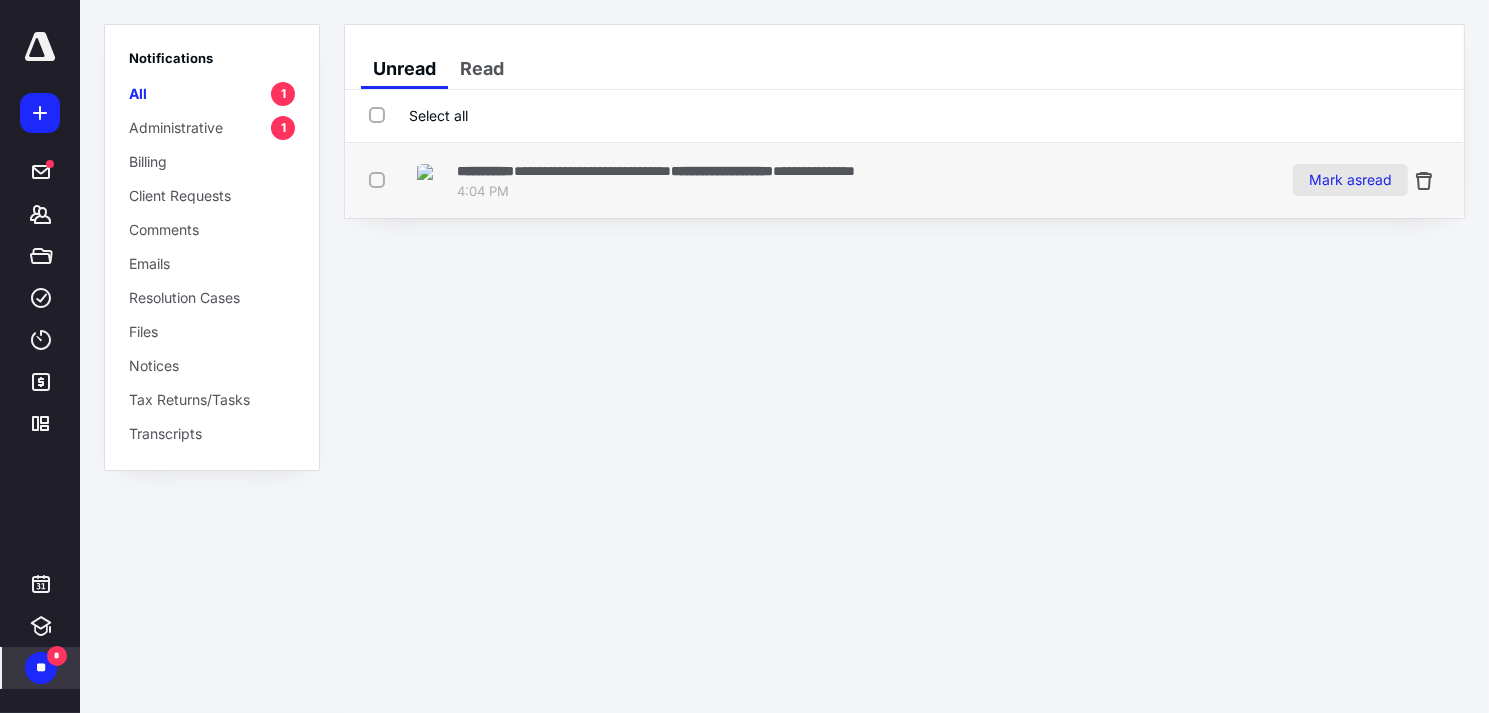 click on "Mark as  read" at bounding box center [1350, 180] 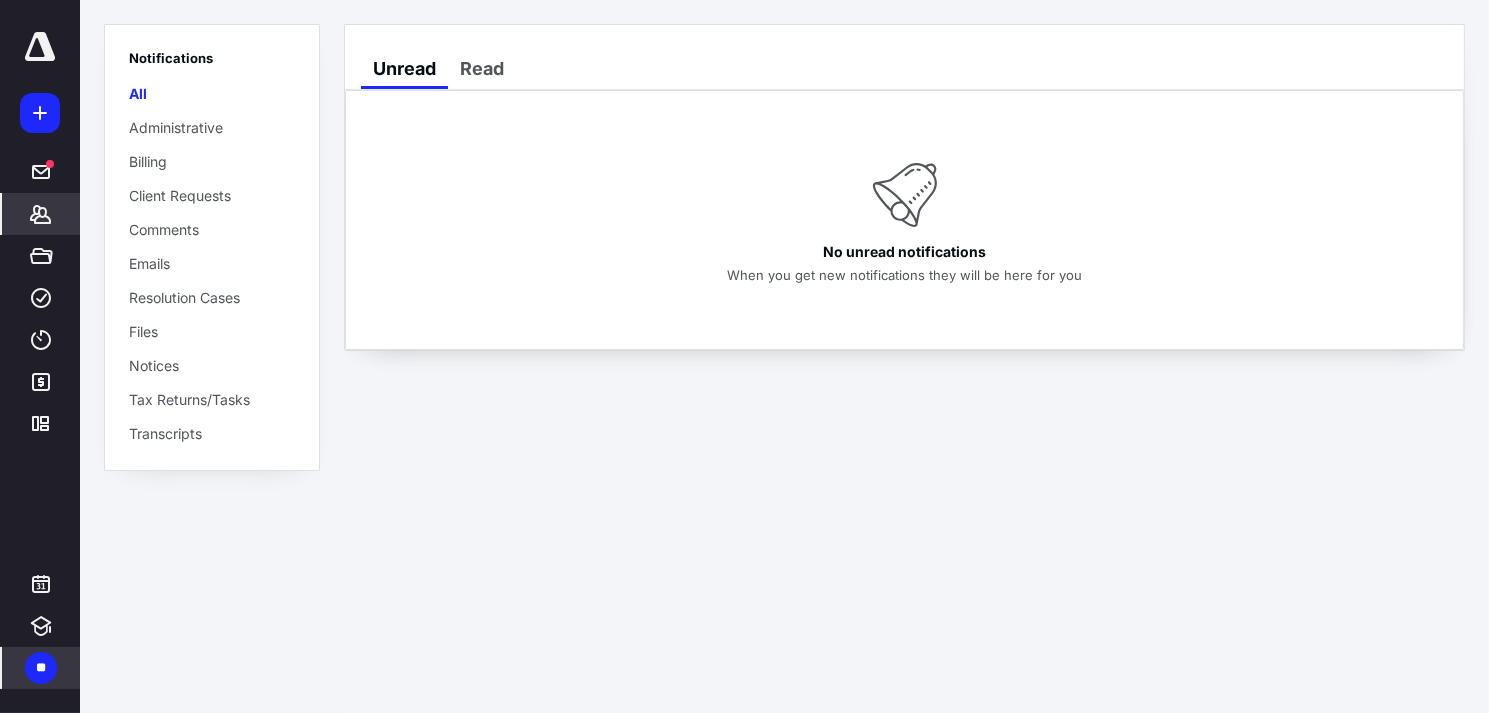 click 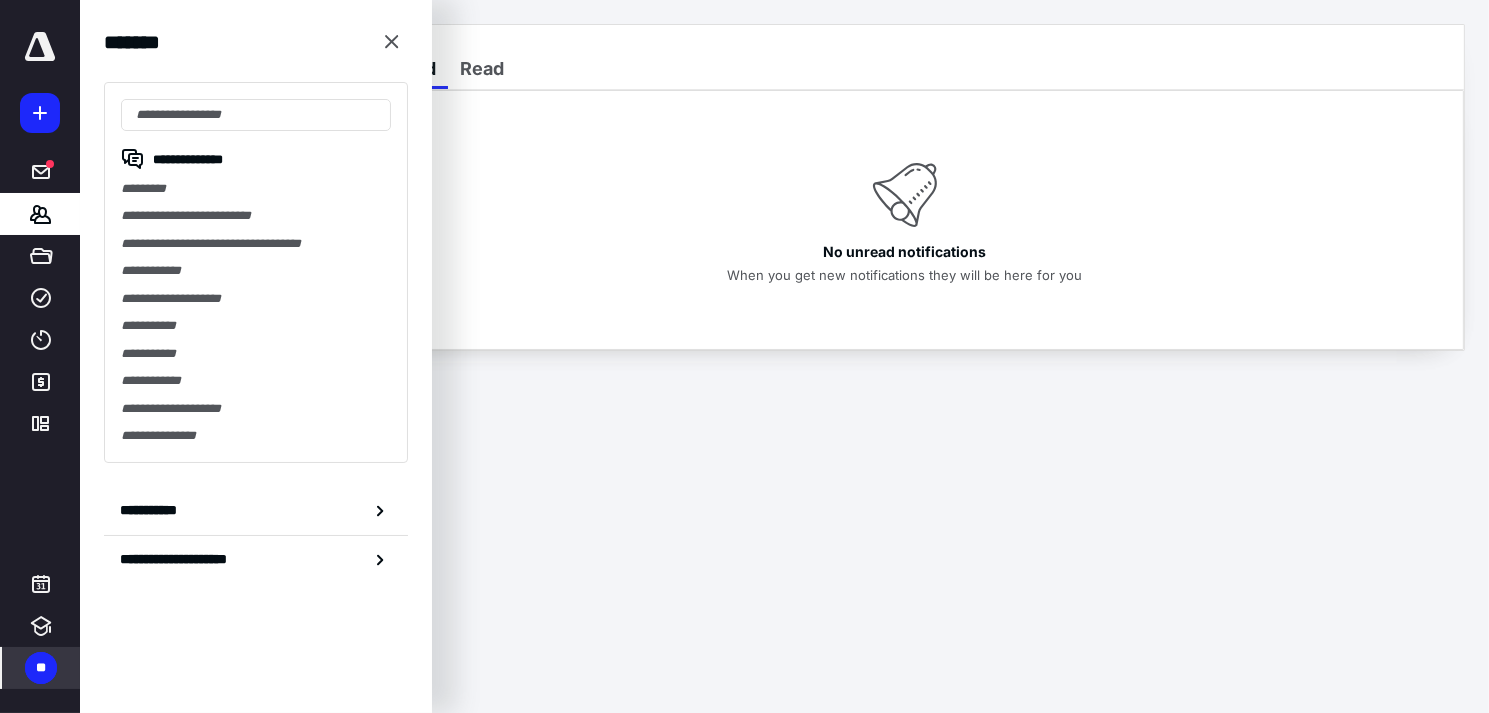 click on "**********" at bounding box center (744, 356) 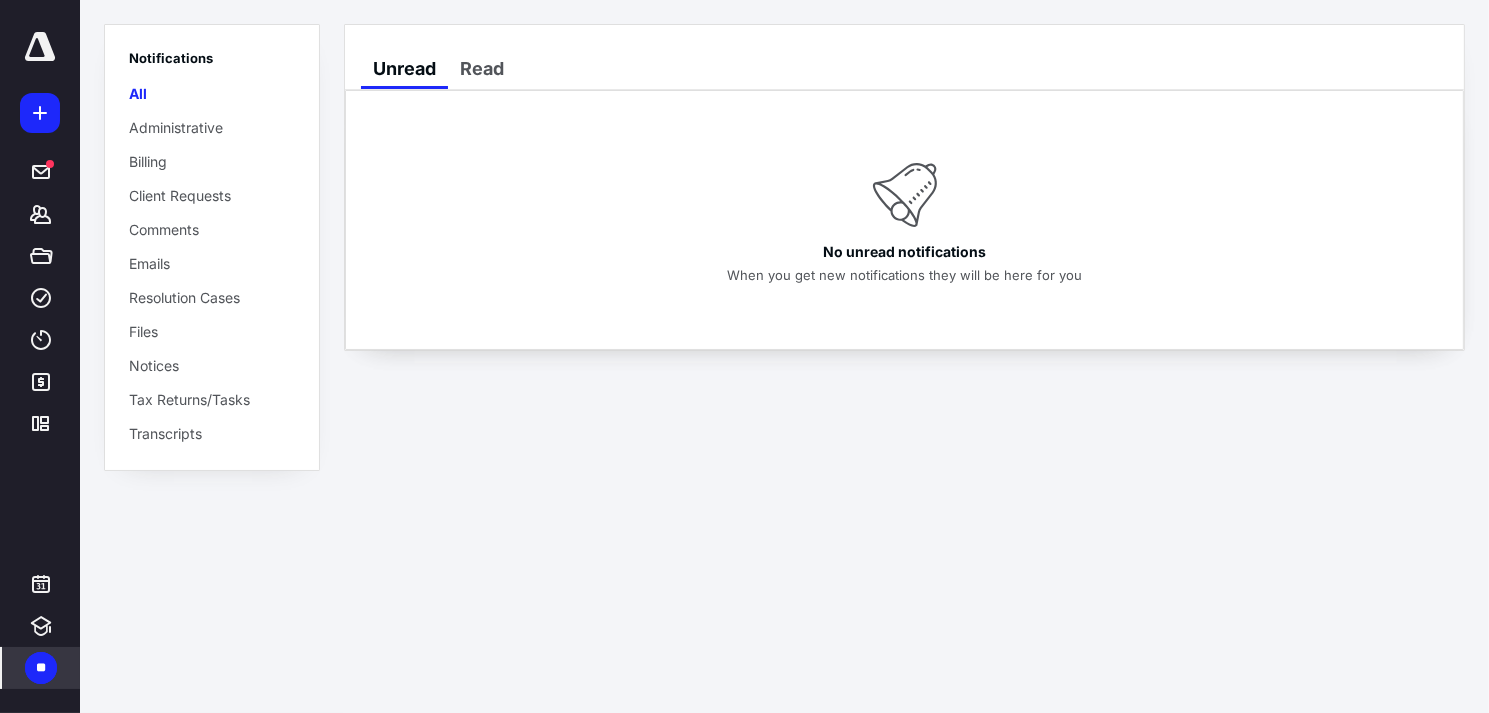 drag, startPoint x: 604, startPoint y: 431, endPoint x: 593, endPoint y: 423, distance: 13.601471 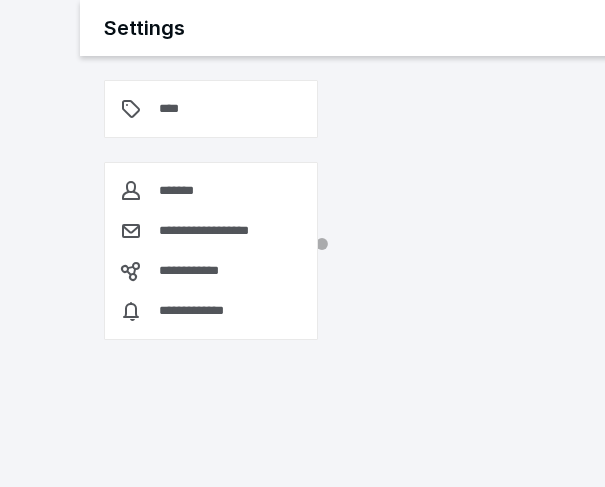 scroll, scrollTop: 0, scrollLeft: 0, axis: both 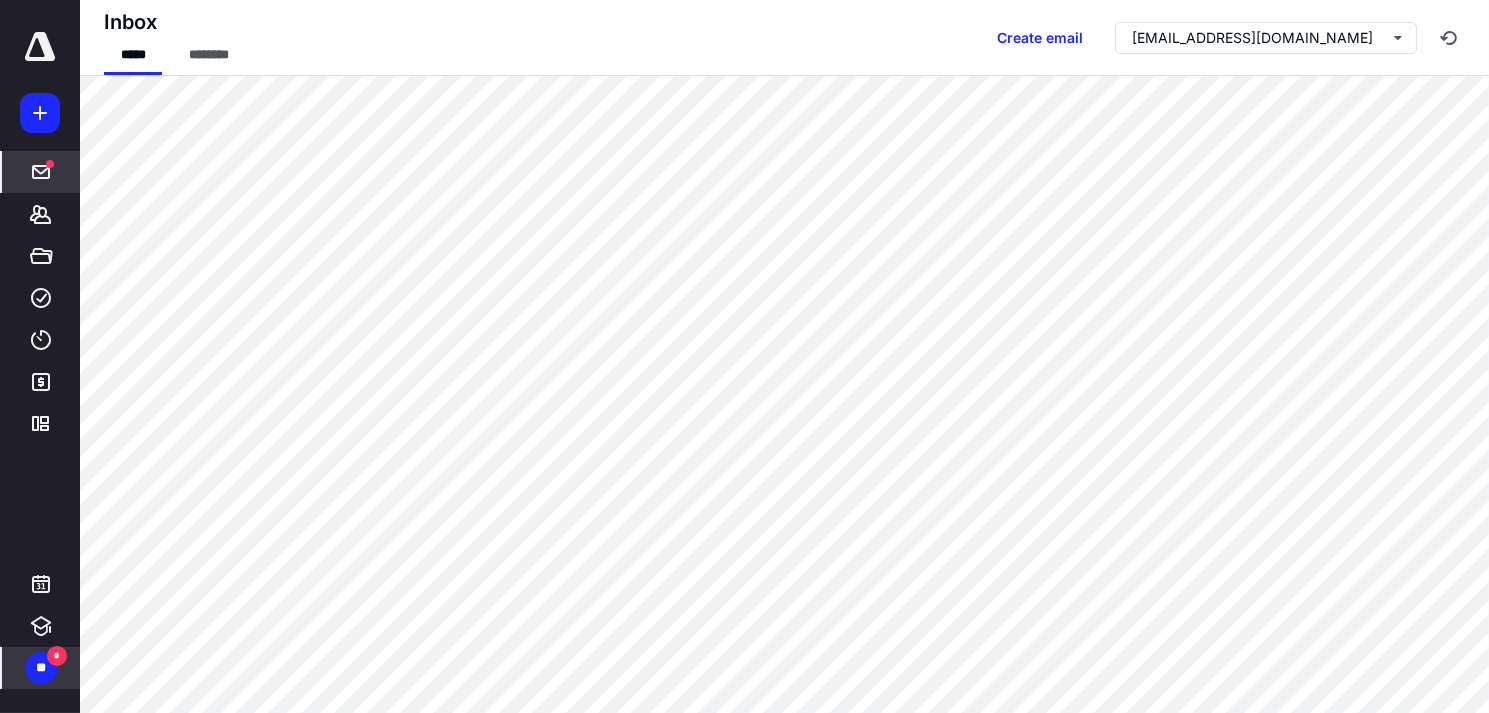 click on "**" at bounding box center [41, 668] 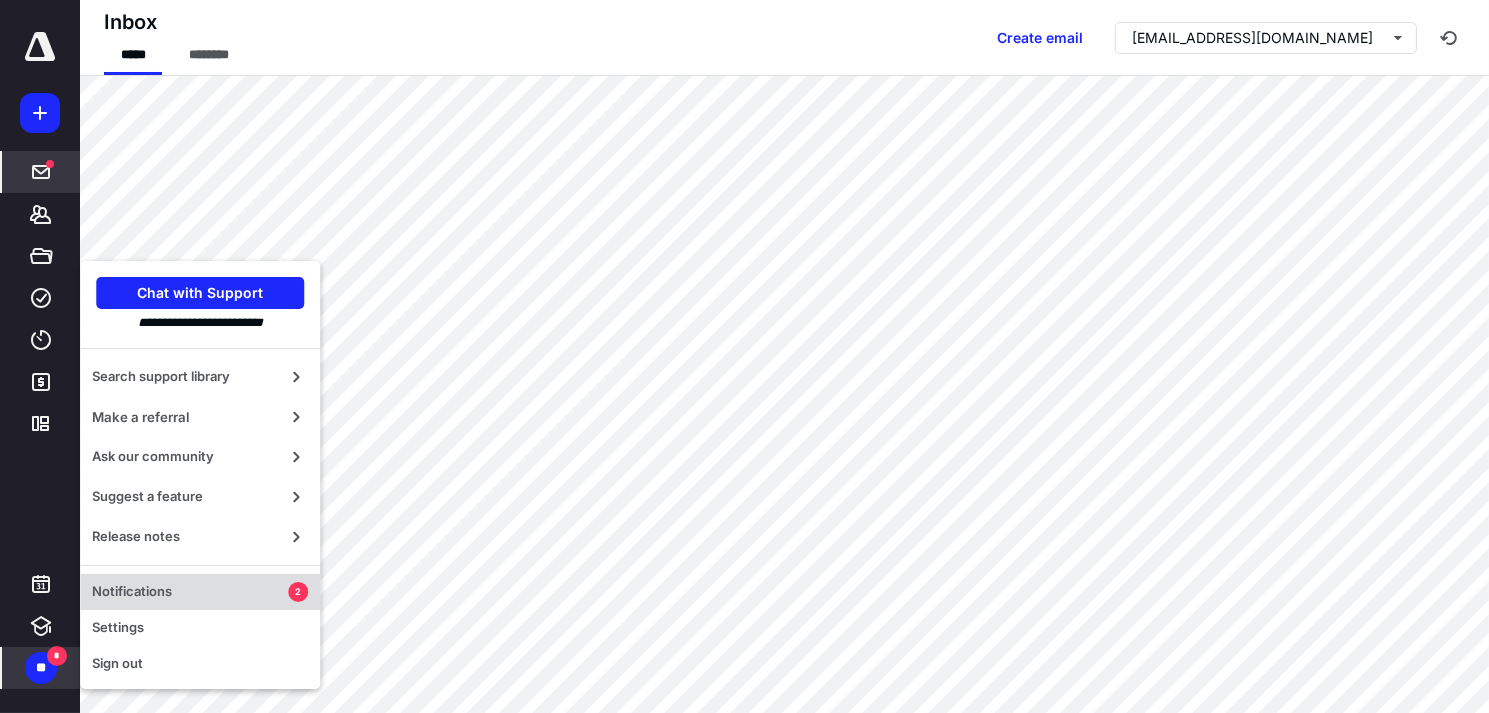 drag, startPoint x: 145, startPoint y: 596, endPoint x: 215, endPoint y: 581, distance: 71.5891 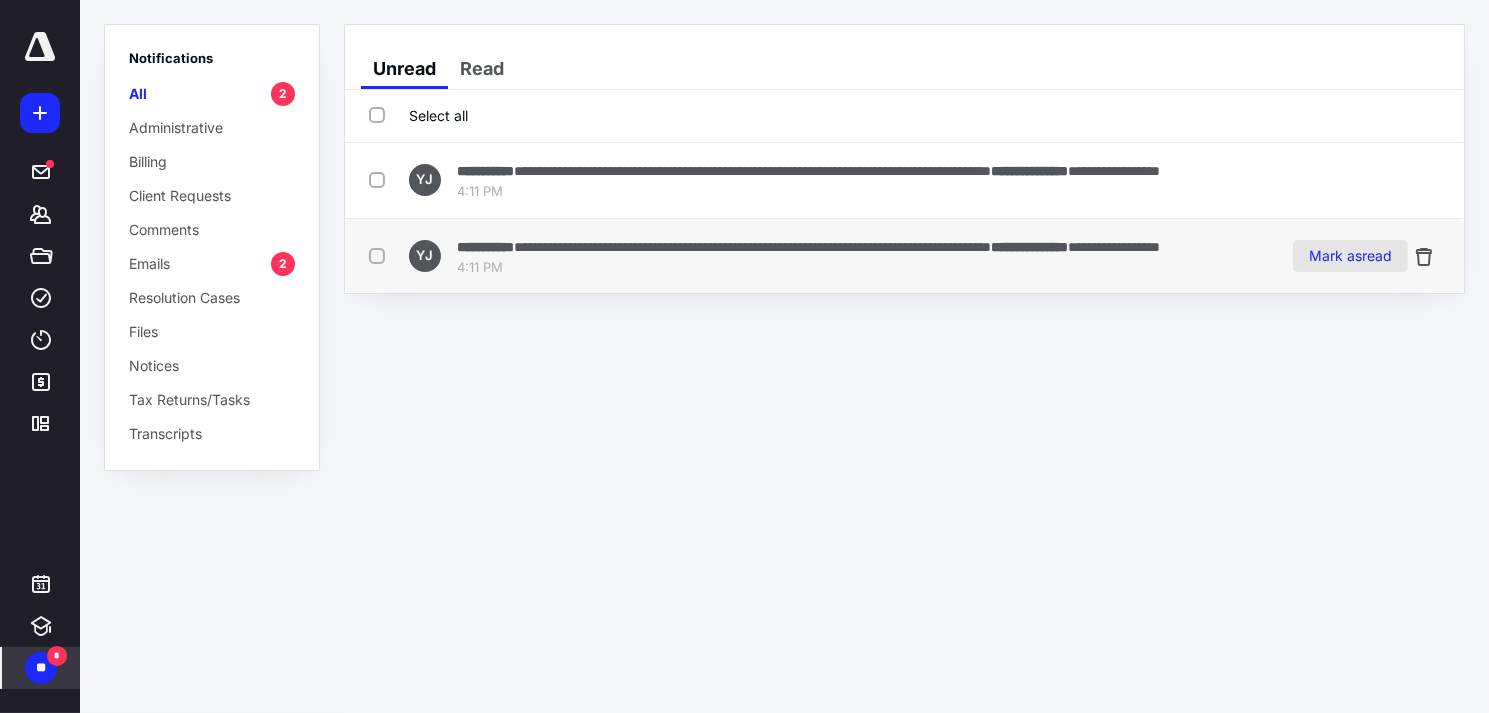click on "Mark as  read" at bounding box center [1350, 256] 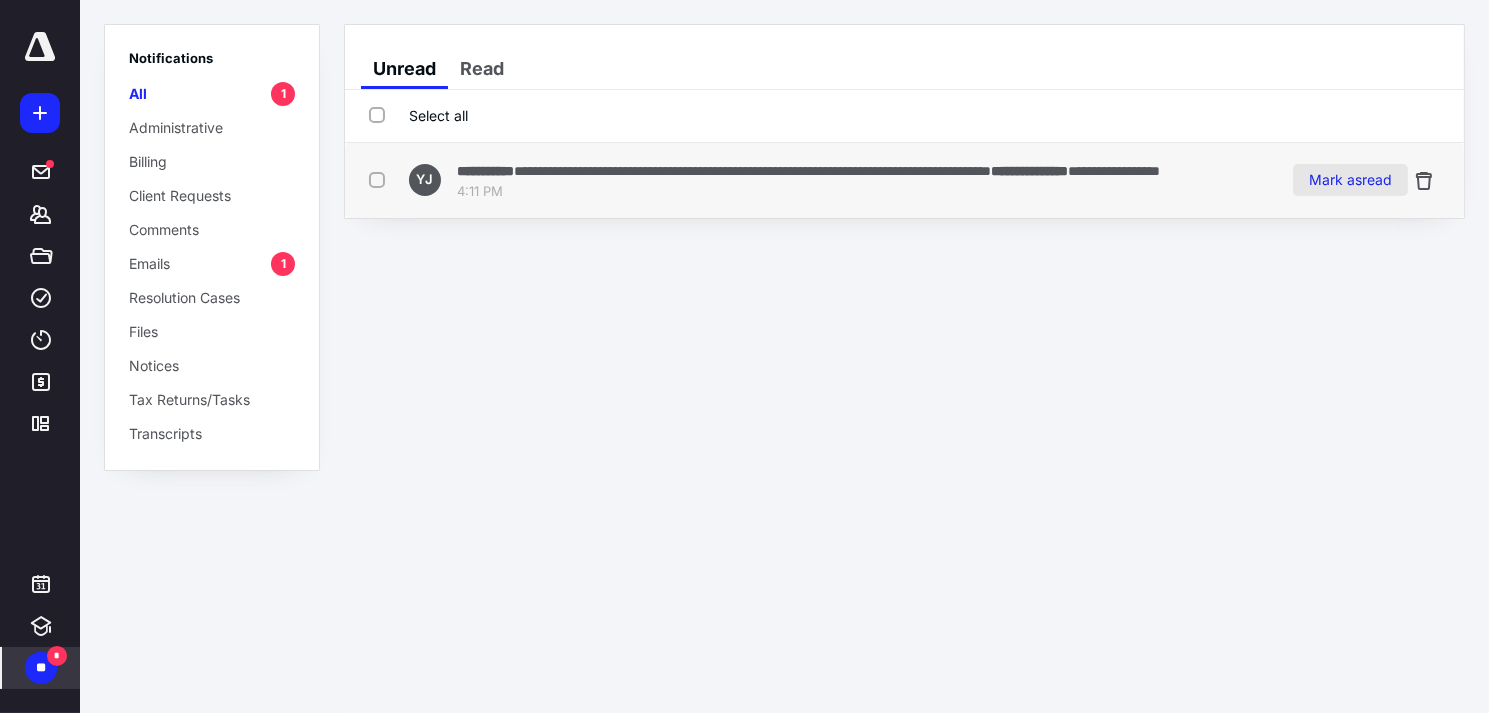 click on "Mark as  read" at bounding box center (1350, 180) 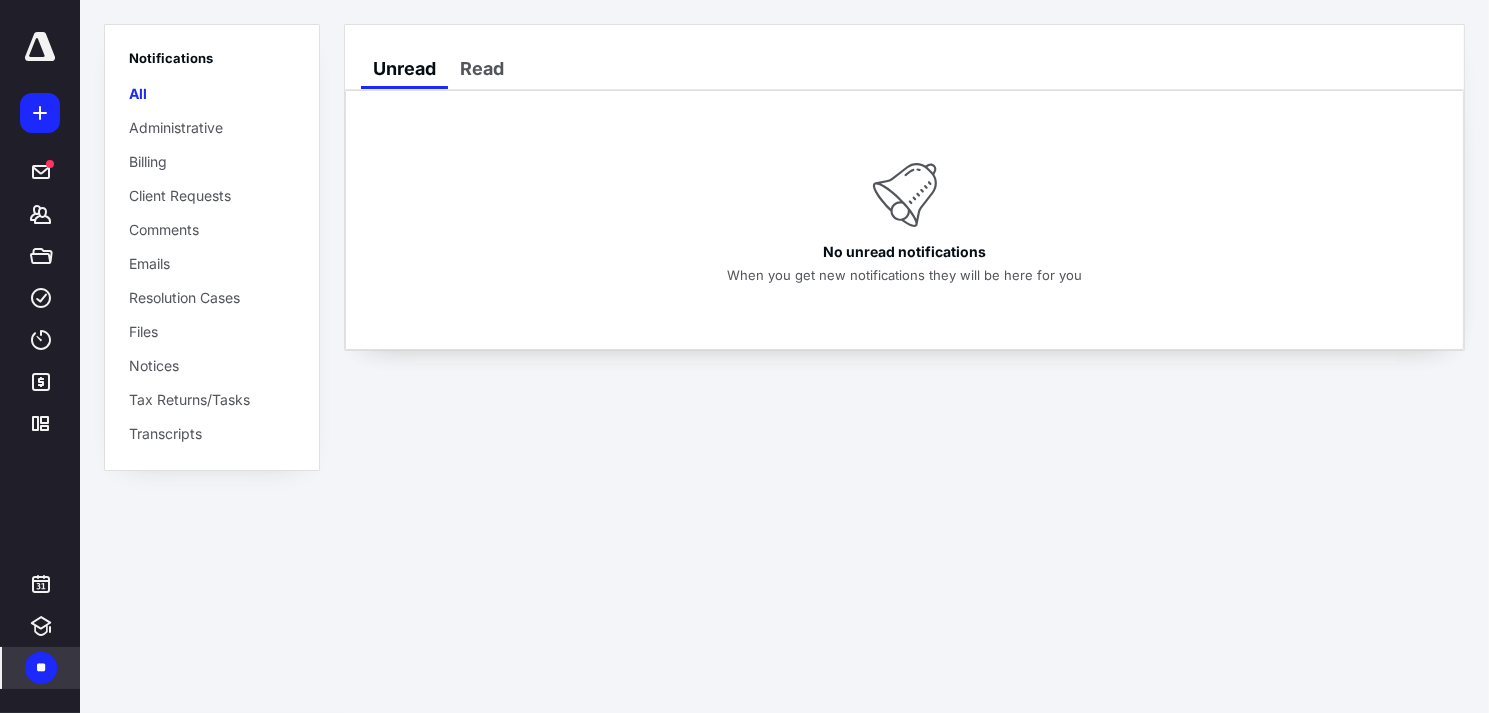 drag, startPoint x: 741, startPoint y: 447, endPoint x: 404, endPoint y: 428, distance: 337.5352 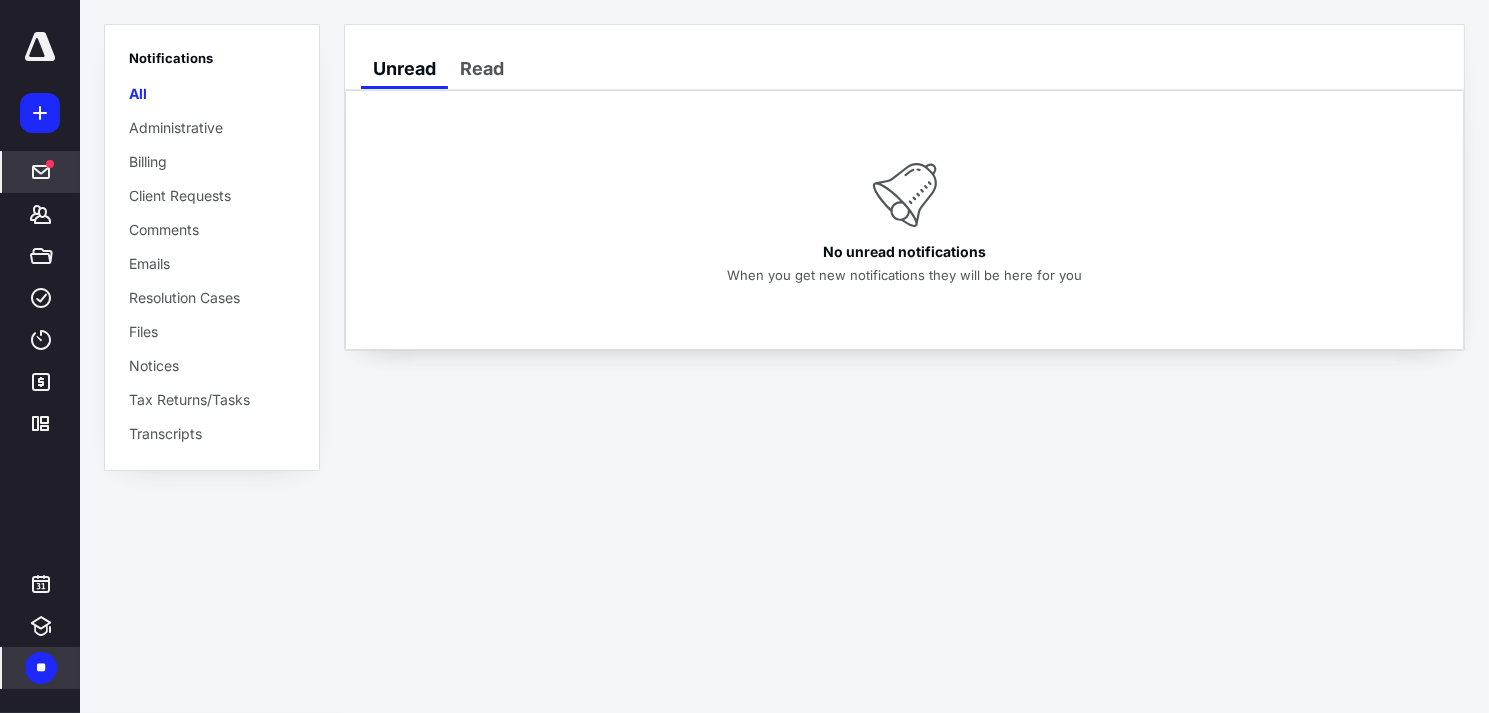 click on "*****" at bounding box center (41, 172) 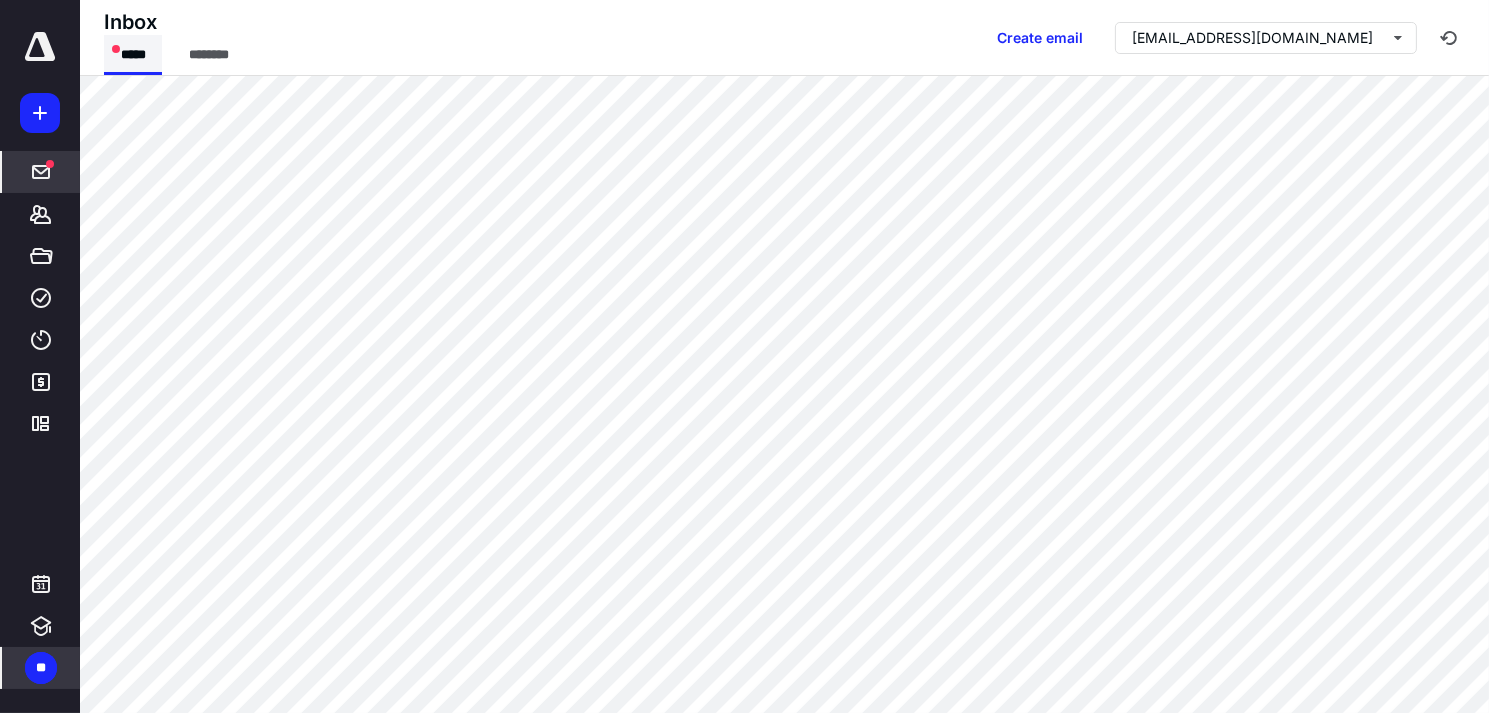 drag, startPoint x: 135, startPoint y: 53, endPoint x: 154, endPoint y: 53, distance: 19 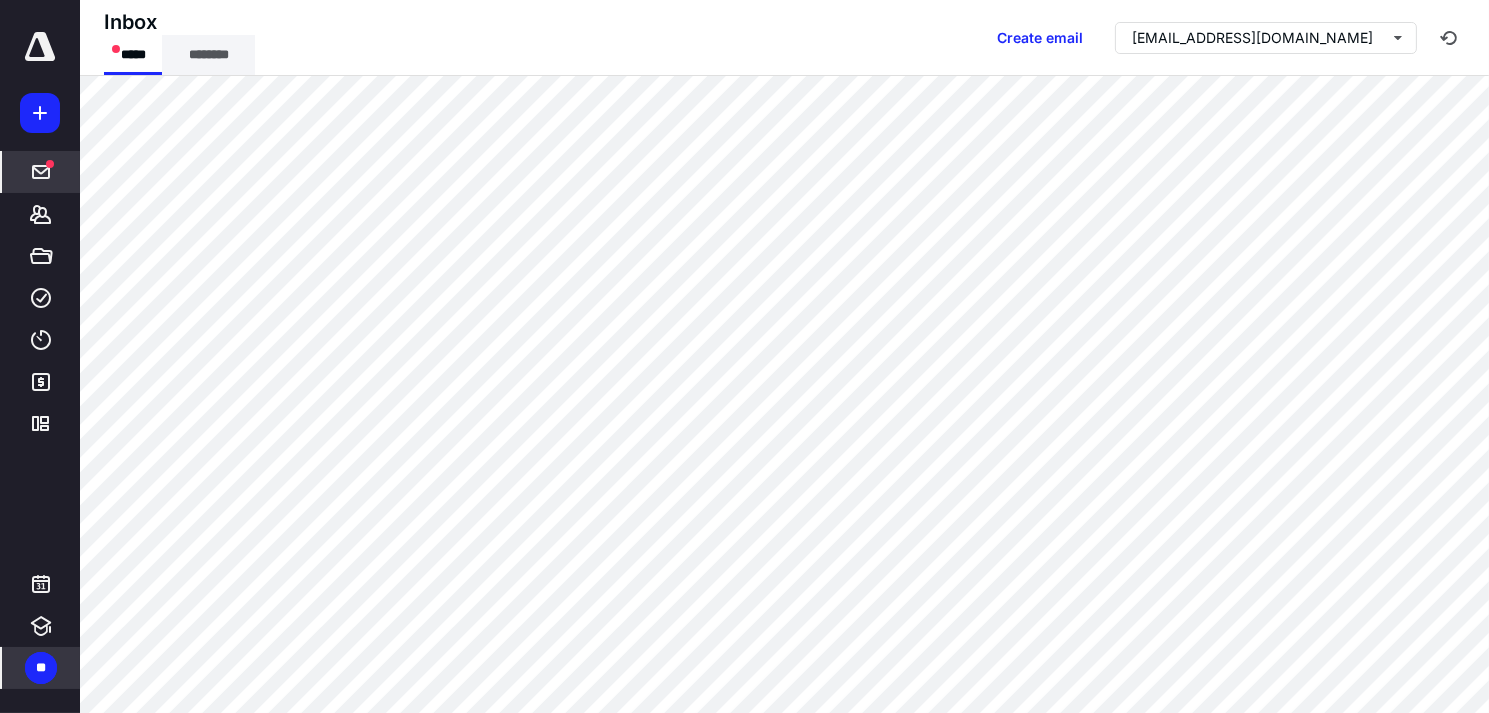 click on "********" at bounding box center (208, 55) 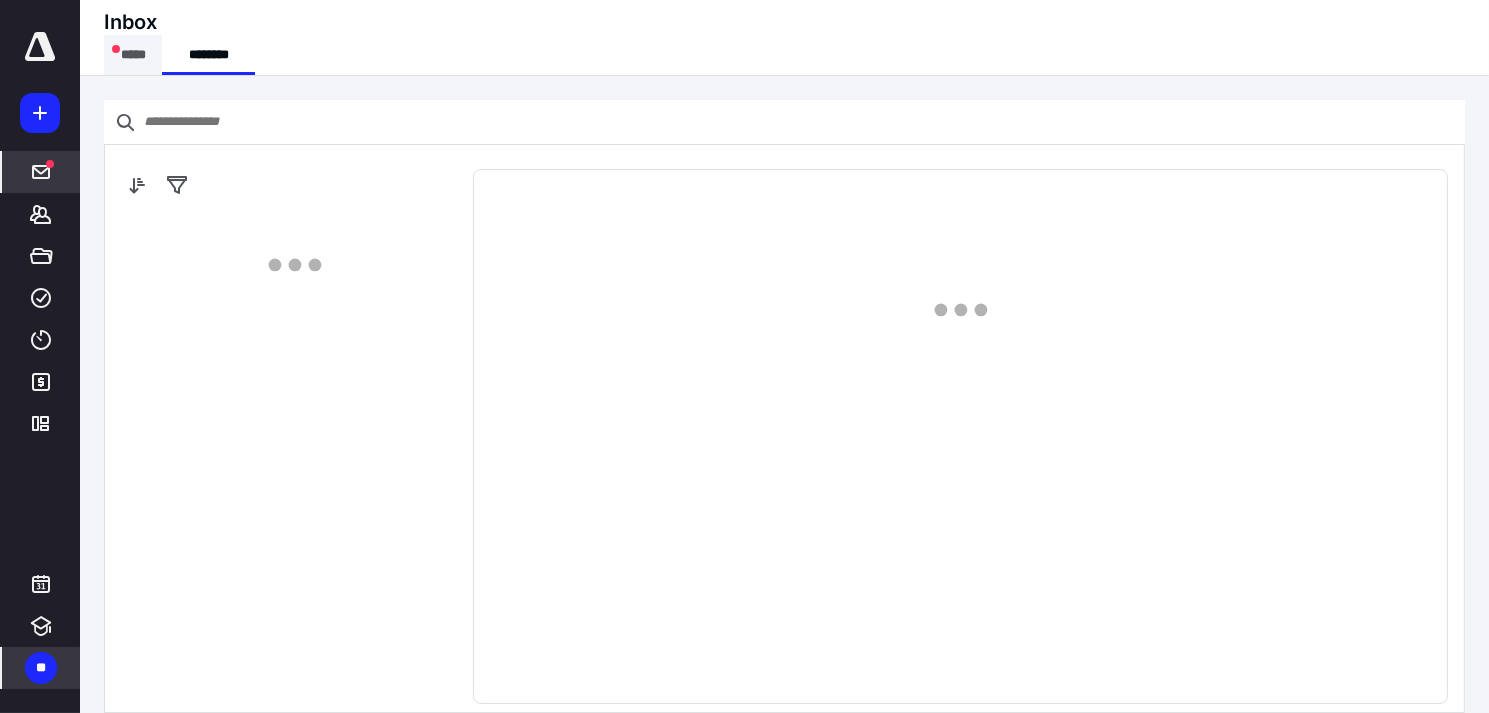 click on "*****" at bounding box center [133, 55] 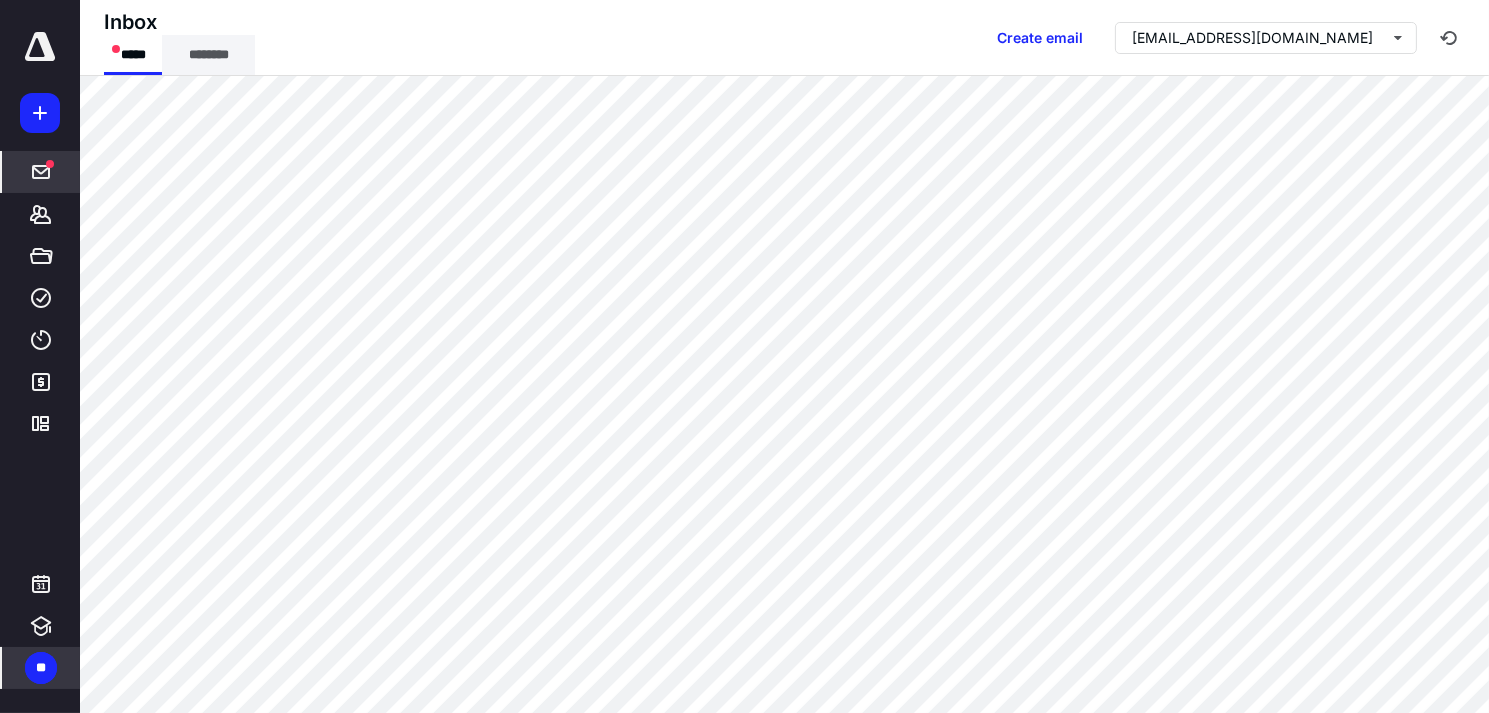 click on "********" at bounding box center (208, 55) 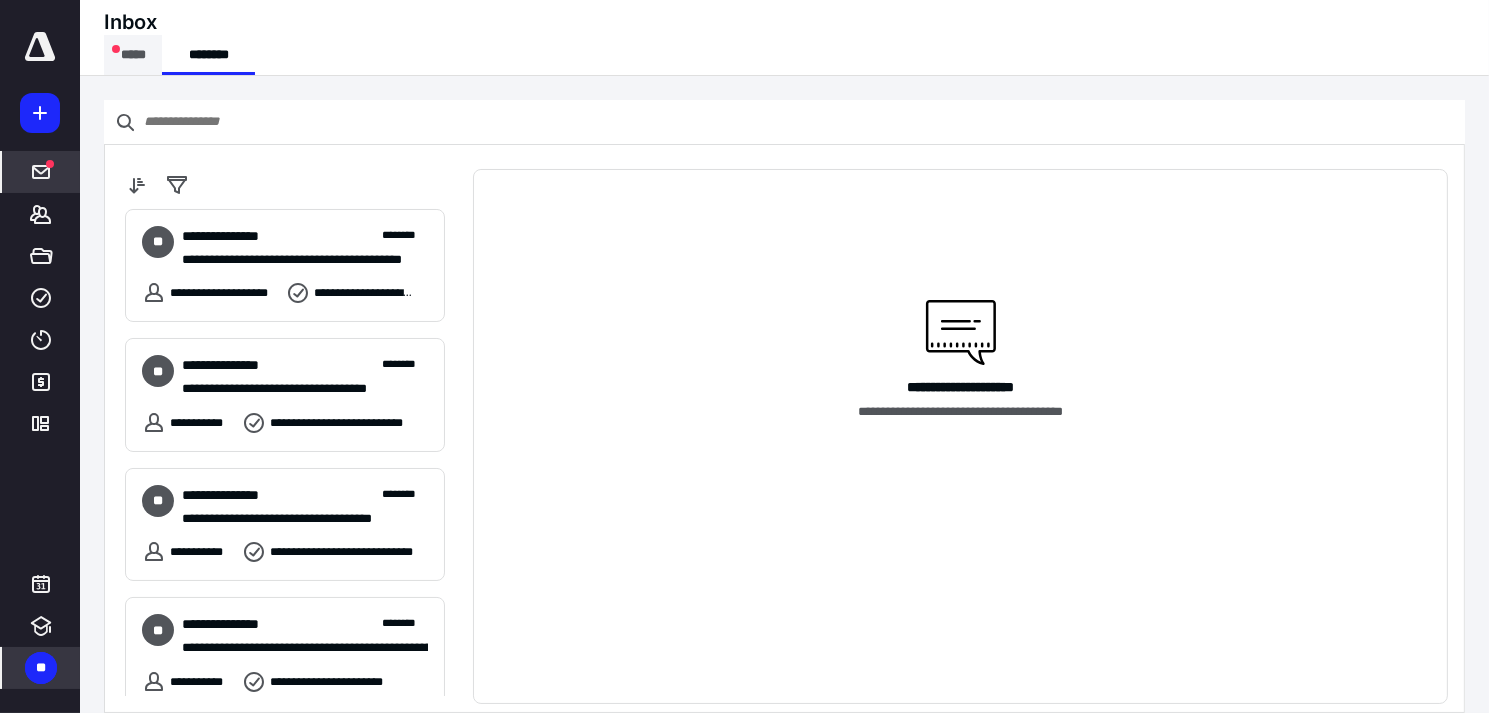 click on "*****" at bounding box center (133, 55) 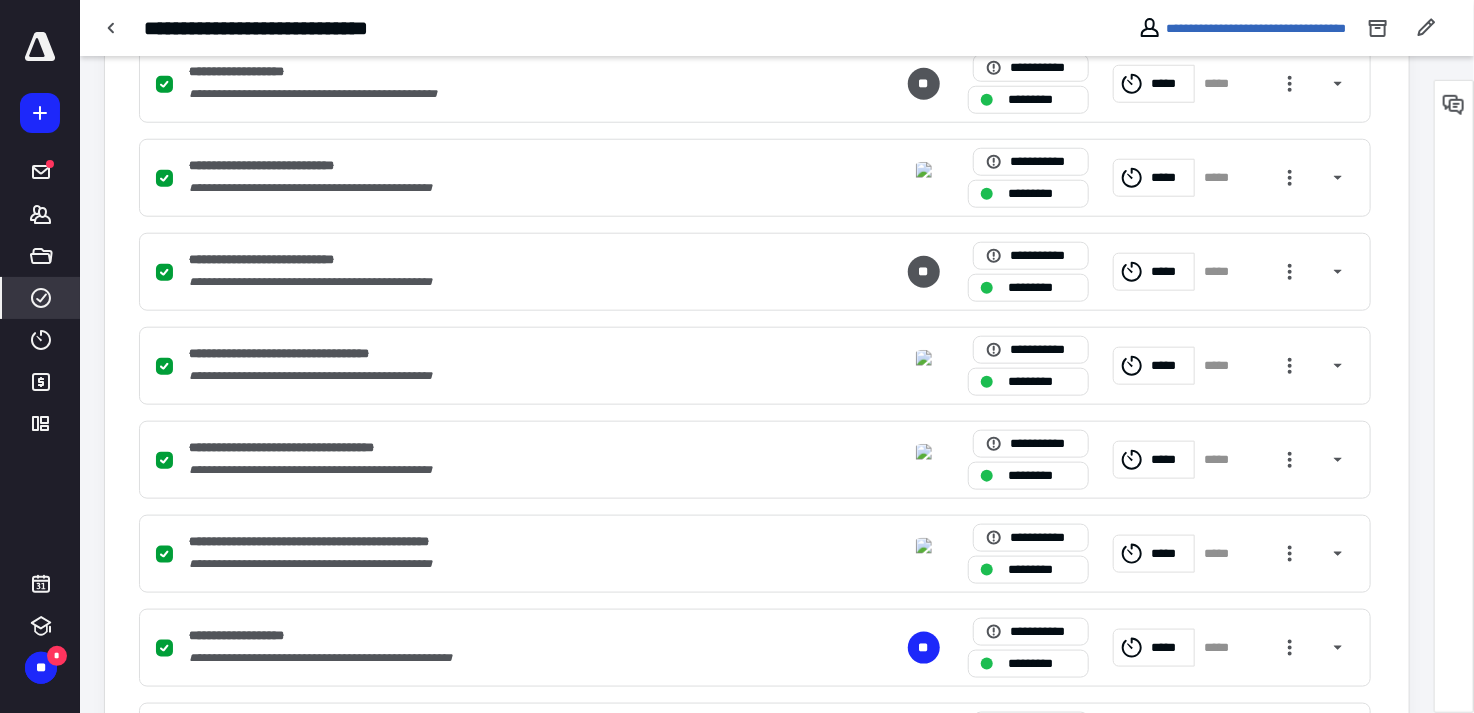 scroll, scrollTop: 613, scrollLeft: 0, axis: vertical 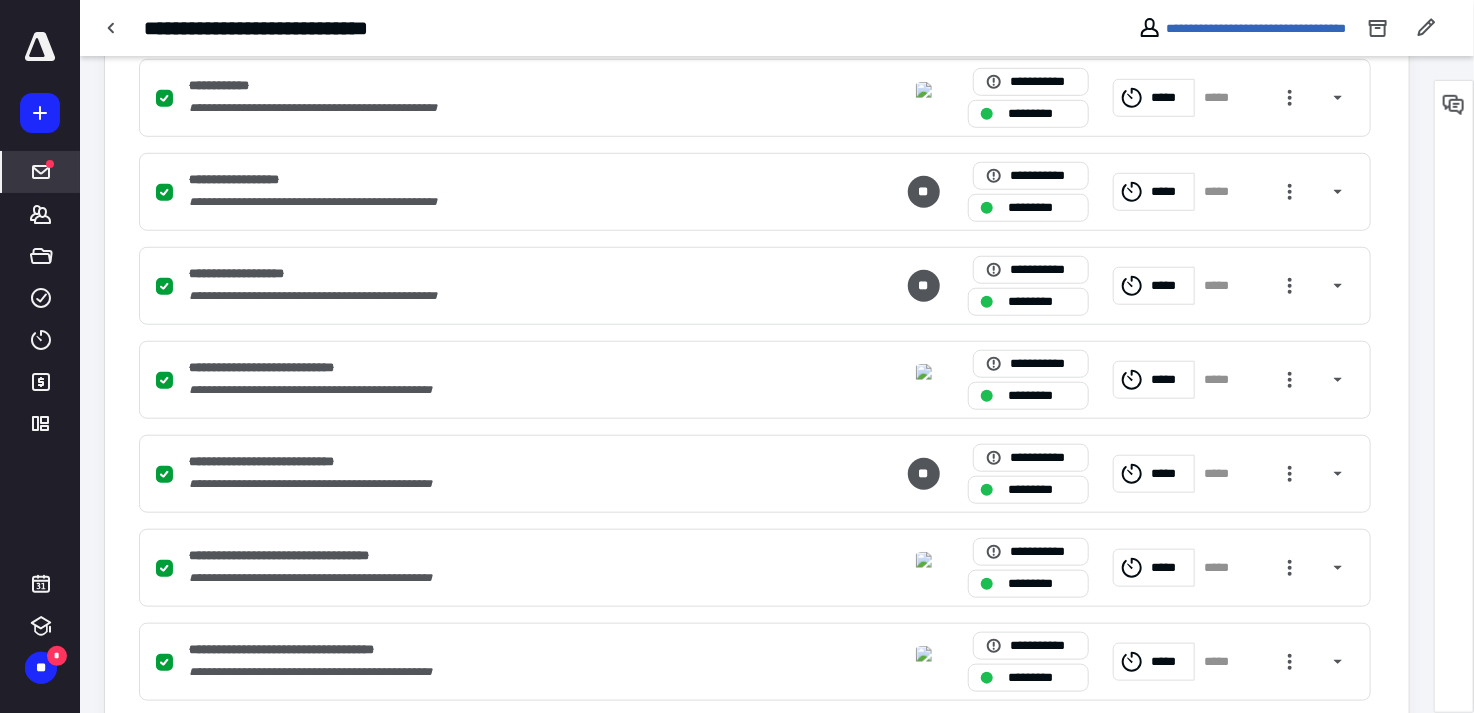 click on "*****" at bounding box center [41, 172] 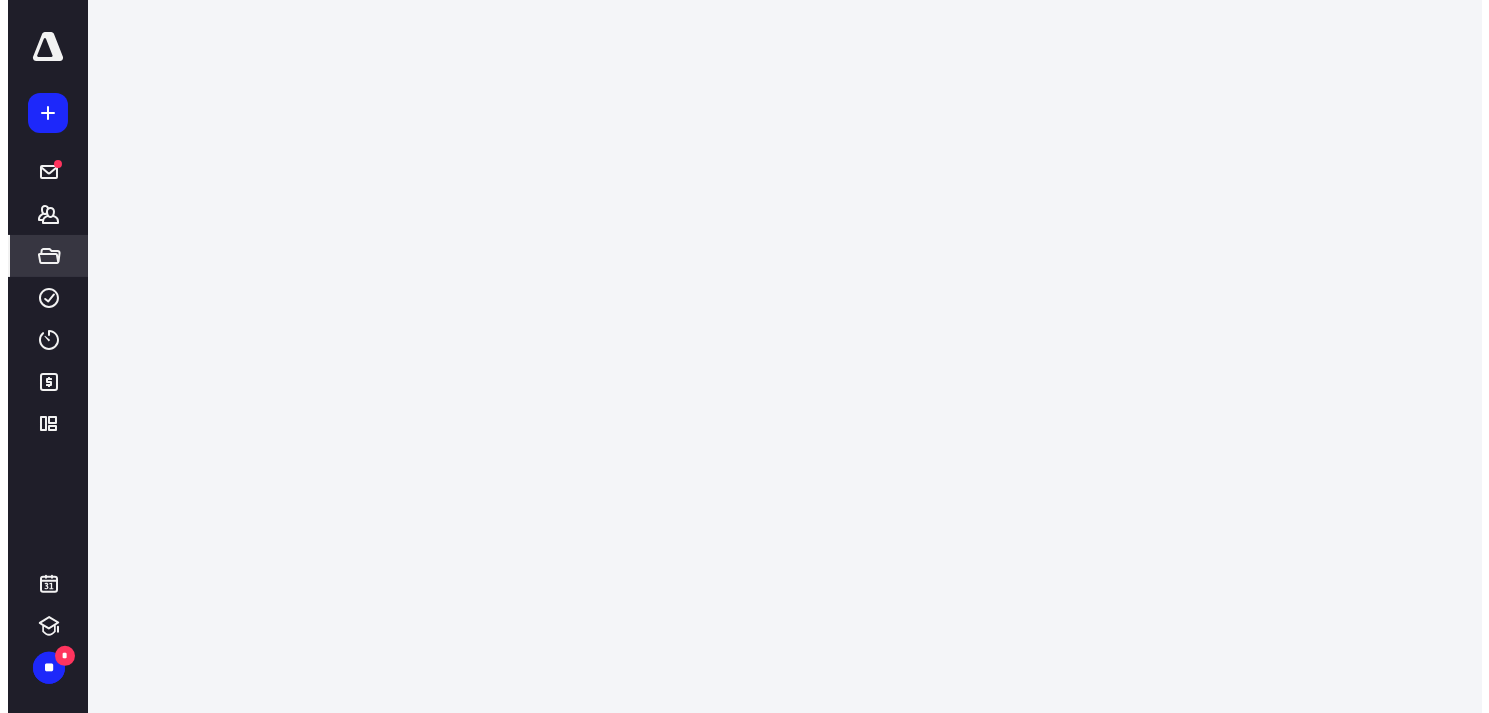 scroll, scrollTop: 0, scrollLeft: 0, axis: both 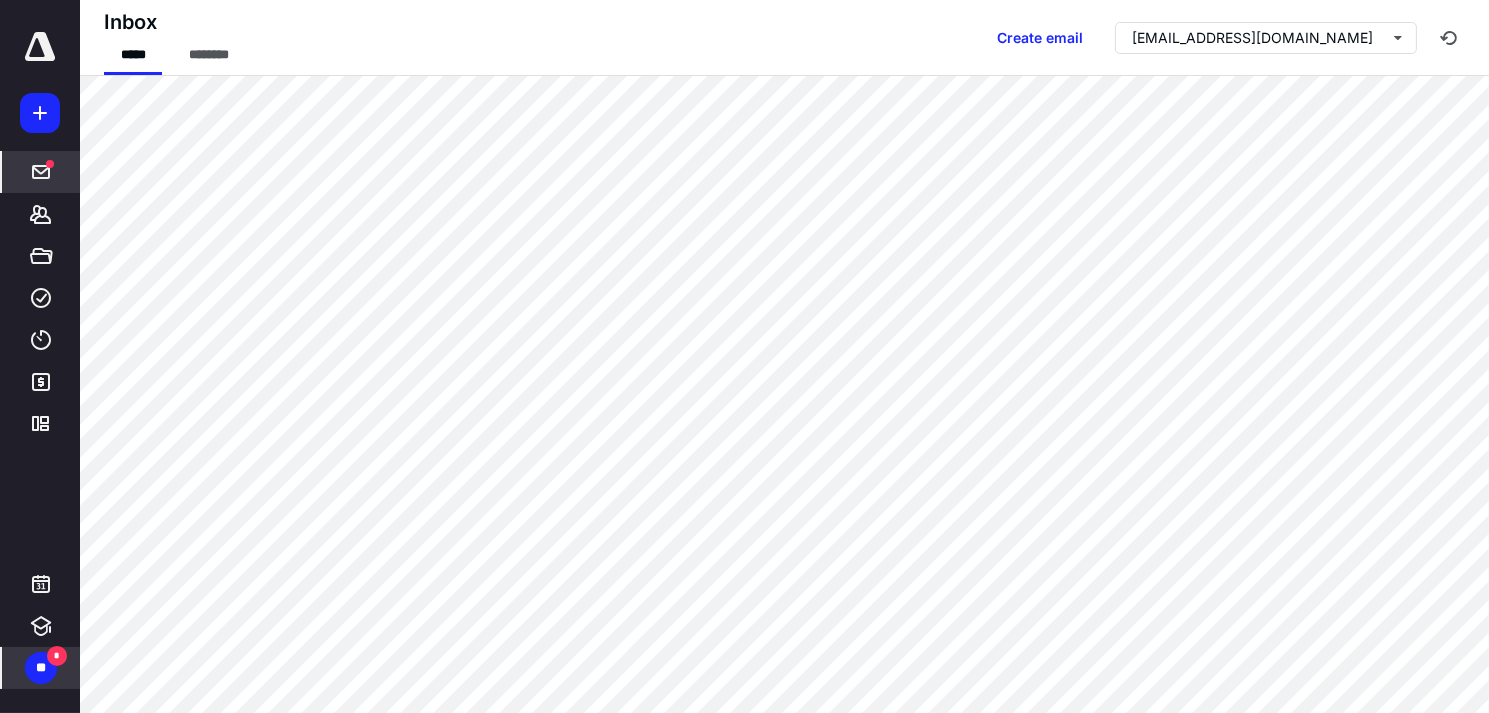 click on "**" at bounding box center (41, 668) 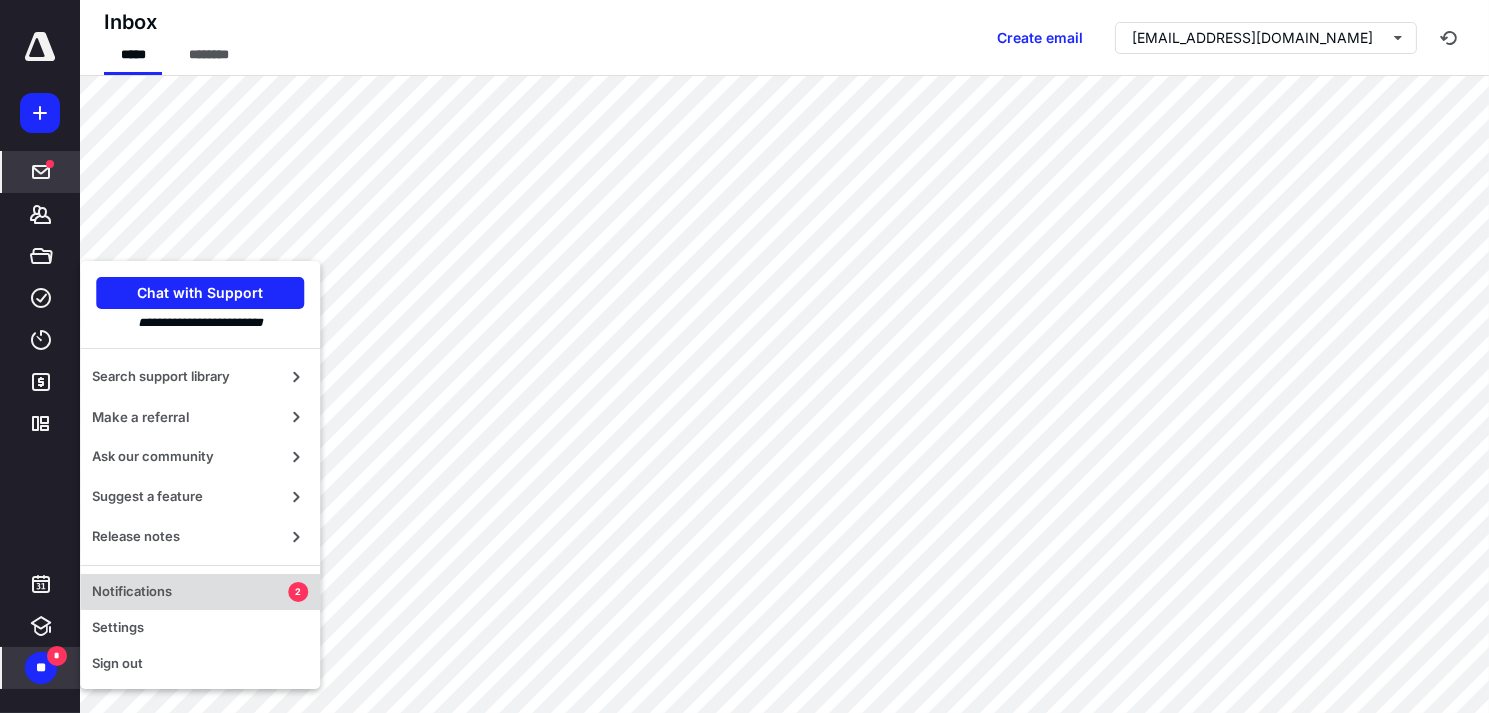 click on "Notifications" at bounding box center [190, 592] 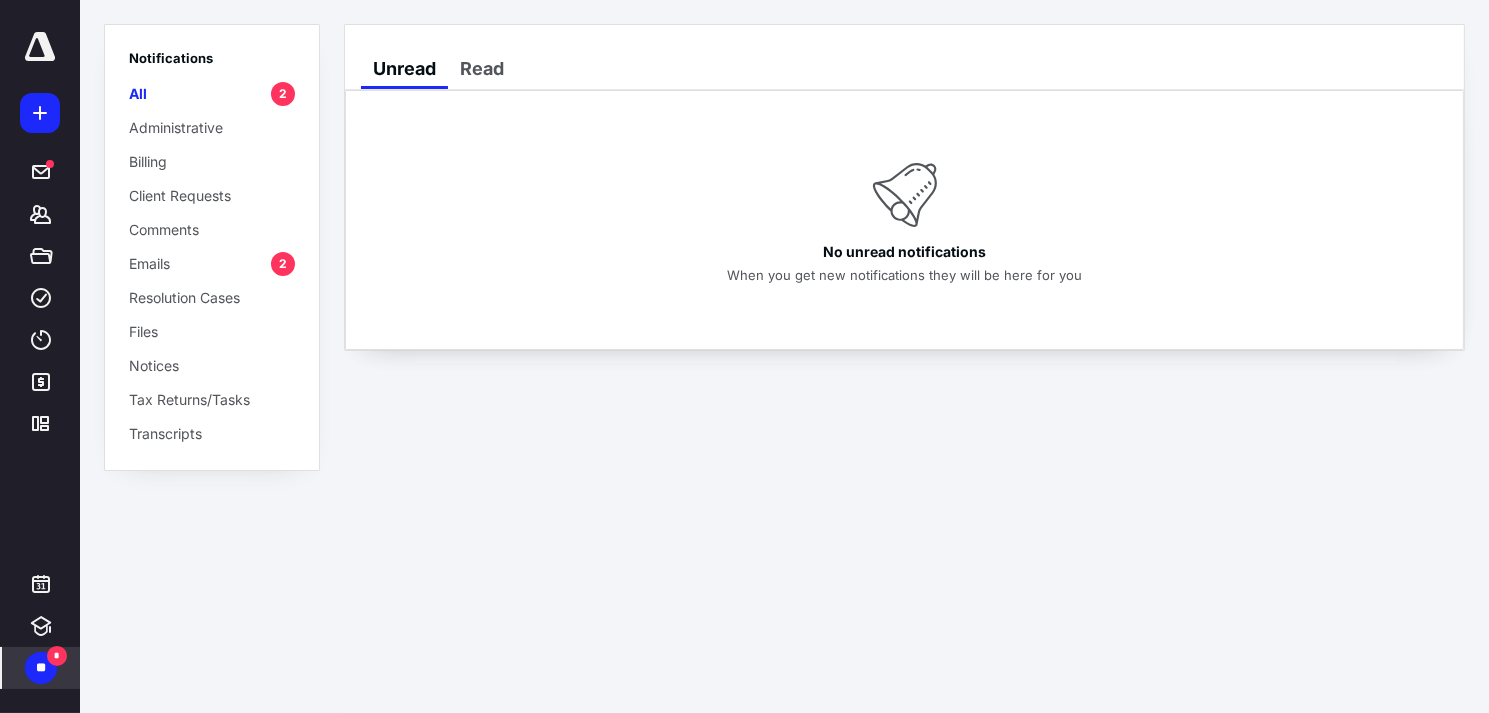 click on "Notifications All 2 Administrative Billing Client Requests Comments Emails 2 Resolution Cases Files Notices Tax Returns/Tasks Transcripts" at bounding box center (212, 247) 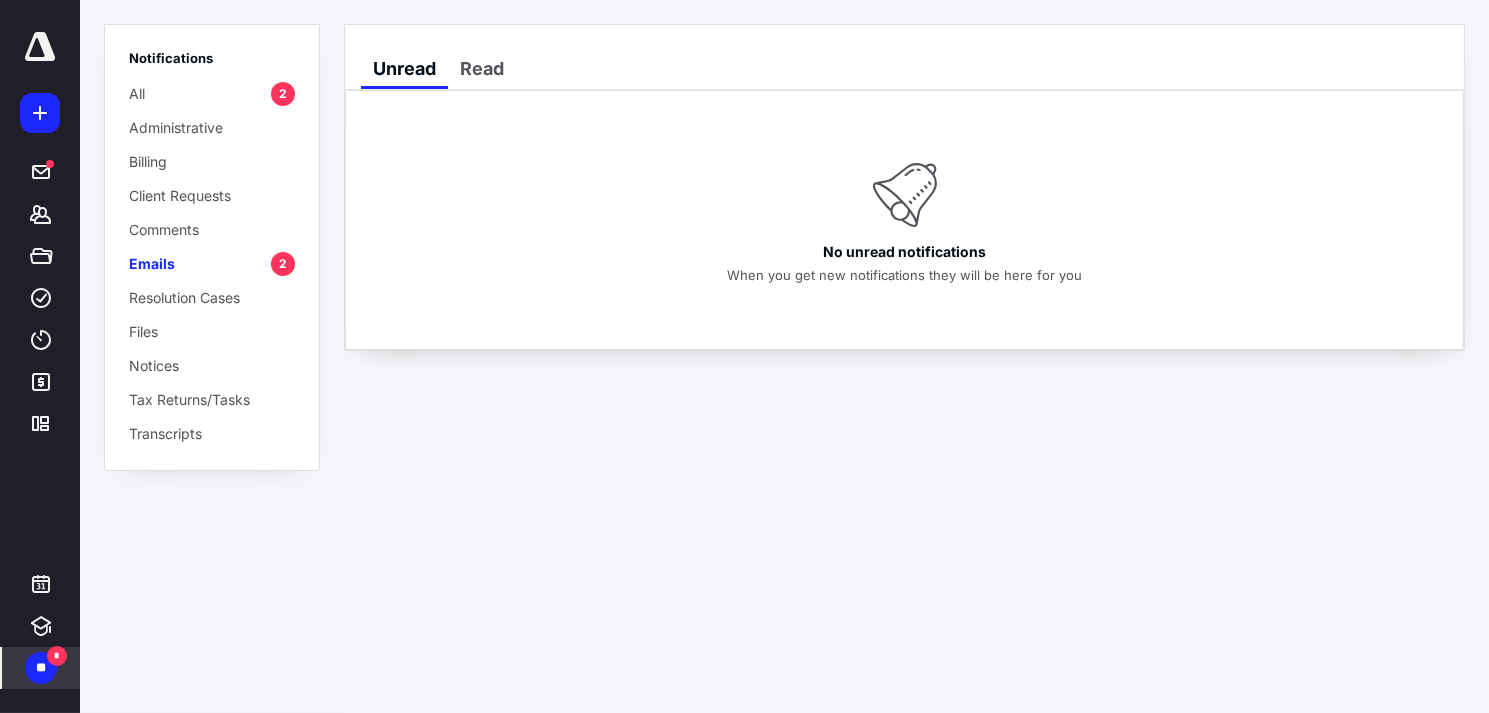click on "All 2" at bounding box center [212, 93] 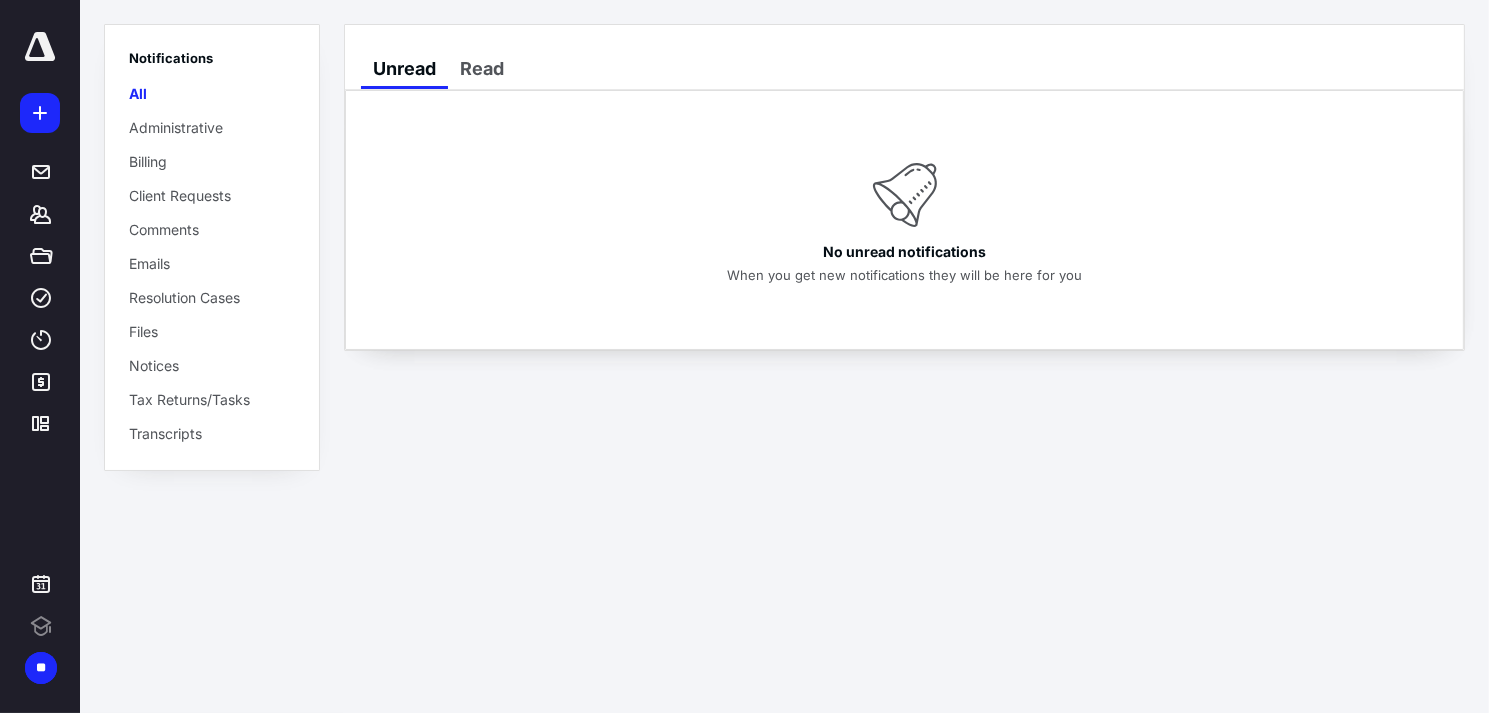 scroll, scrollTop: 0, scrollLeft: 0, axis: both 